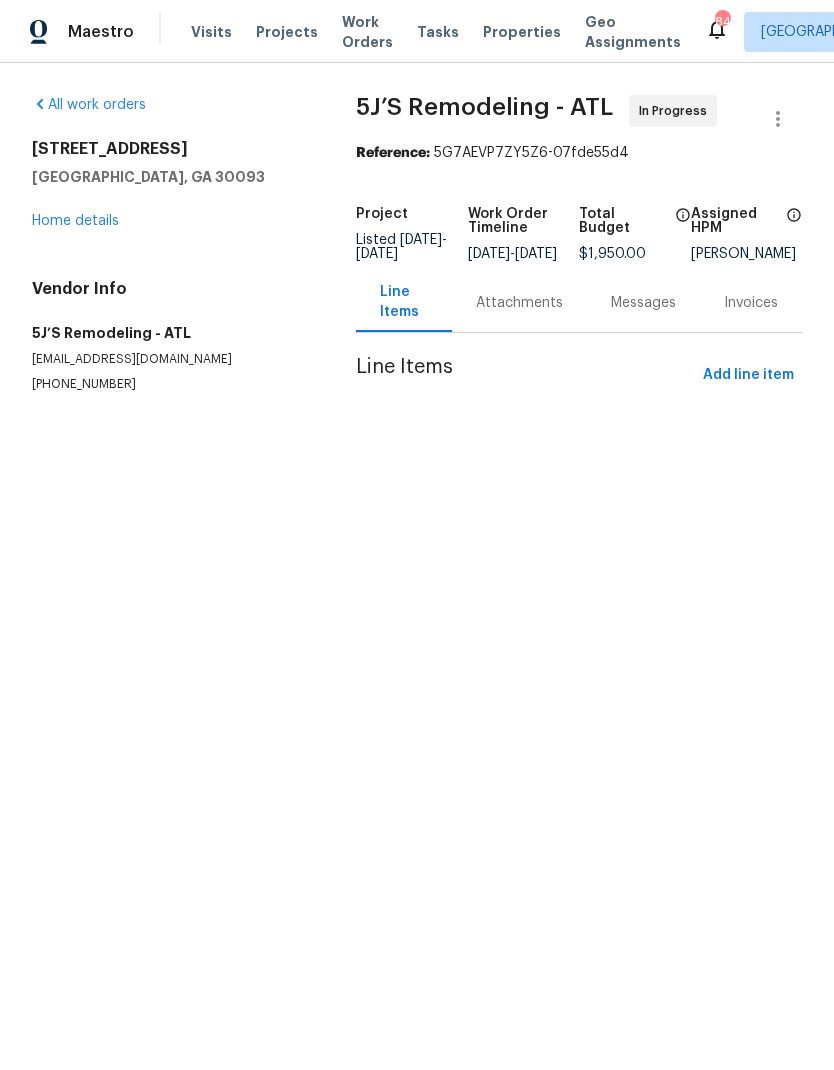 scroll, scrollTop: 0, scrollLeft: 0, axis: both 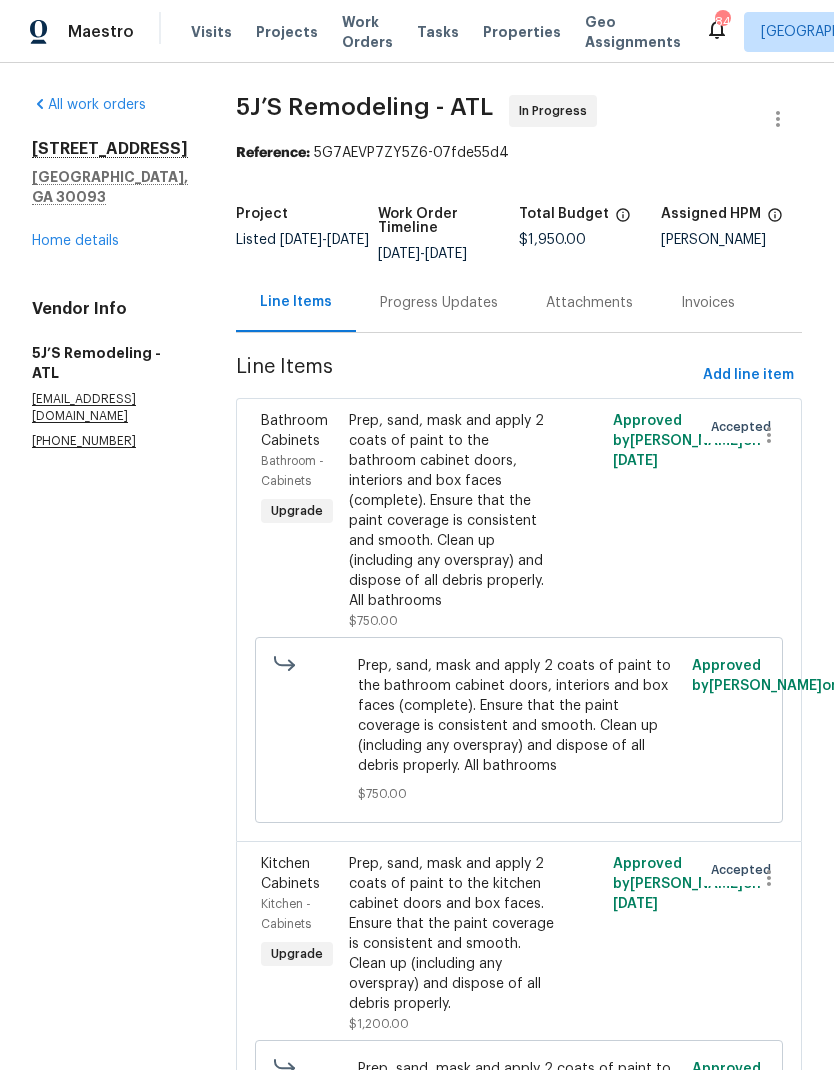 click on "Prep, sand, mask and apply 2 coats of paint to the bathroom cabinet doors, interiors and box faces (complete). Ensure that the paint coverage is consistent and smooth. Clean up (including any overspray) and dispose of all debris properly.
All bathrooms" at bounding box center [453, 511] 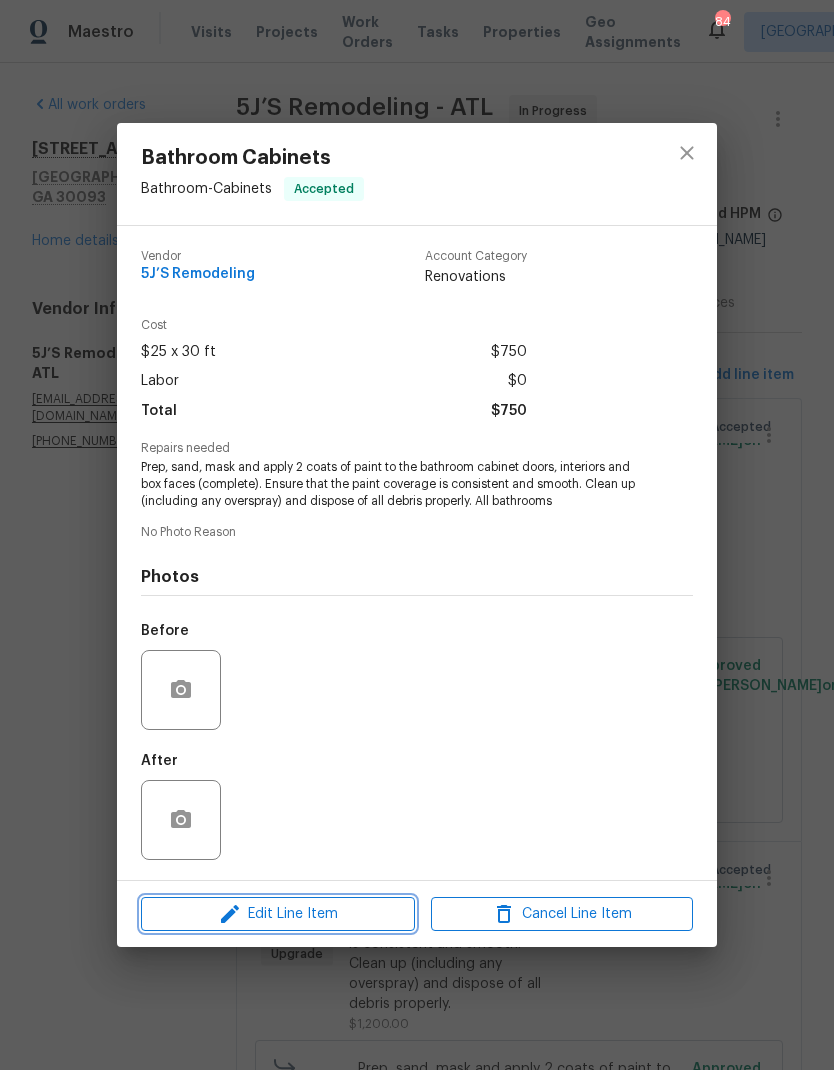 click on "Edit Line Item" at bounding box center (278, 914) 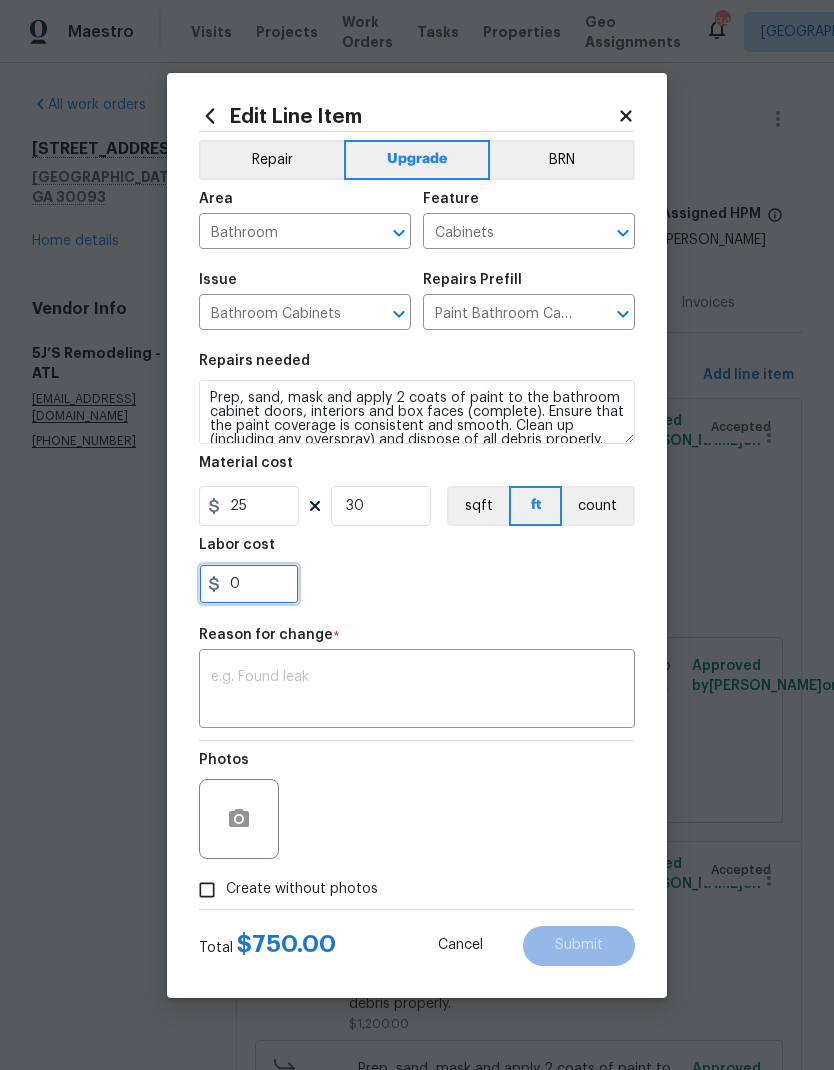click on "0" at bounding box center [249, 584] 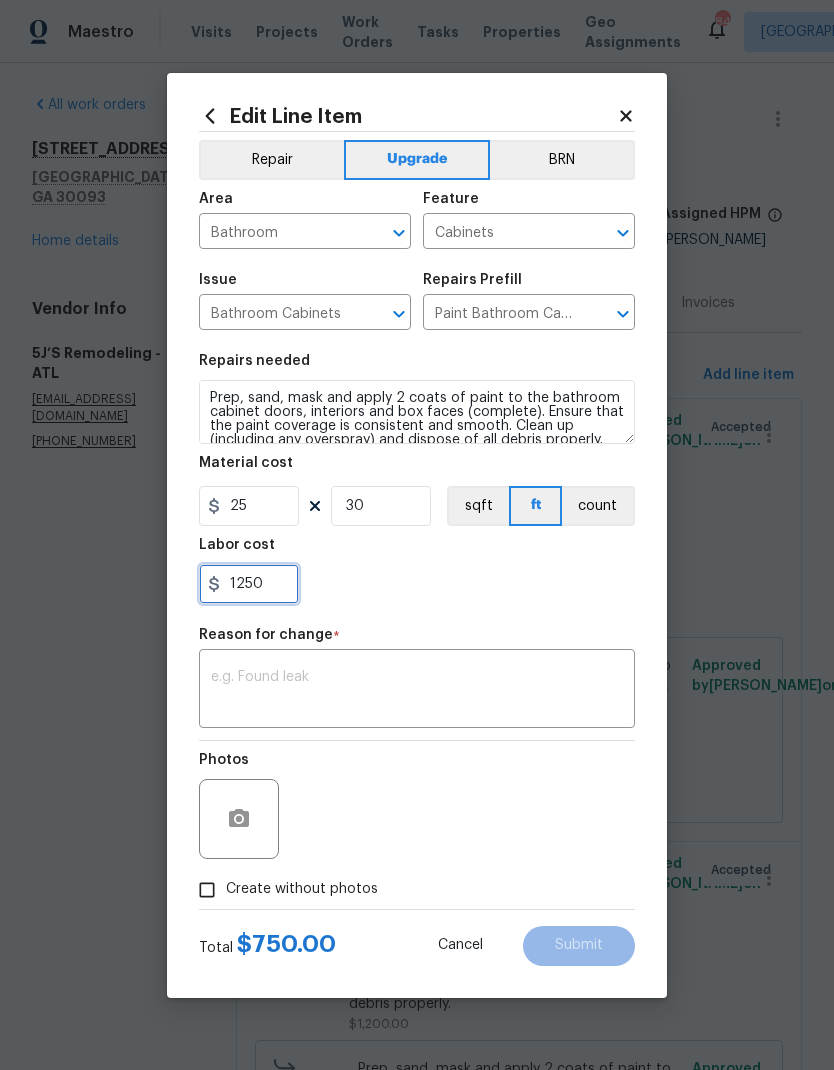 click on "1250" at bounding box center [249, 584] 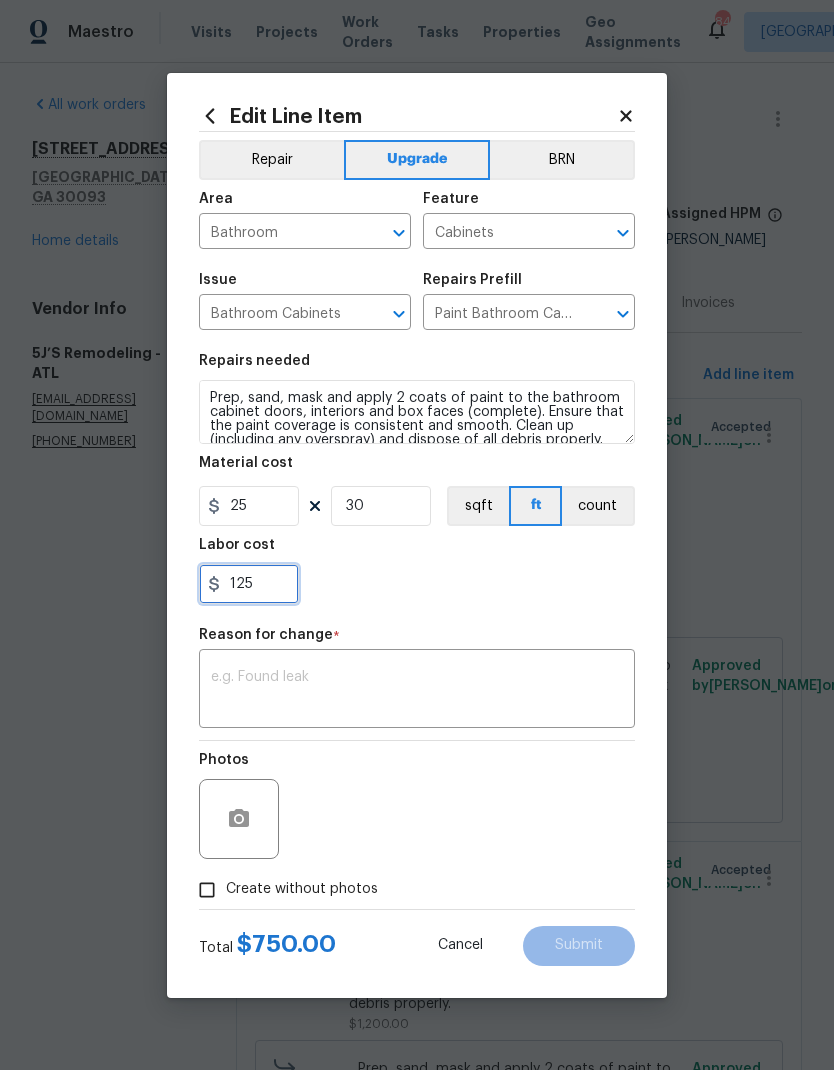 type on "125" 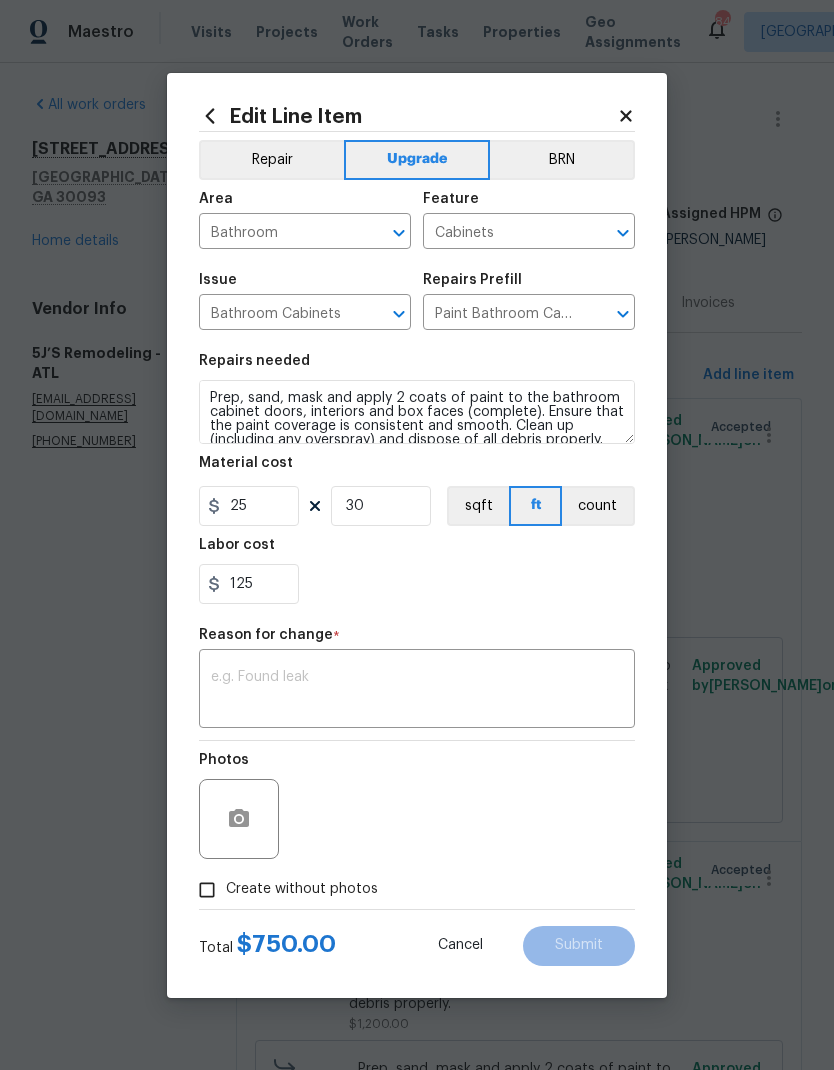 click at bounding box center (417, 691) 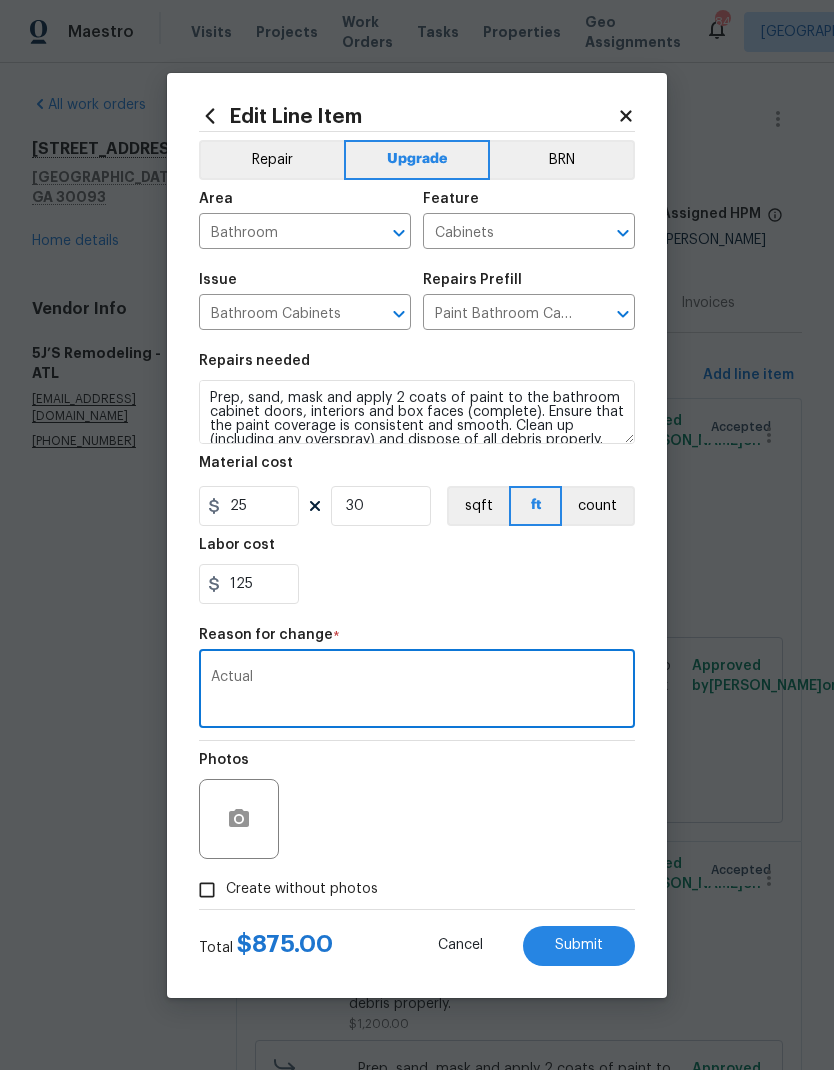 type on "Actual" 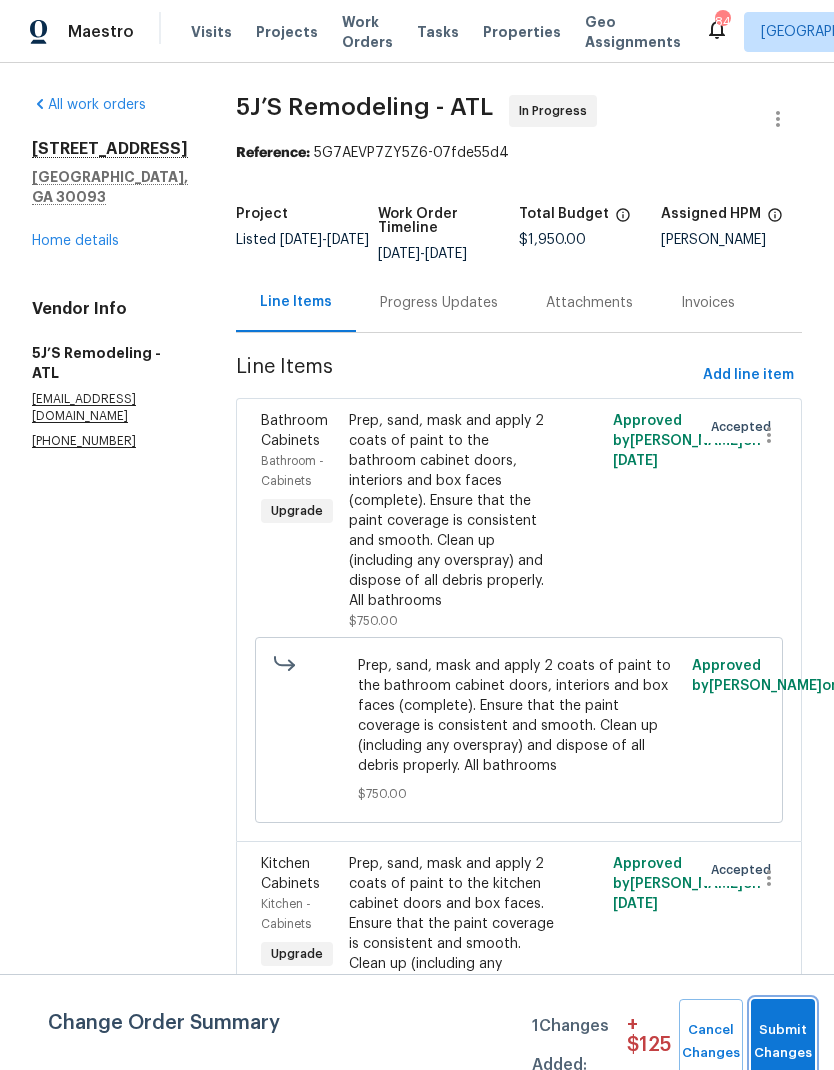 click on "Submit Changes" at bounding box center [783, 1042] 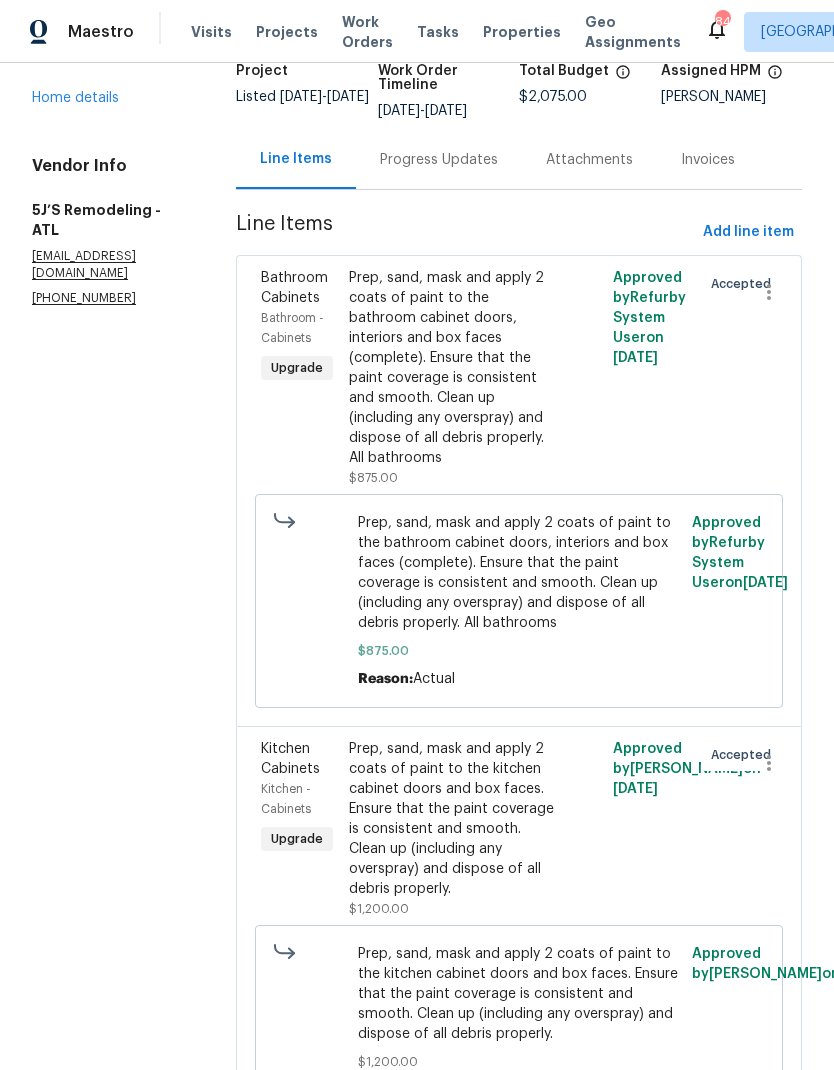 scroll, scrollTop: 142, scrollLeft: 0, axis: vertical 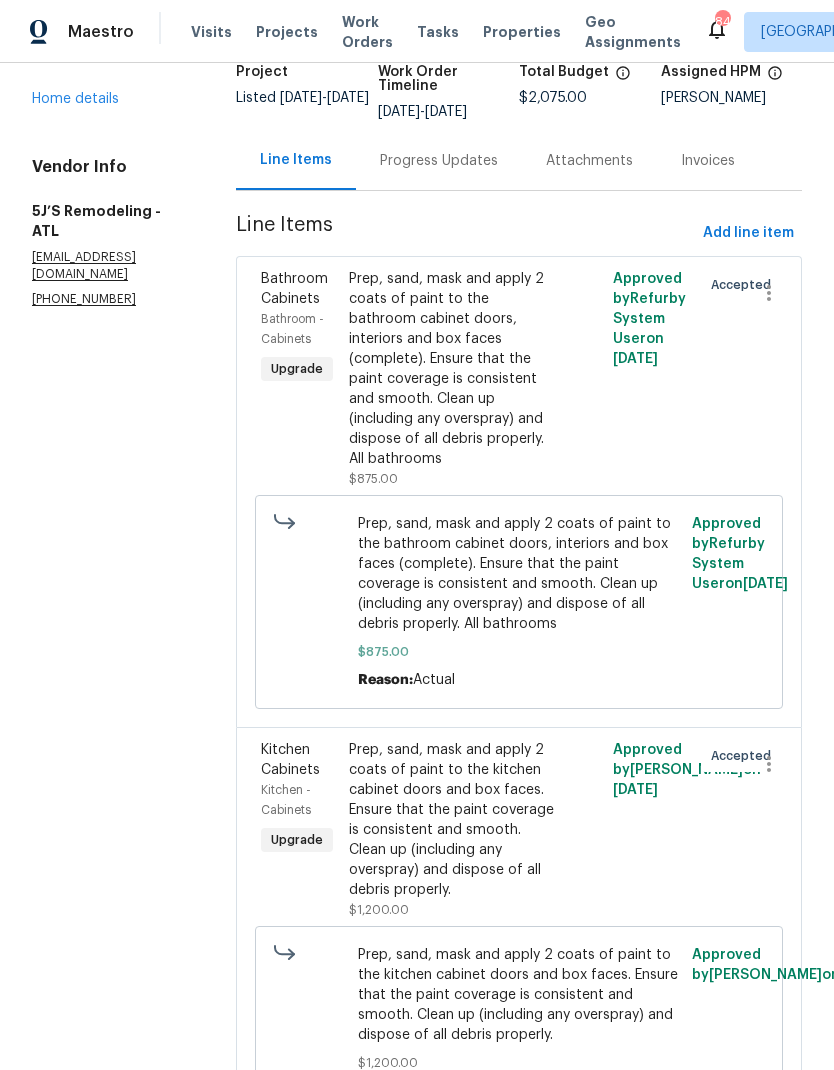 click on "Prep, sand, mask and apply 2 coats of paint to the kitchen cabinet doors and box faces. Ensure that the paint coverage is consistent and smooth. Clean up (including any overspray) and dispose of all debris properly." at bounding box center (453, 820) 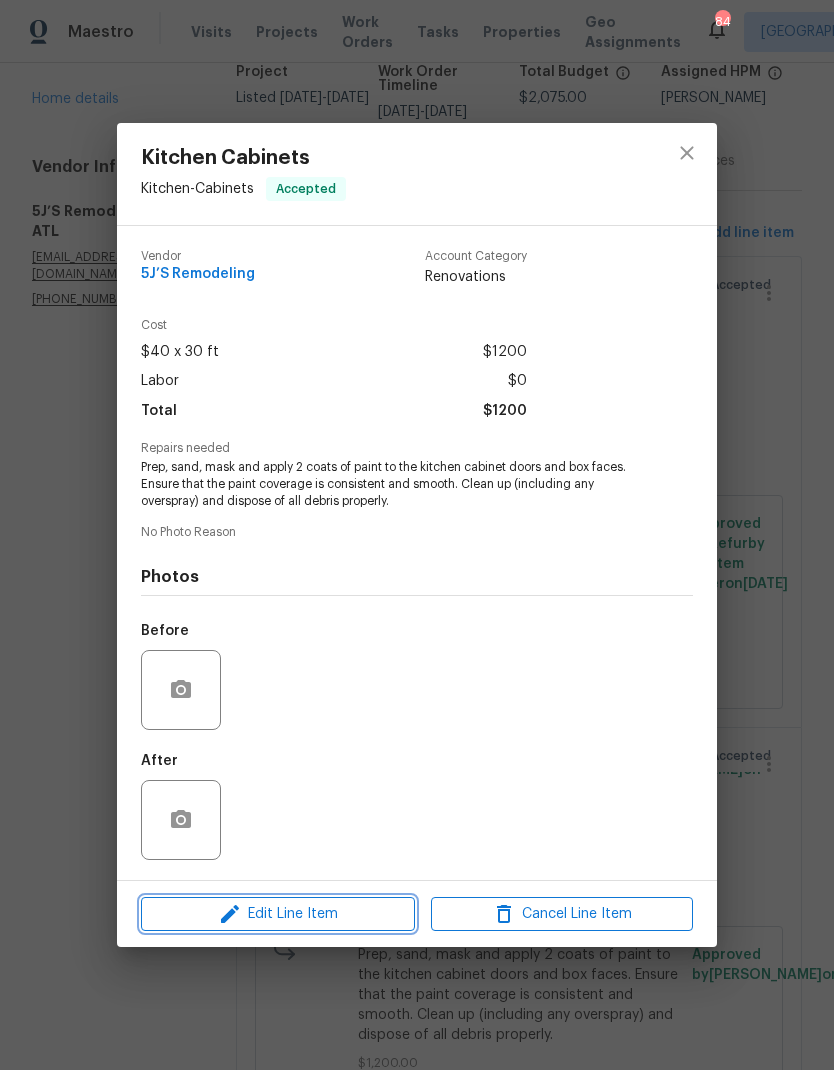 click on "Edit Line Item" at bounding box center [278, 914] 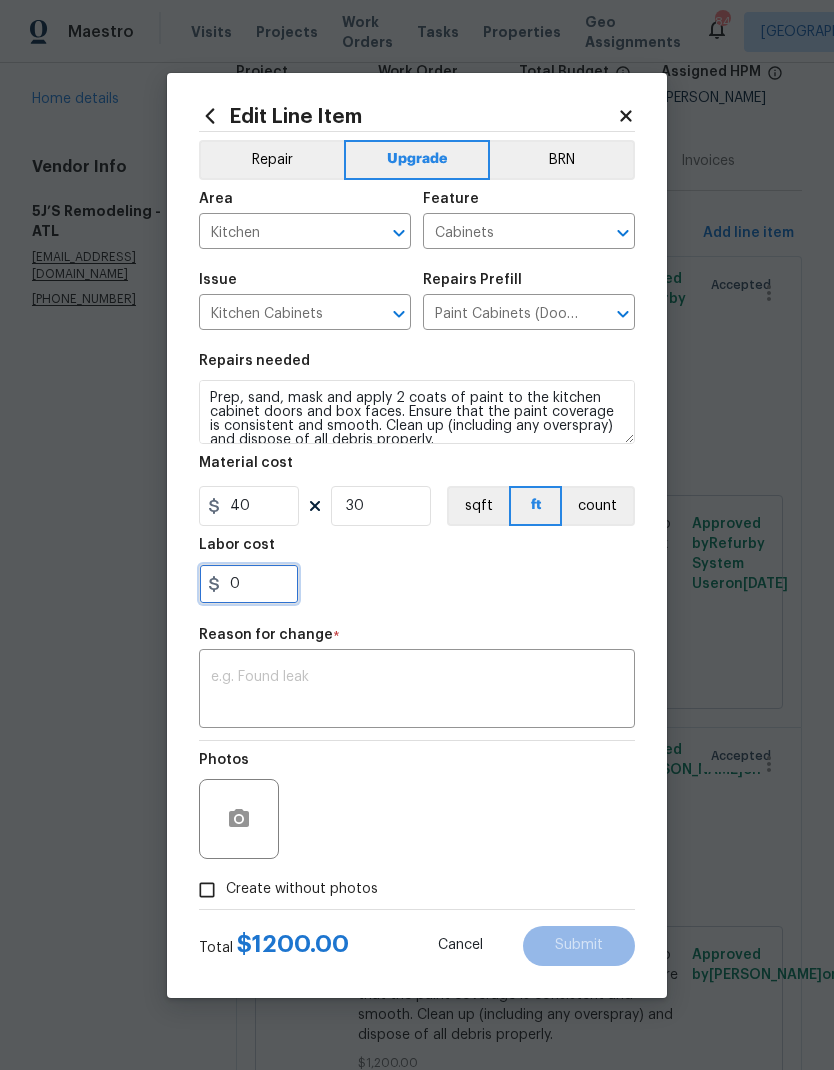 click on "0" at bounding box center [249, 584] 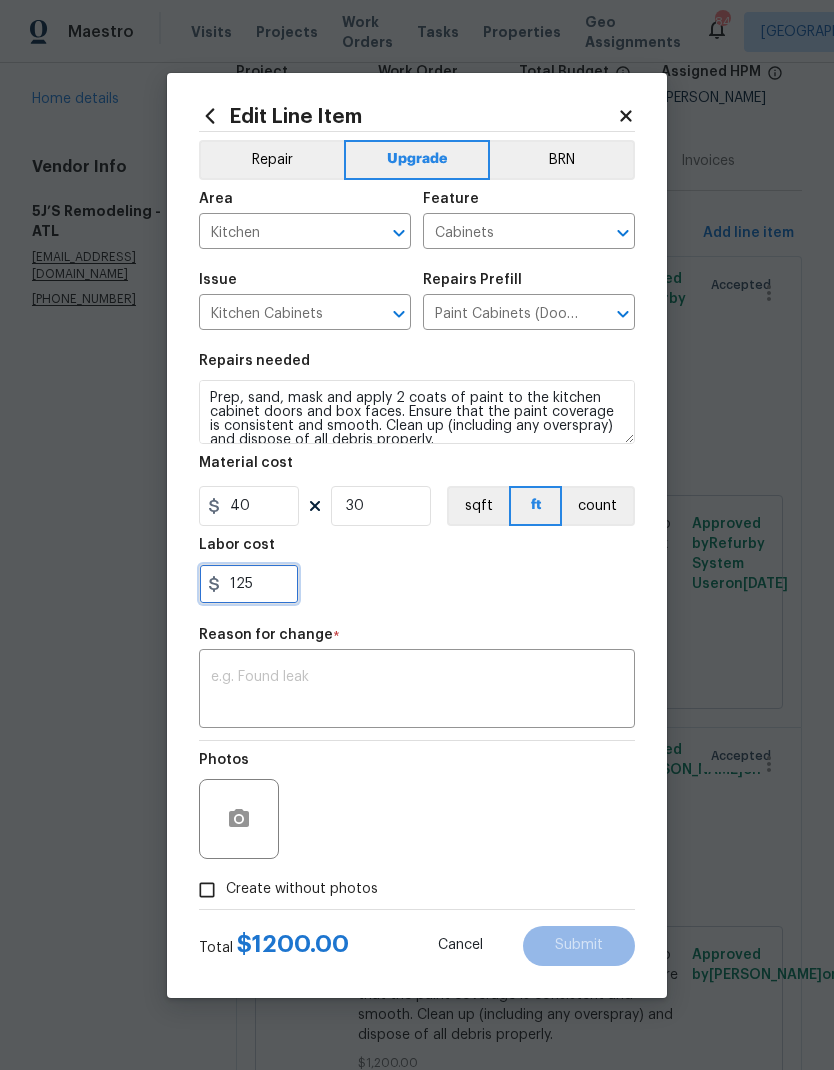 type on "125" 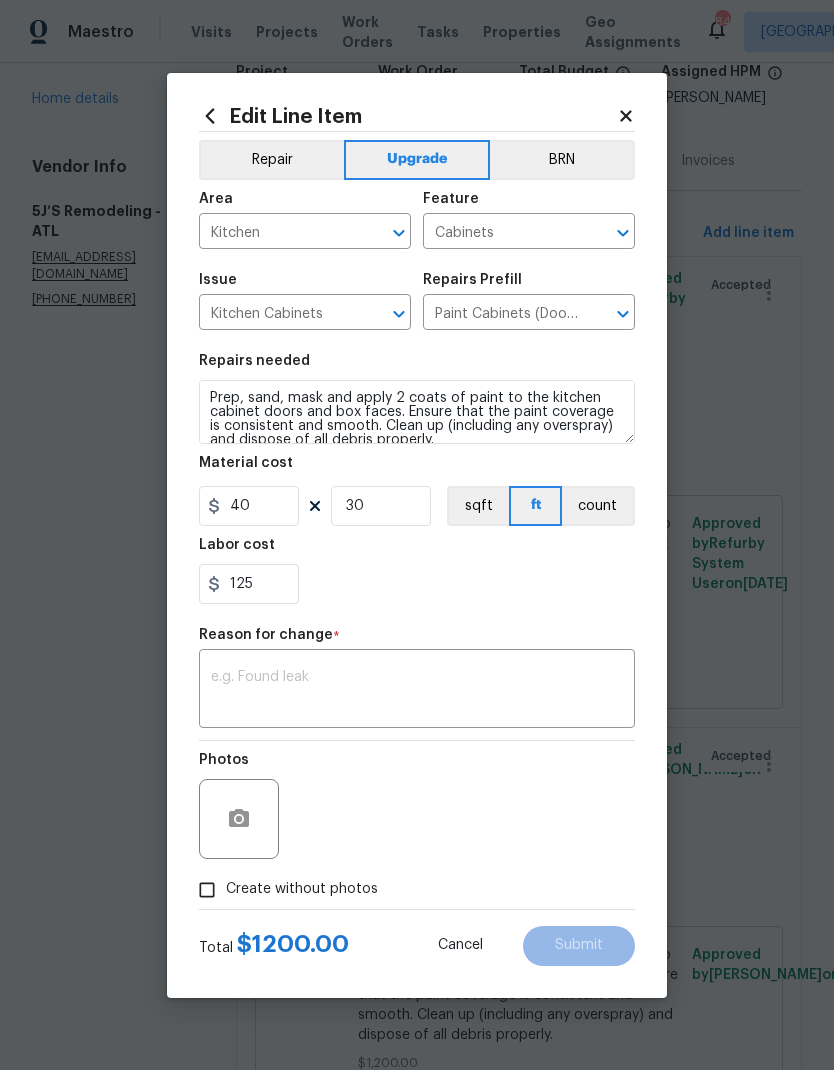 click at bounding box center (417, 691) 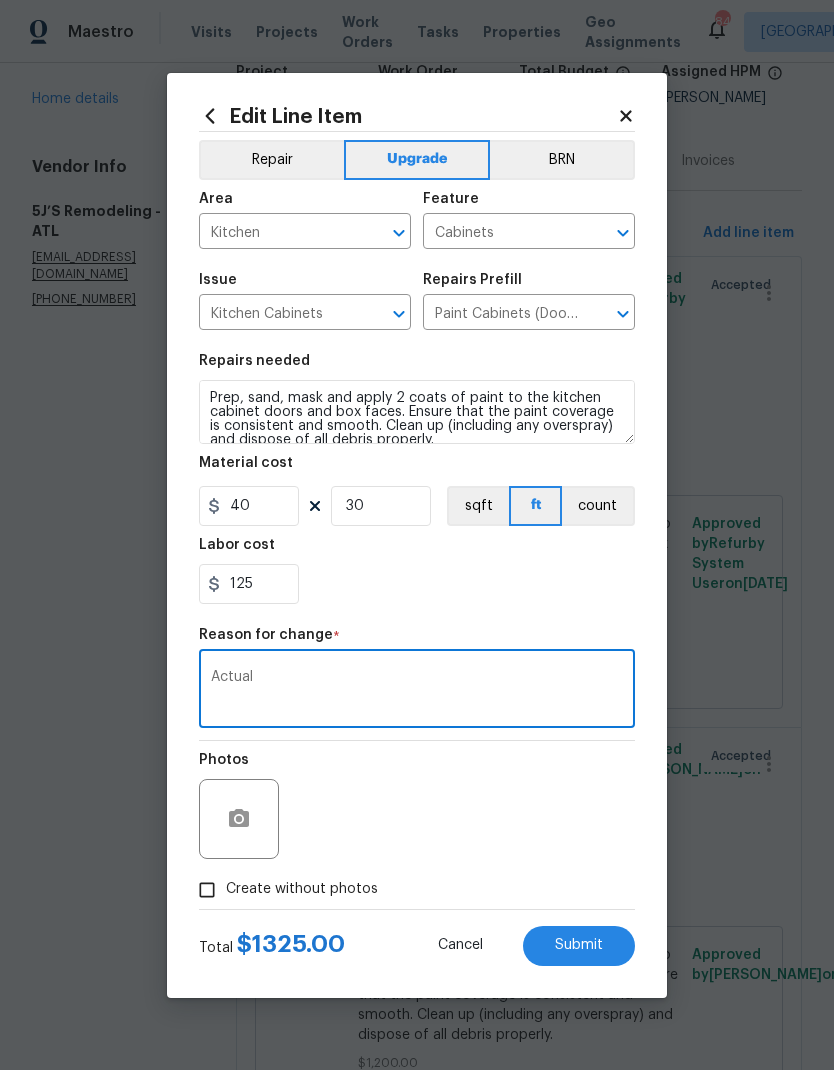 type on "Actual" 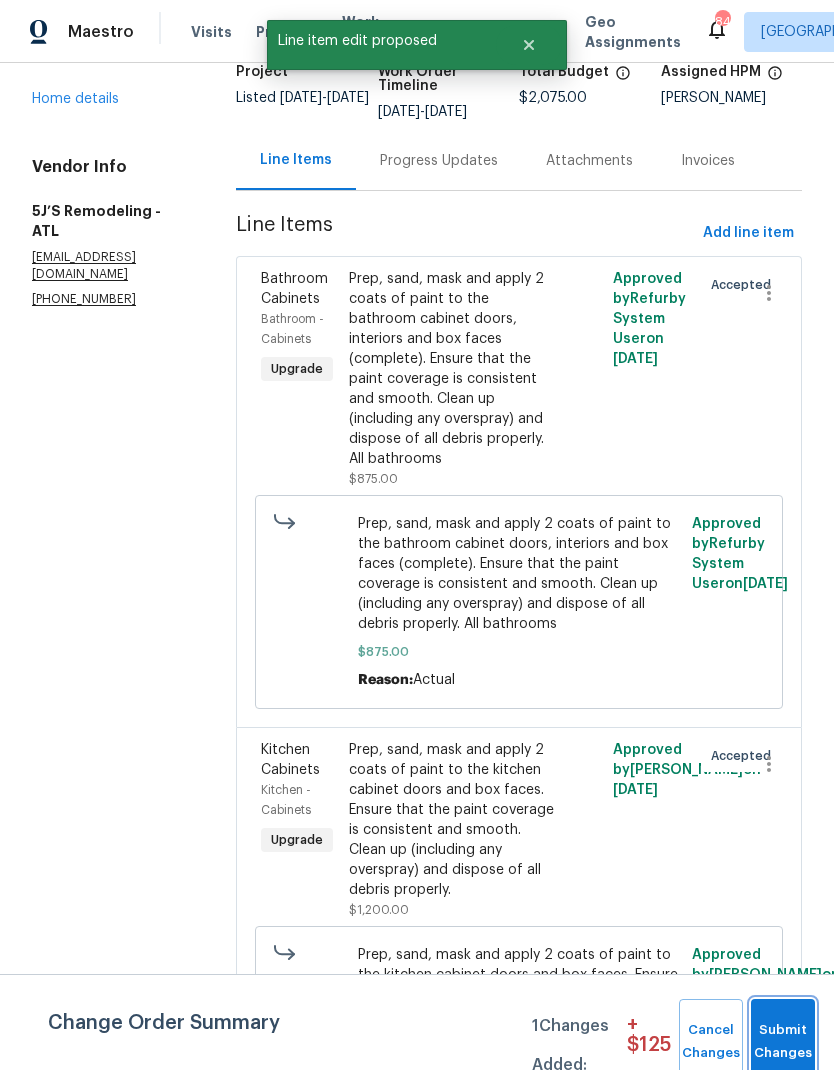 click on "Submit Changes" at bounding box center (783, 1042) 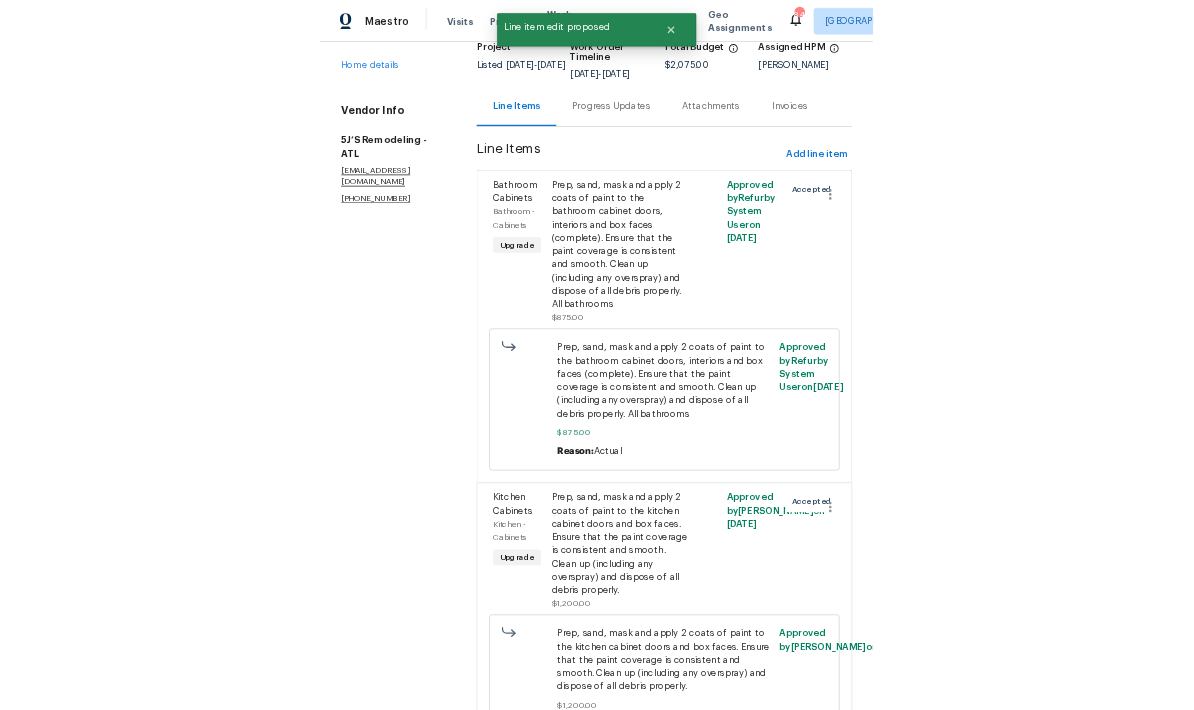 scroll, scrollTop: 0, scrollLeft: 0, axis: both 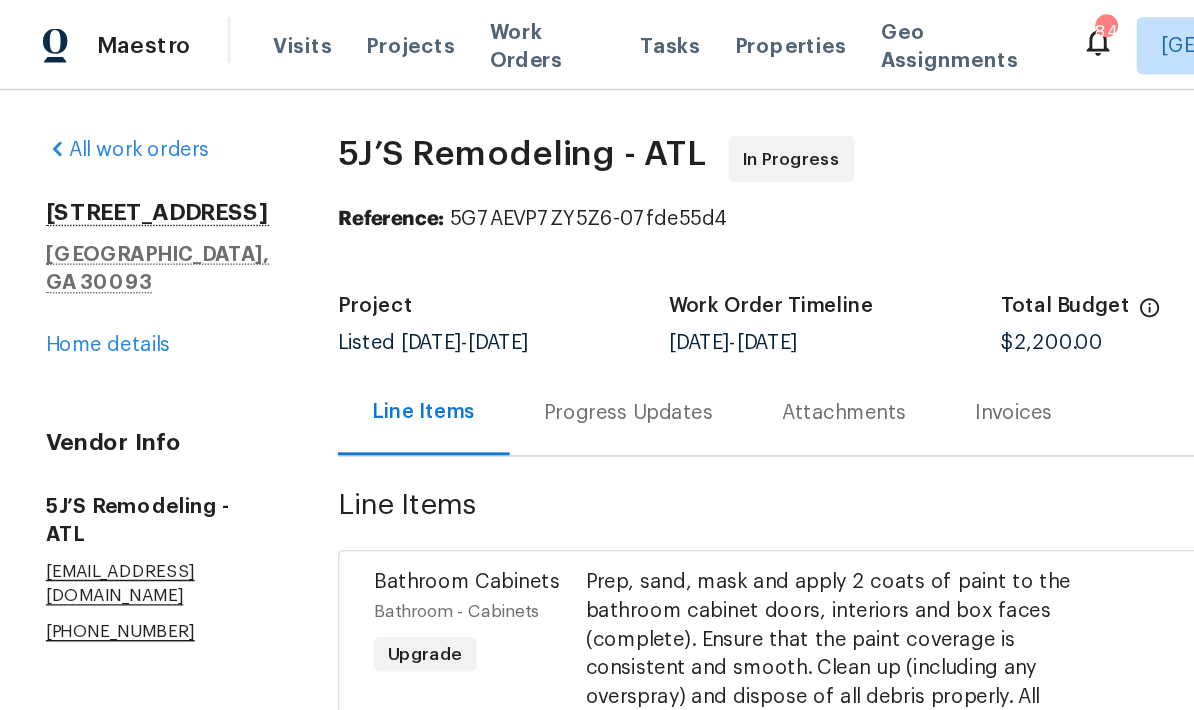 click on "Home details" at bounding box center [75, 241] 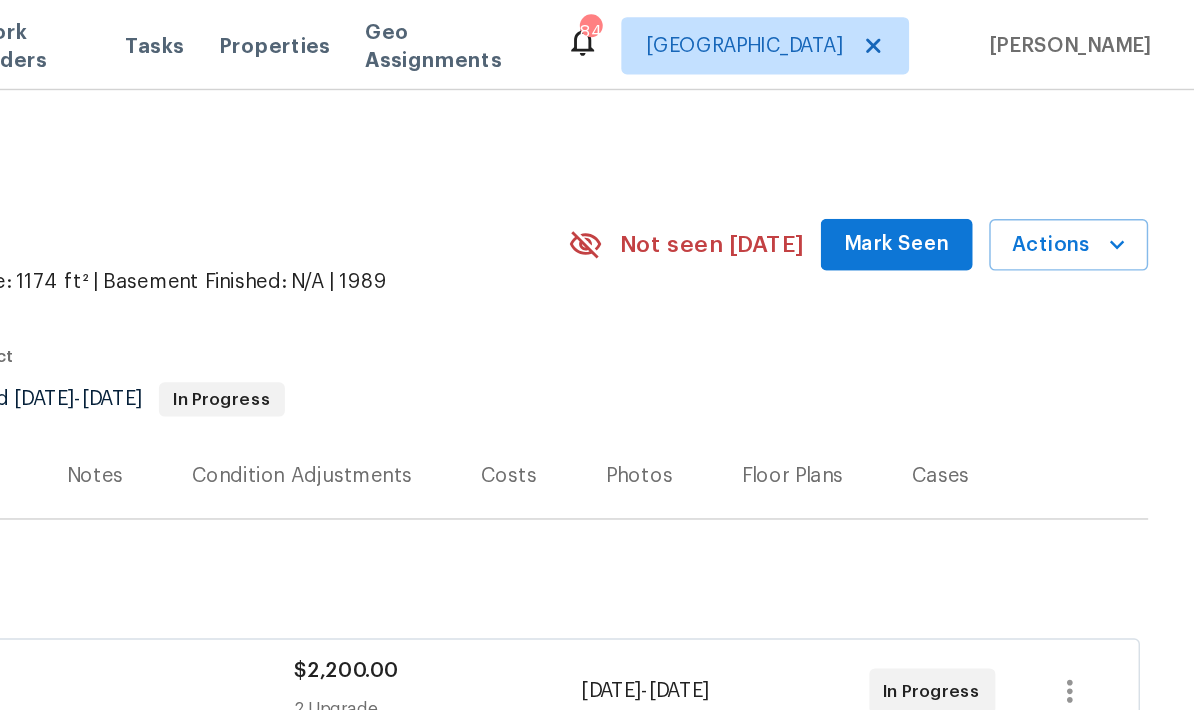 click on "Actions" at bounding box center [1106, 171] 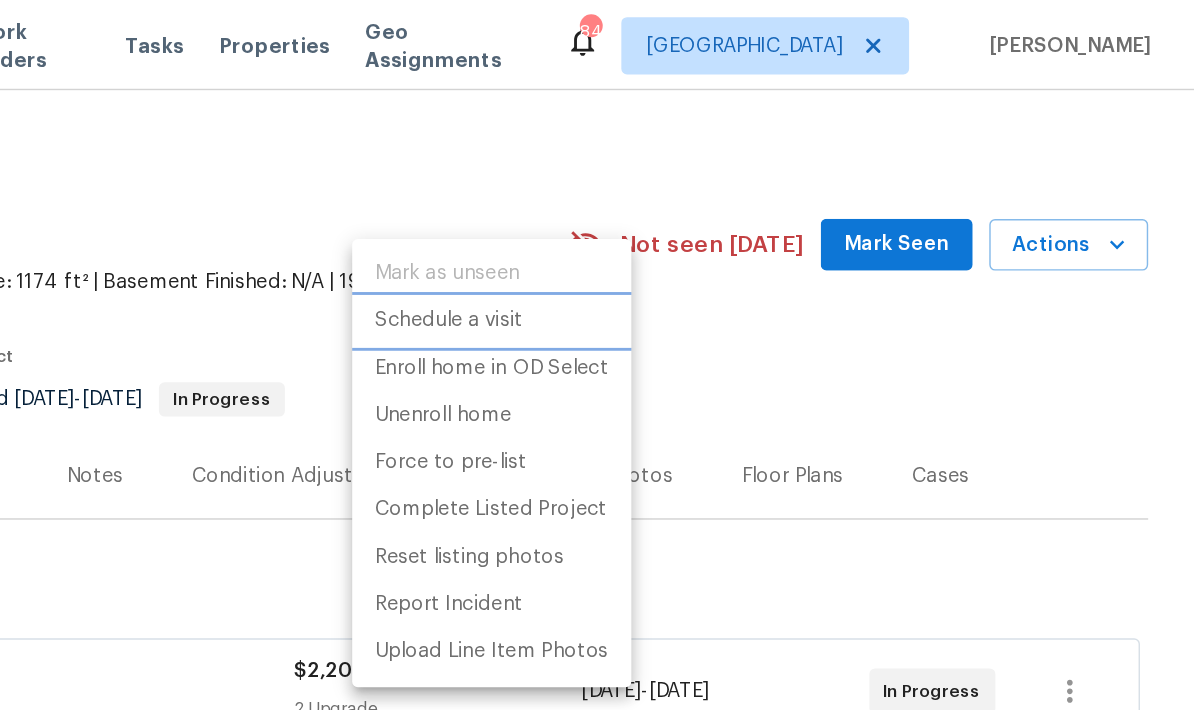 click on "Schedule a visit" at bounding box center (673, 224) 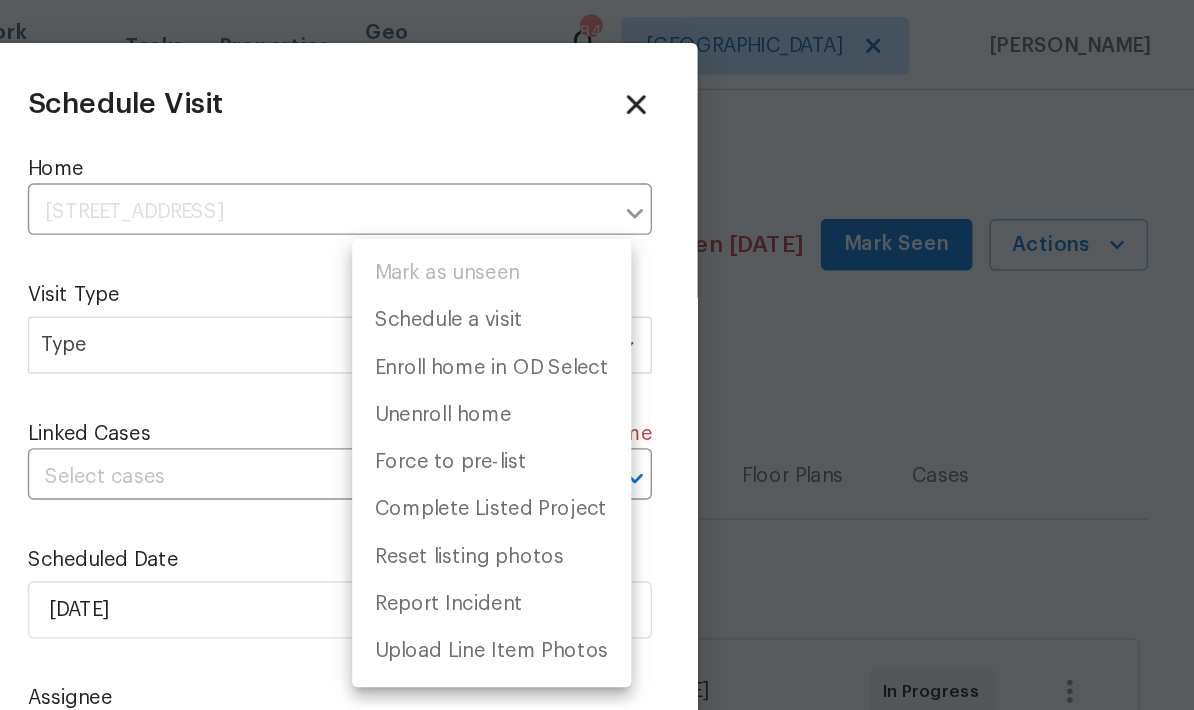 click at bounding box center [597, 355] 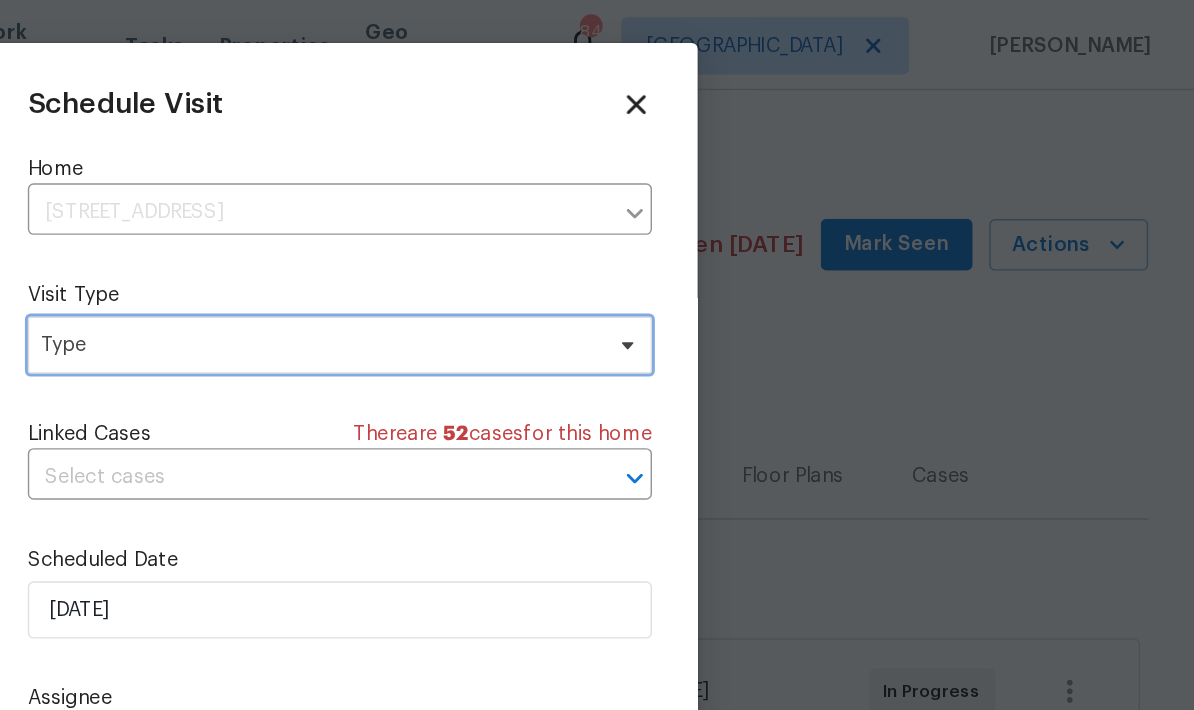 click on "Type" at bounding box center [582, 241] 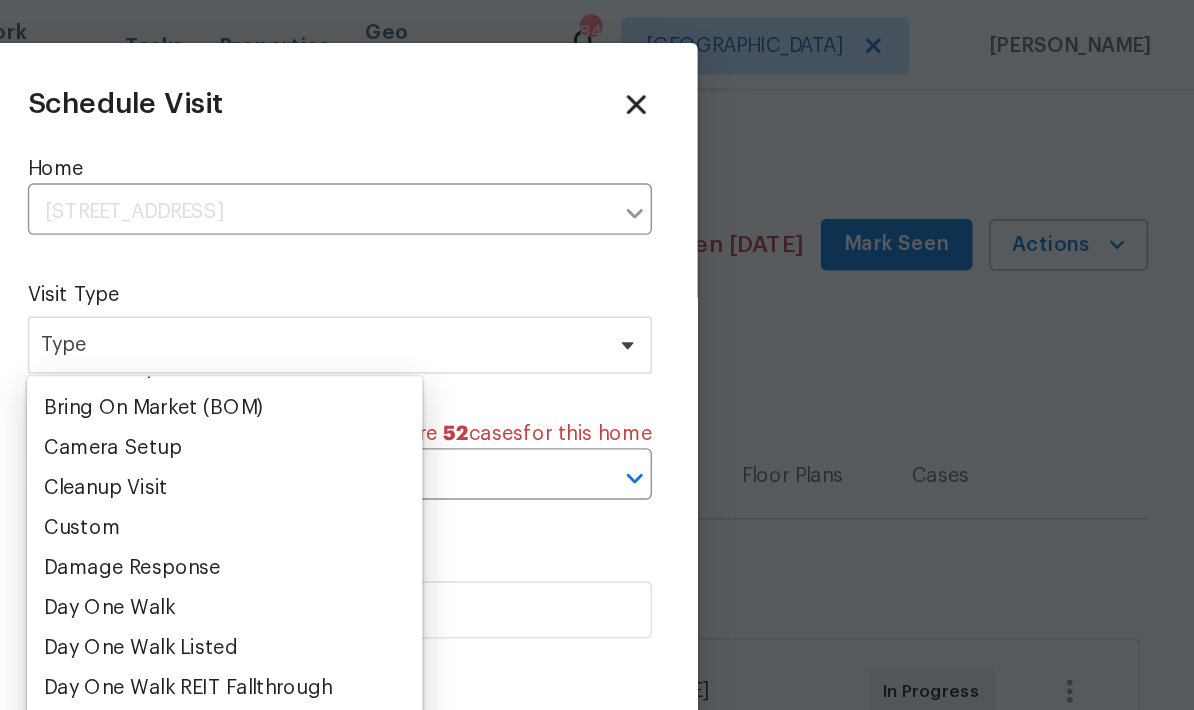 scroll, scrollTop: 214, scrollLeft: 0, axis: vertical 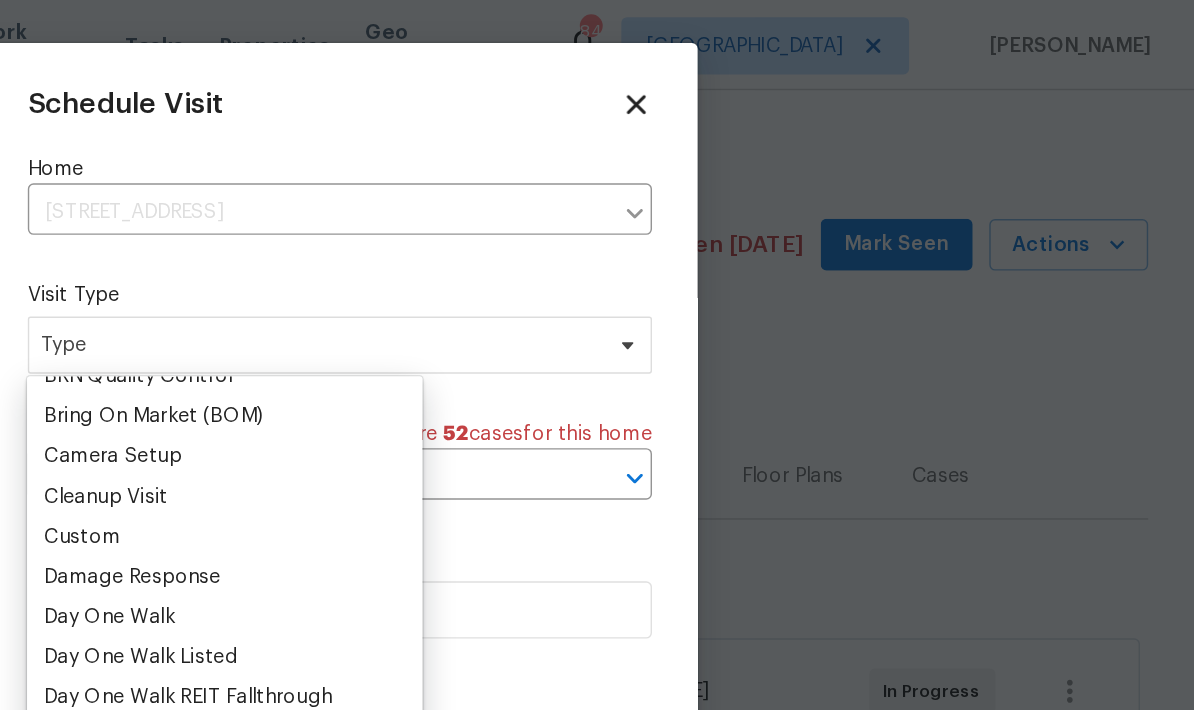 click on "Bring On Market (BOM)" at bounding box center [467, 291] 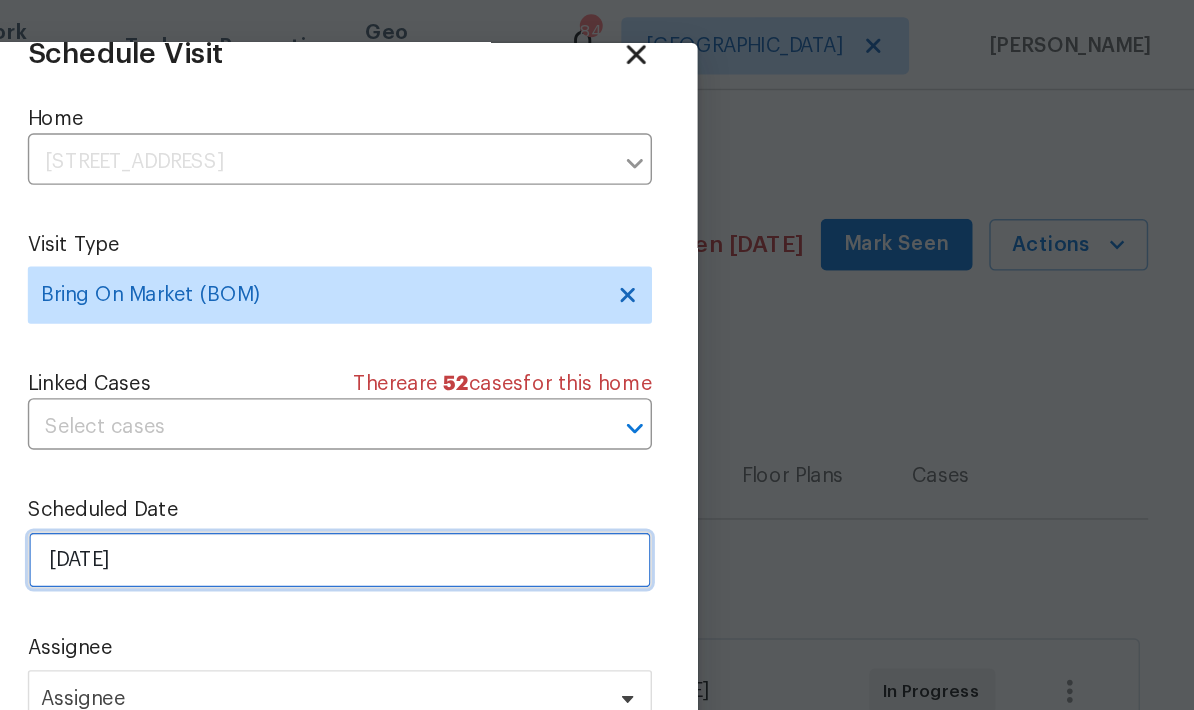 click on "[DATE]" at bounding box center (597, 391) 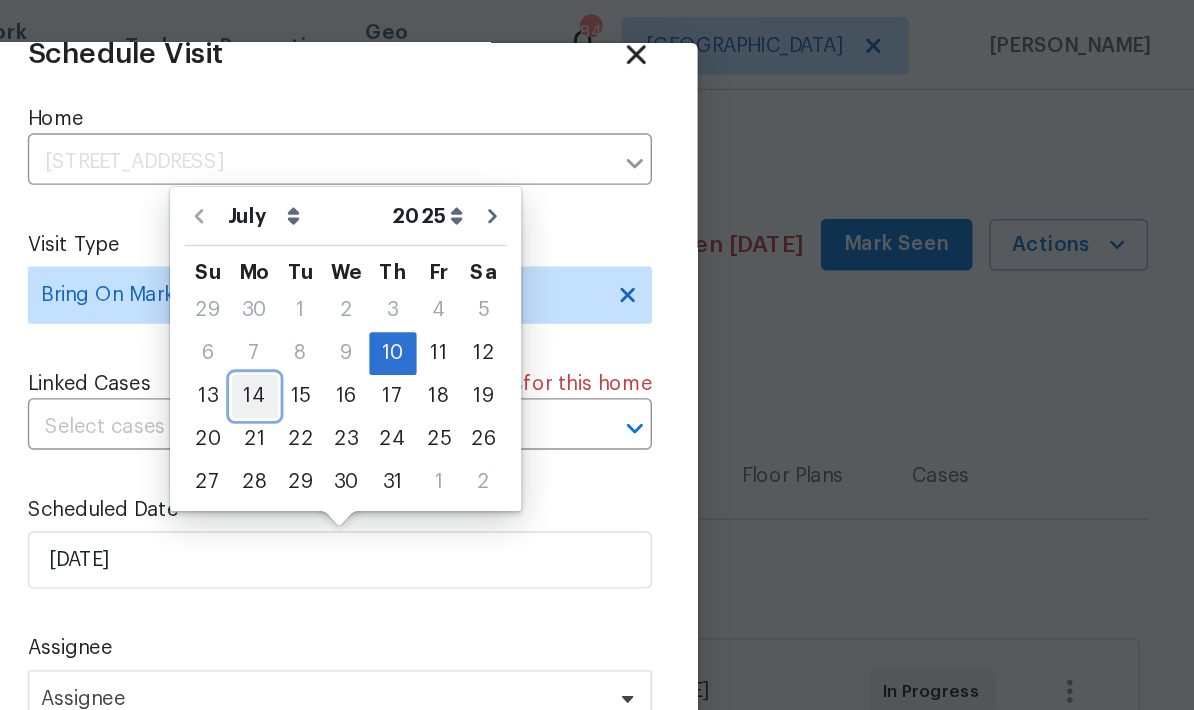 click on "14" at bounding box center [538, 277] 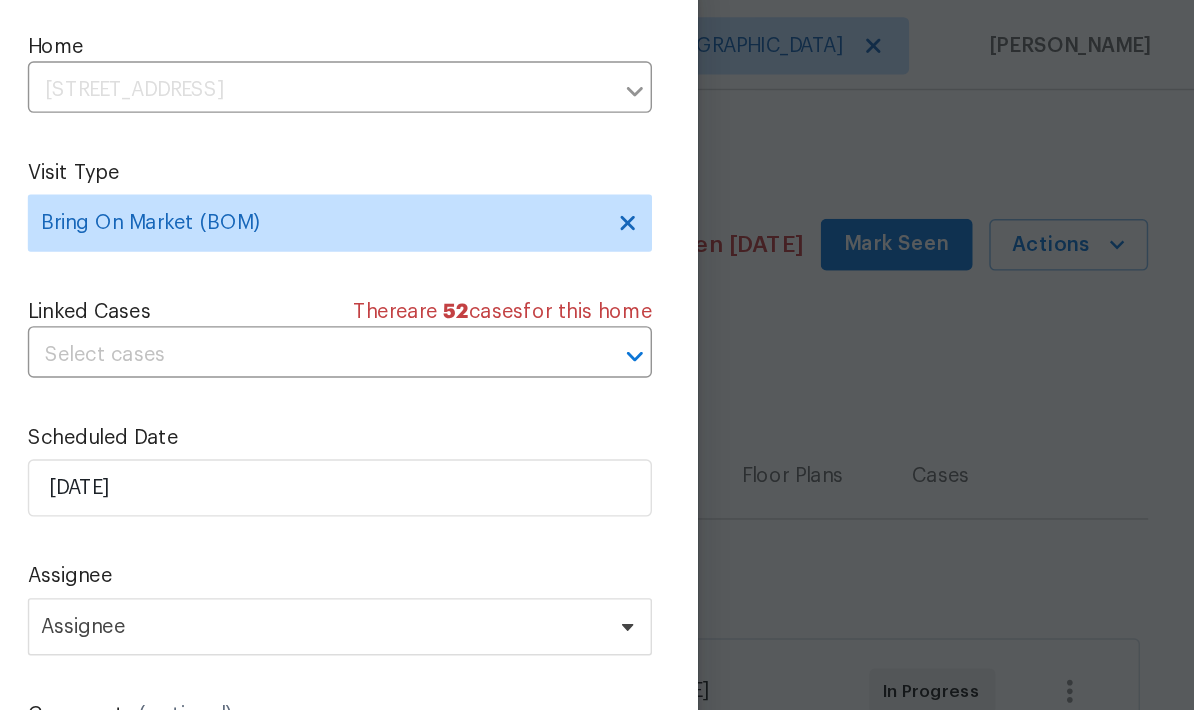 scroll, scrollTop: 50, scrollLeft: 0, axis: vertical 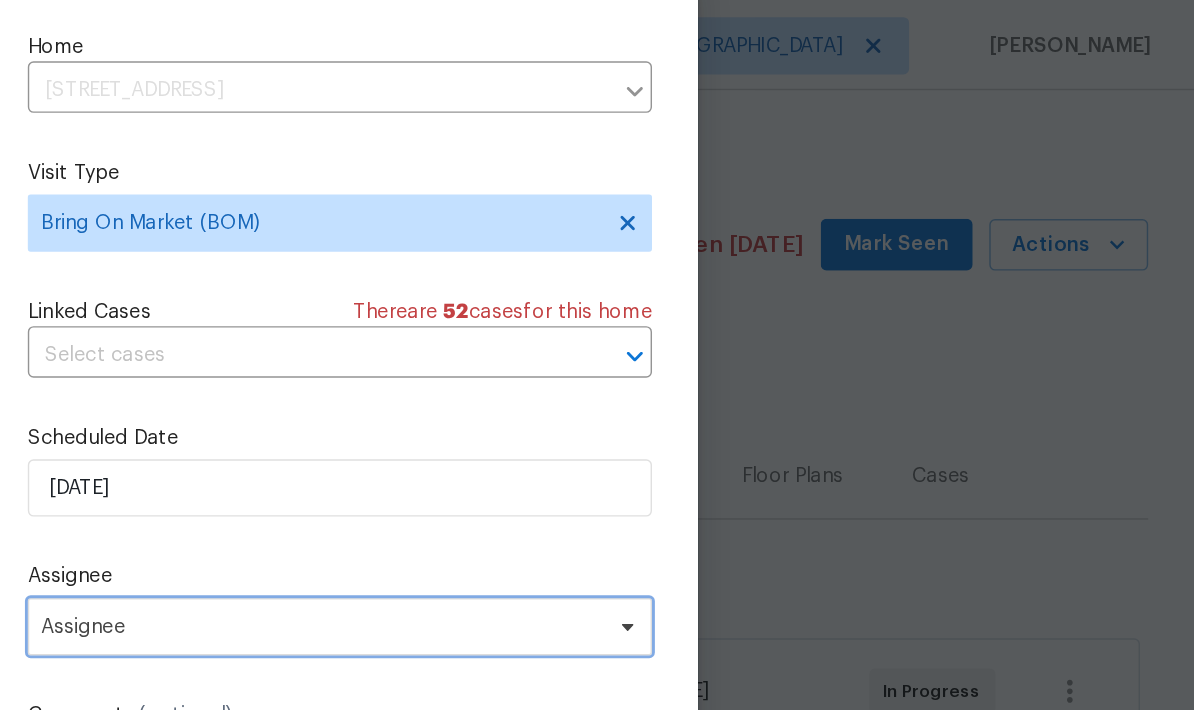 click on "Assignee" at bounding box center (584, 438) 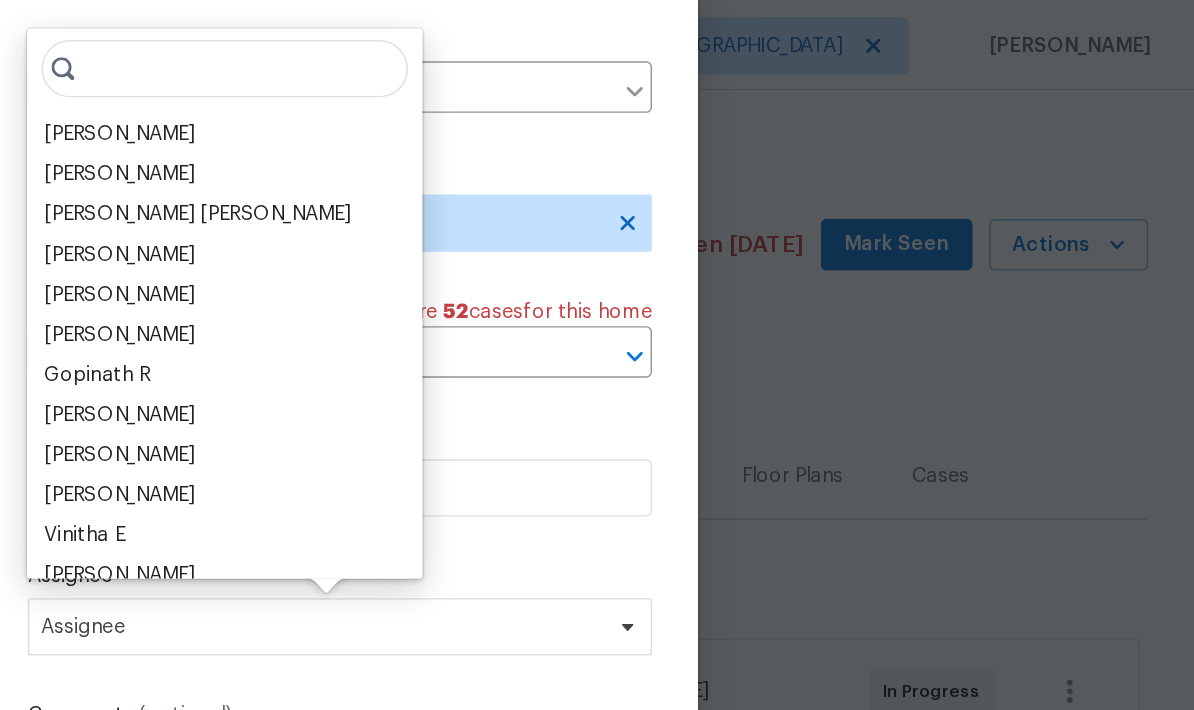 click at bounding box center [517, 48] 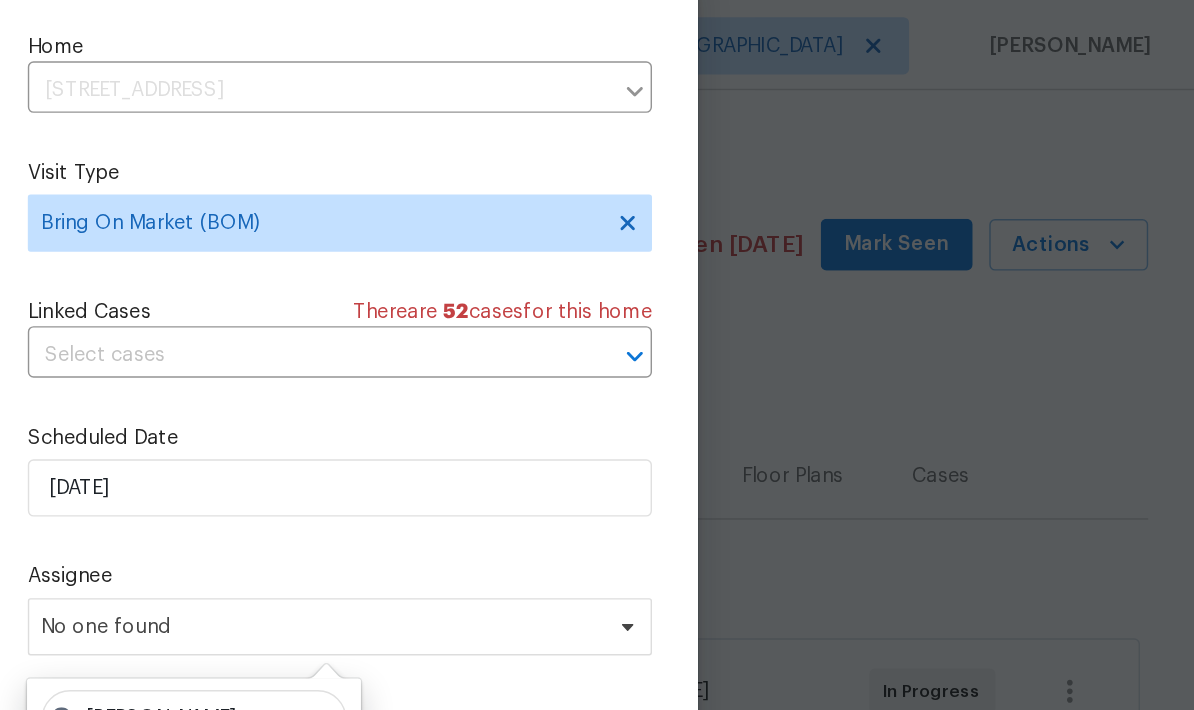 type on "Micheal" 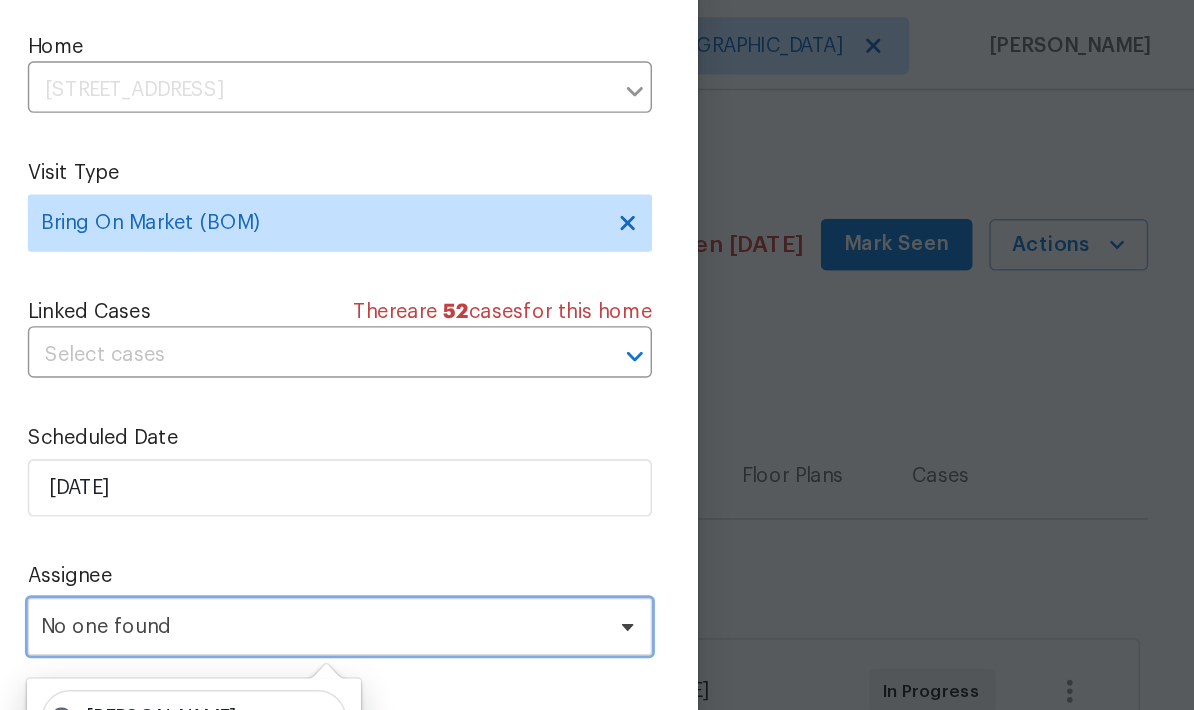 click on "No one found" at bounding box center [584, 438] 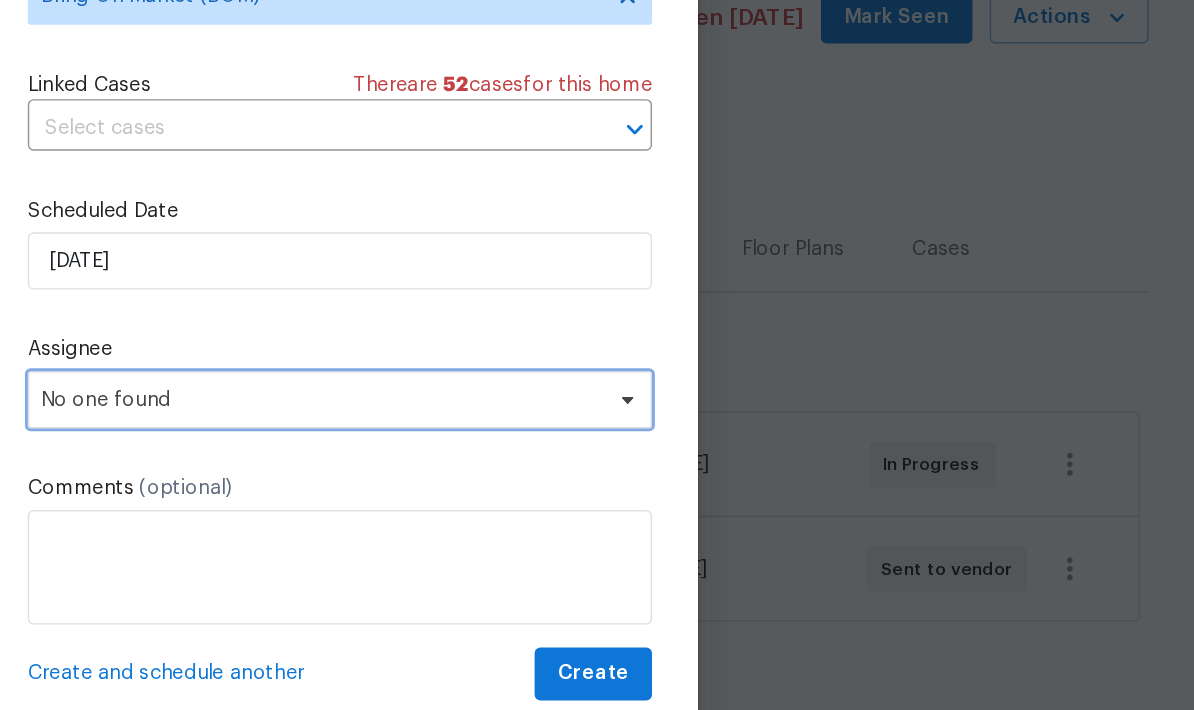 click on "No one found" at bounding box center (584, 438) 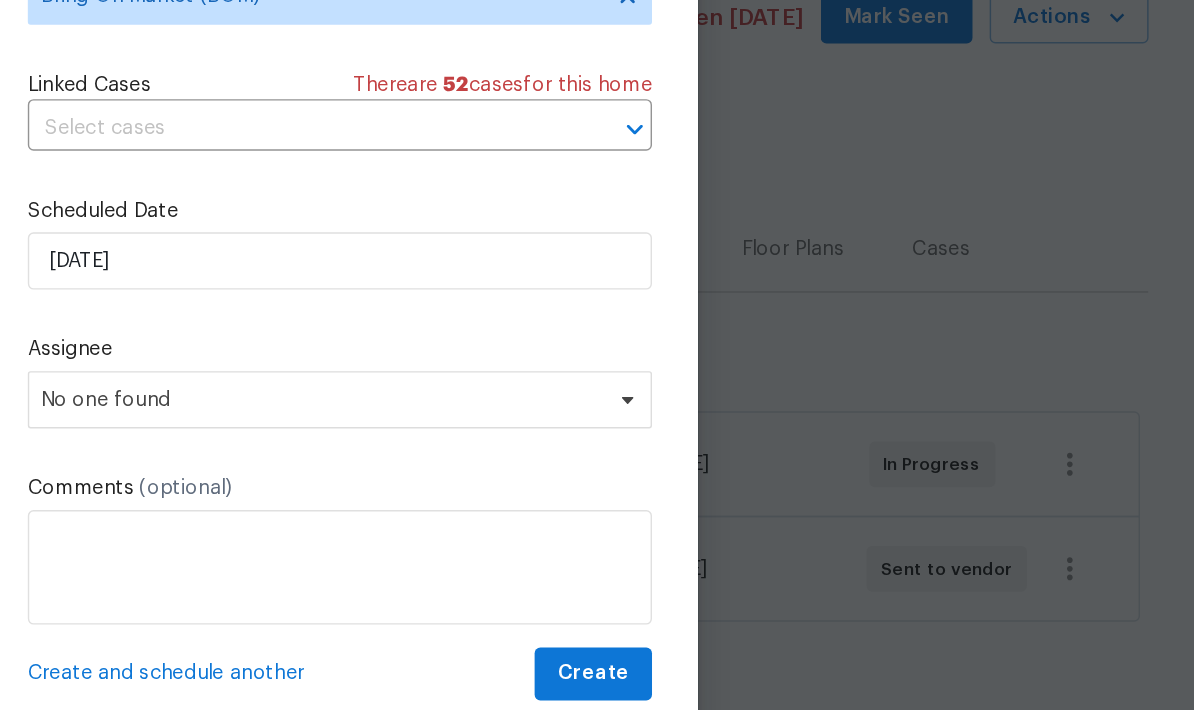 scroll, scrollTop: 47, scrollLeft: 0, axis: vertical 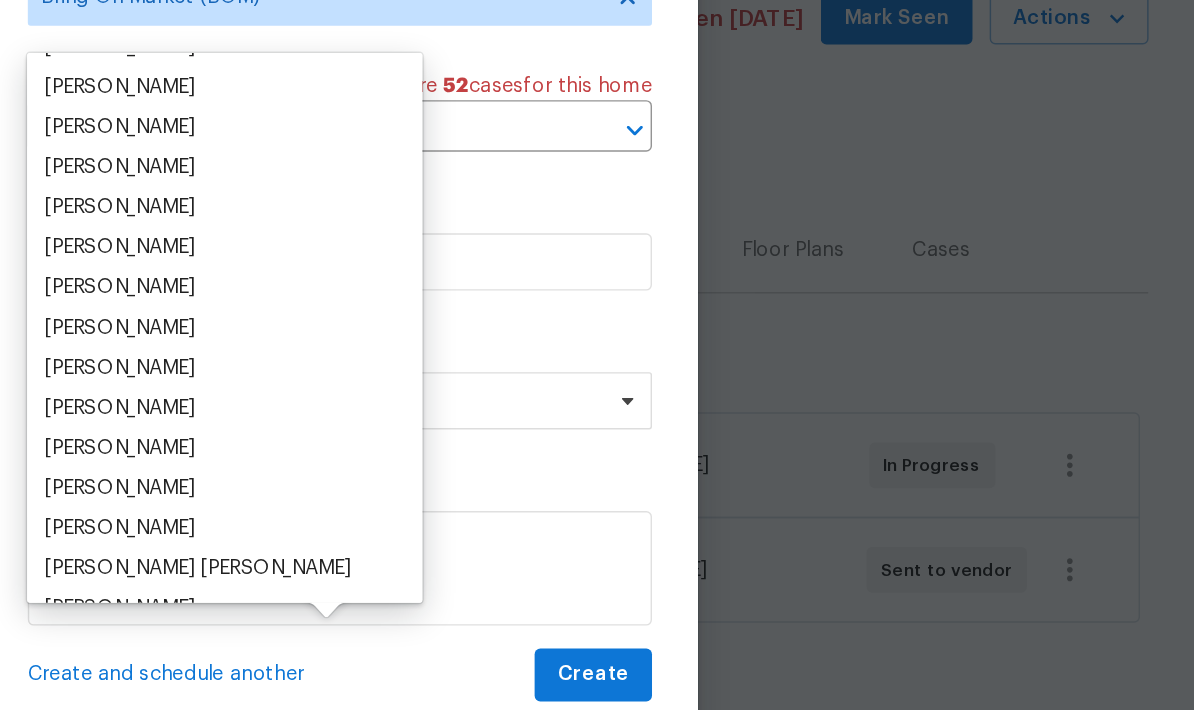 click on "Michael Durham" at bounding box center (443, 415) 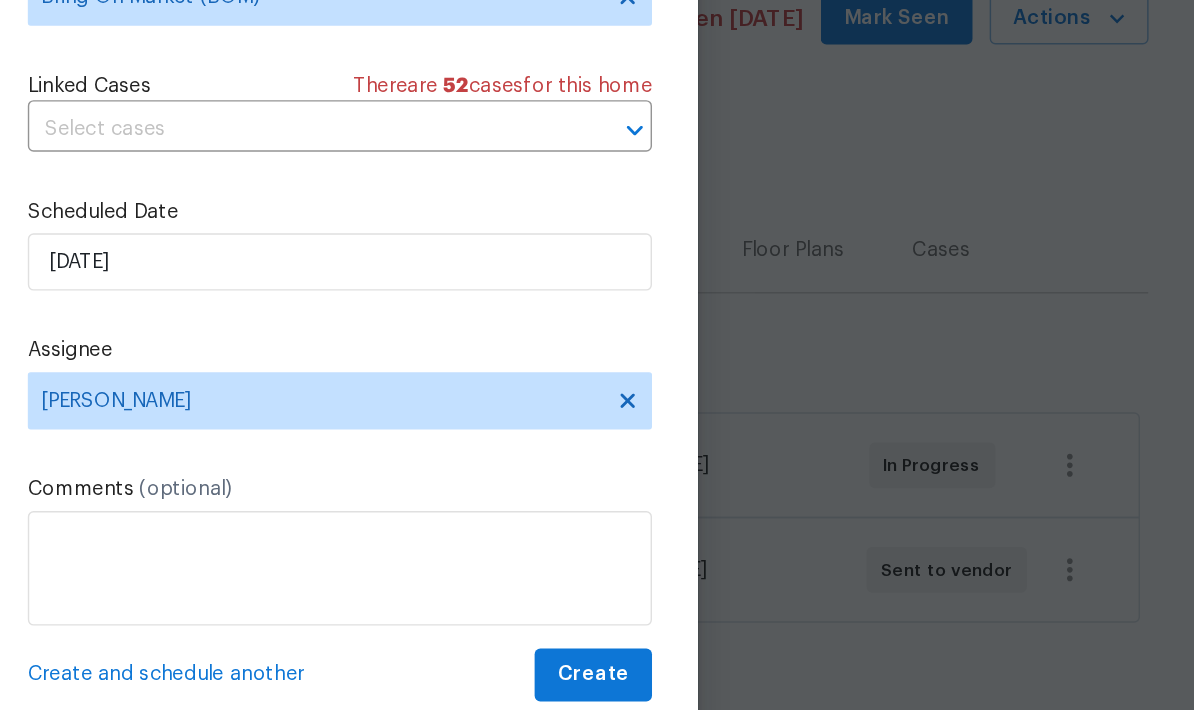 click at bounding box center (597, 555) 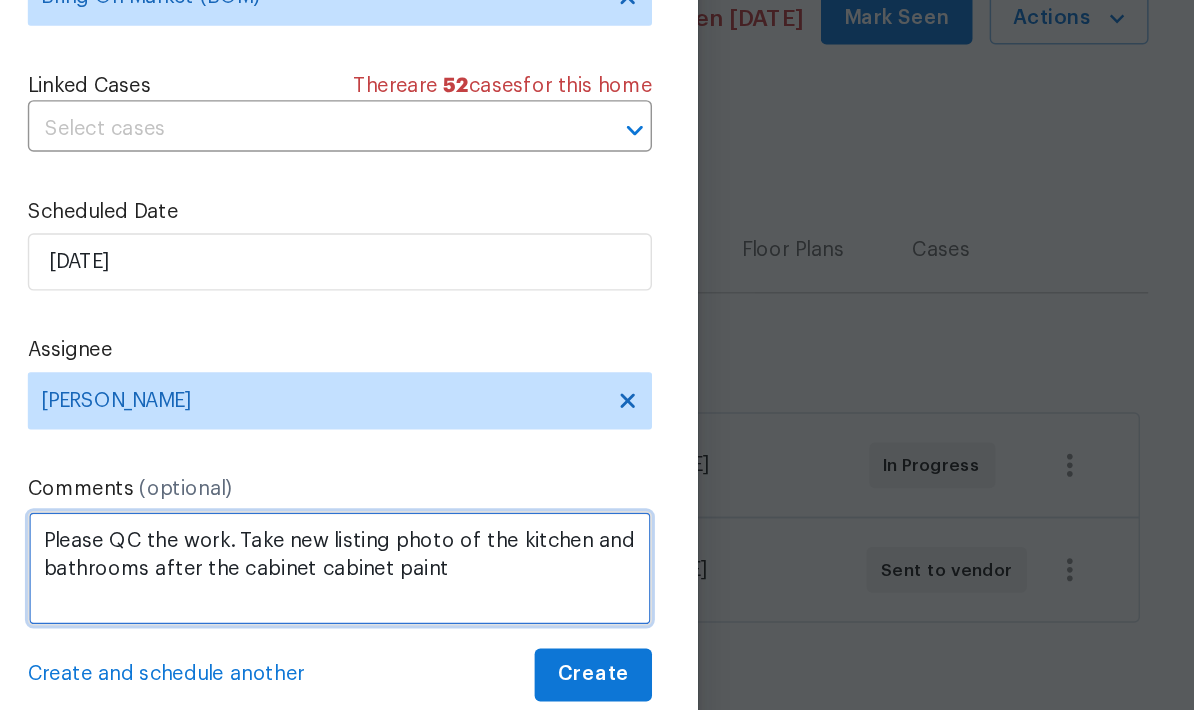 click on "Please QC the work. Take new listing photo of the kitchen and bathrooms after the cabinet cabinet paint" at bounding box center [597, 555] 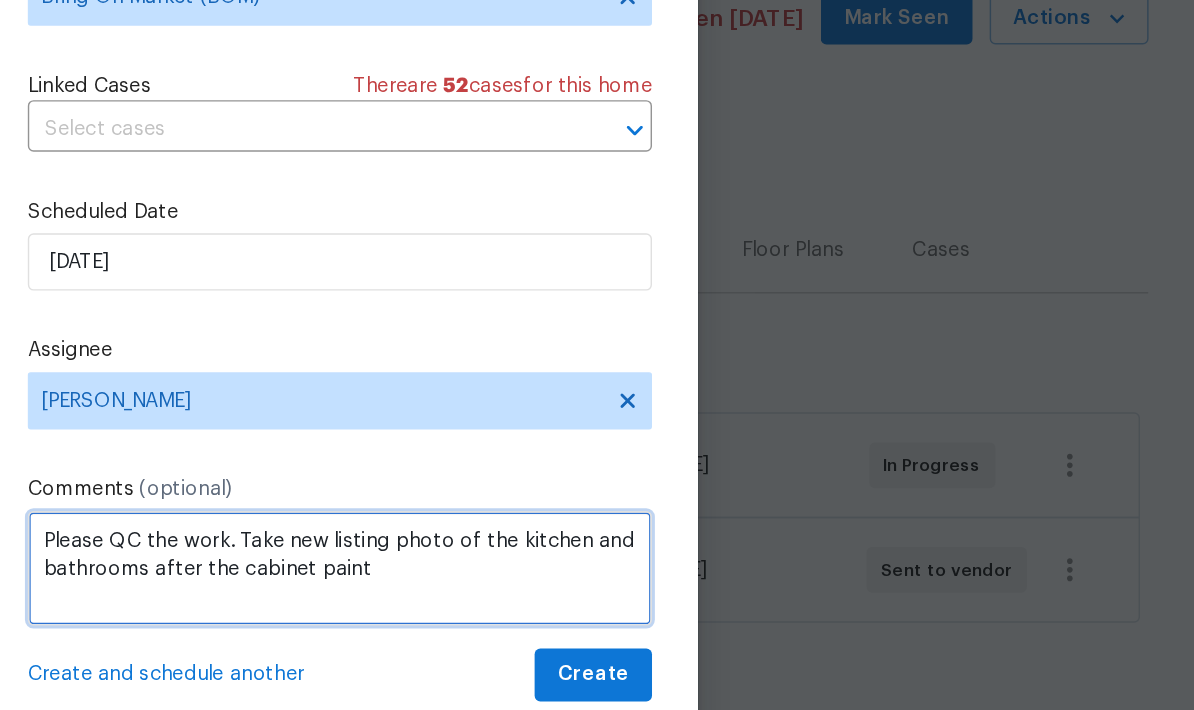 click on "Please QC the work. Take new listing photo of the kitchen and bathrooms after the cabinet paint" at bounding box center [597, 555] 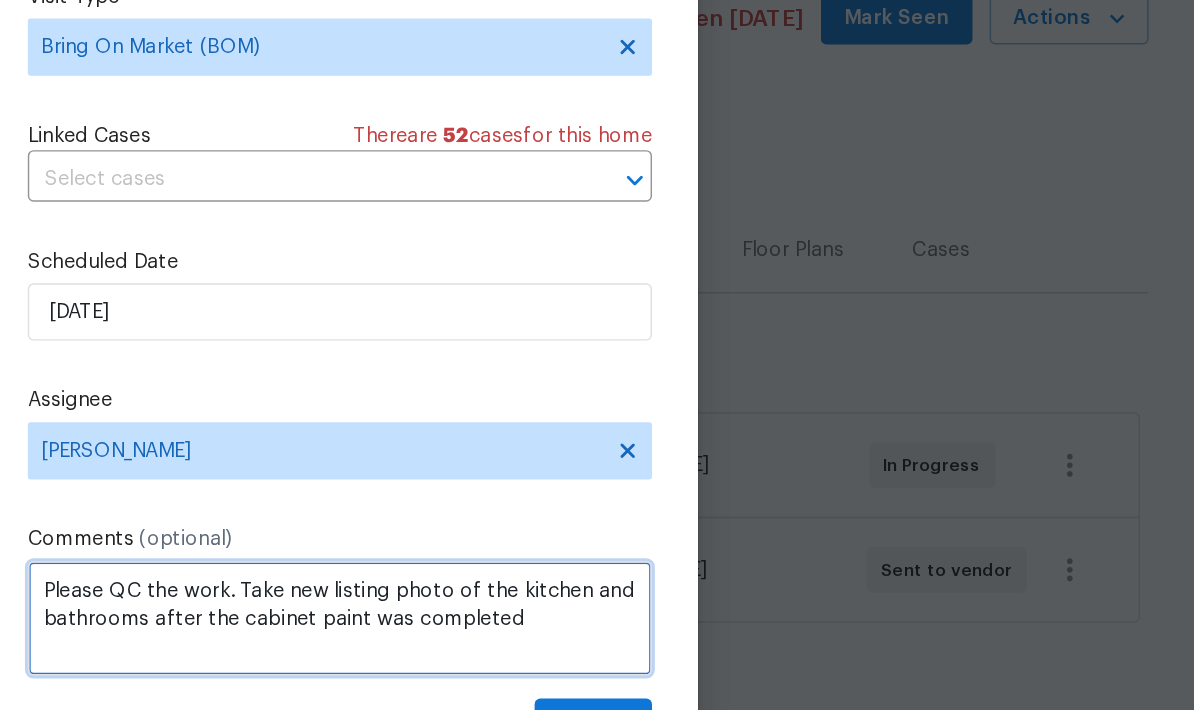 scroll, scrollTop: 0, scrollLeft: 0, axis: both 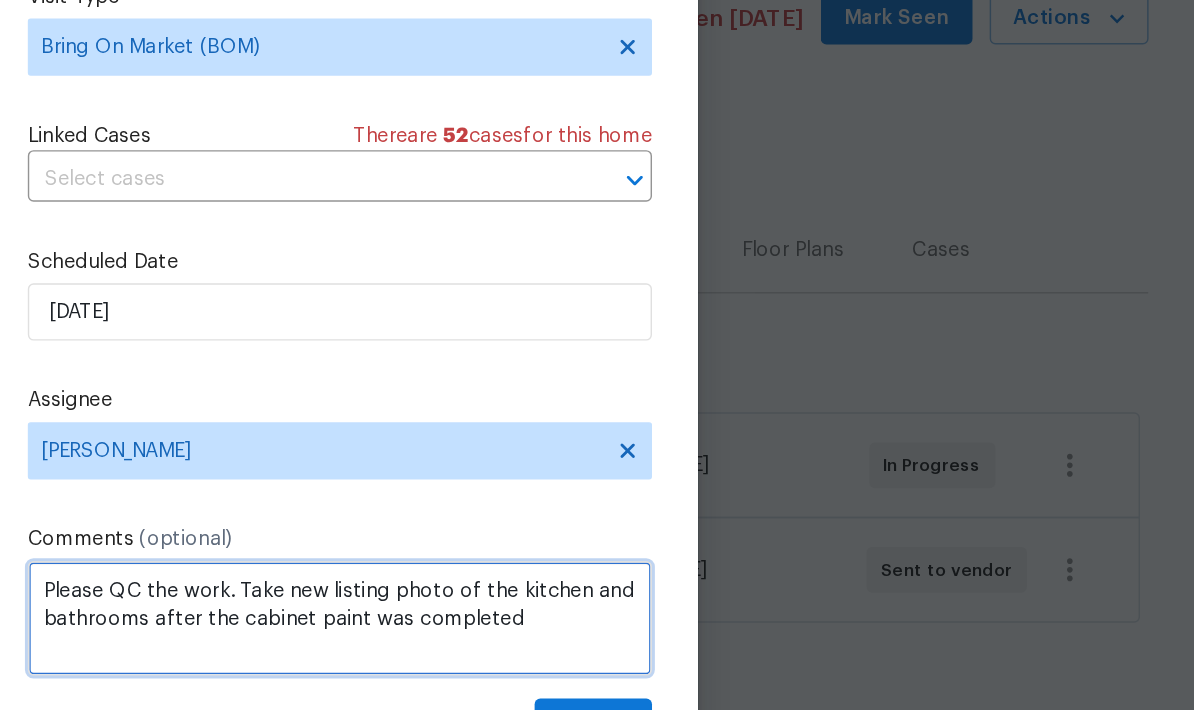 type on "Please QC the work. Take new listing photo of the kitchen and bathrooms after the cabinet paint was completed" 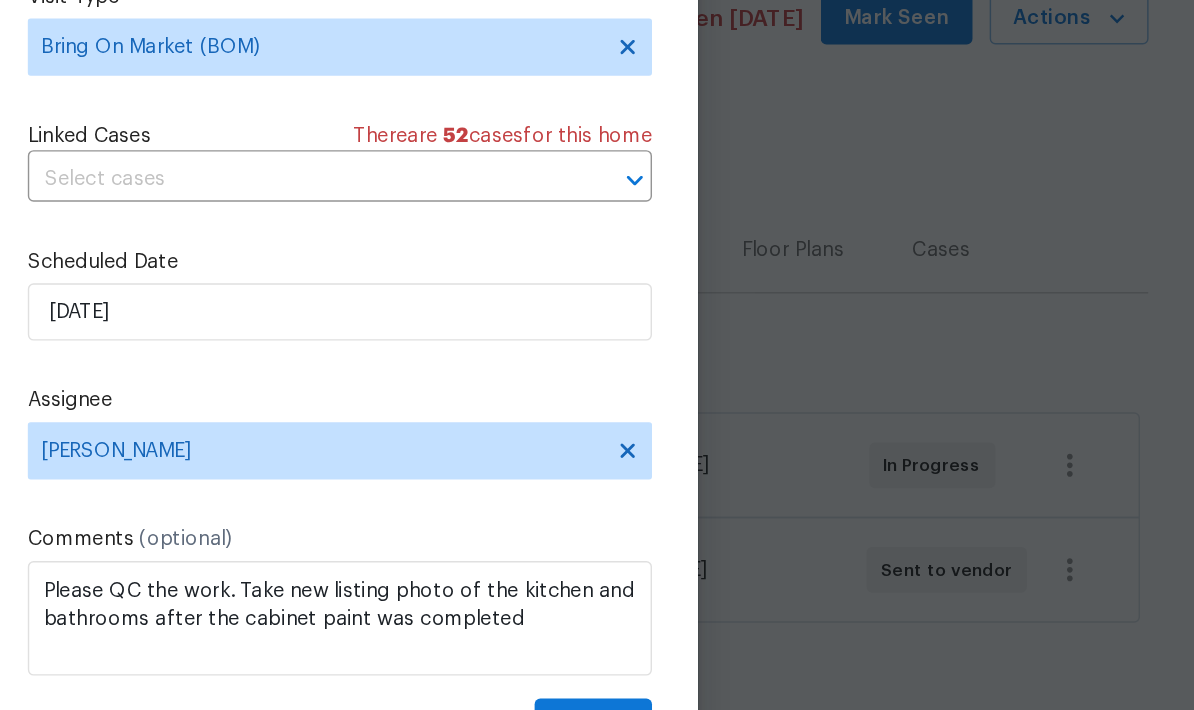 click on "Schedule Visit Home   1097 Rock Creek Ln, Norcross, GA 30093 ​ Visit Type   Bring On Market (BOM) Linked Cases There  are   52  case s  for this home   ​ Scheduled Date   7/14/2025 Assignee   Michael Durham Comments   (optional) Please QC the work. Take new listing photo of the kitchen and bathrooms after the cabinet paint was completed Create and schedule another Create" at bounding box center (597, 330) 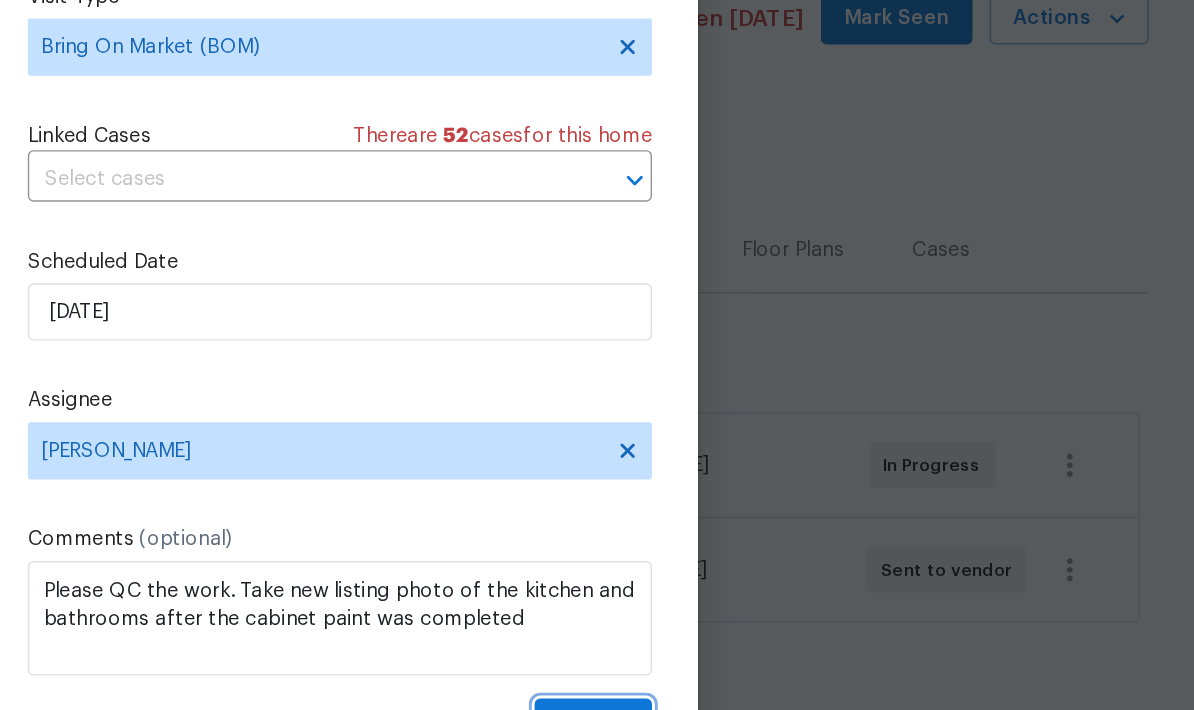 click on "Create" at bounding box center [774, 664] 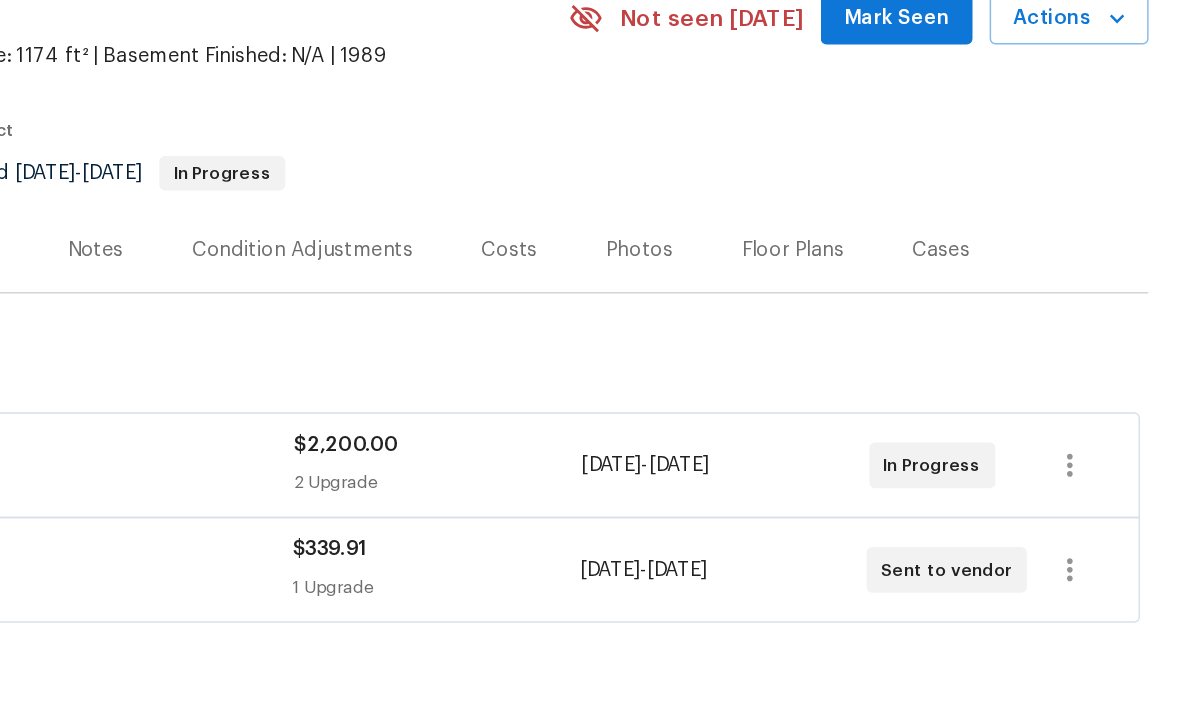 scroll, scrollTop: 0, scrollLeft: 0, axis: both 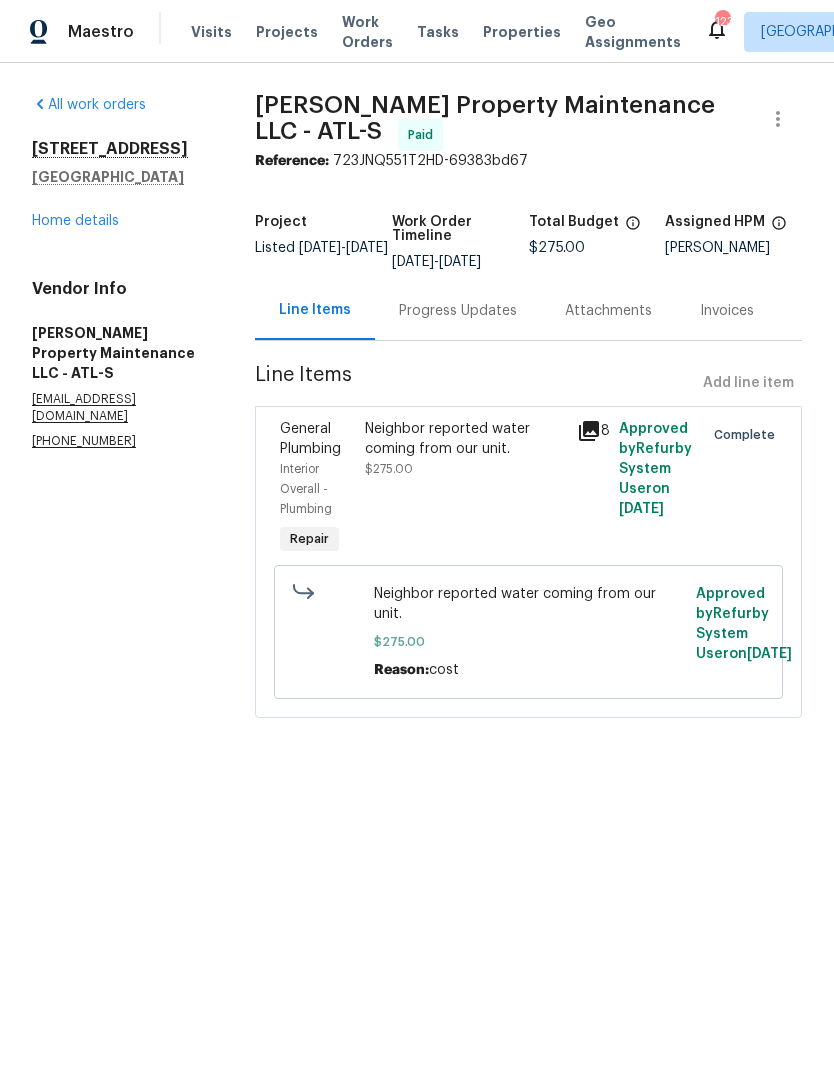 click on "Work Orders" at bounding box center [367, 32] 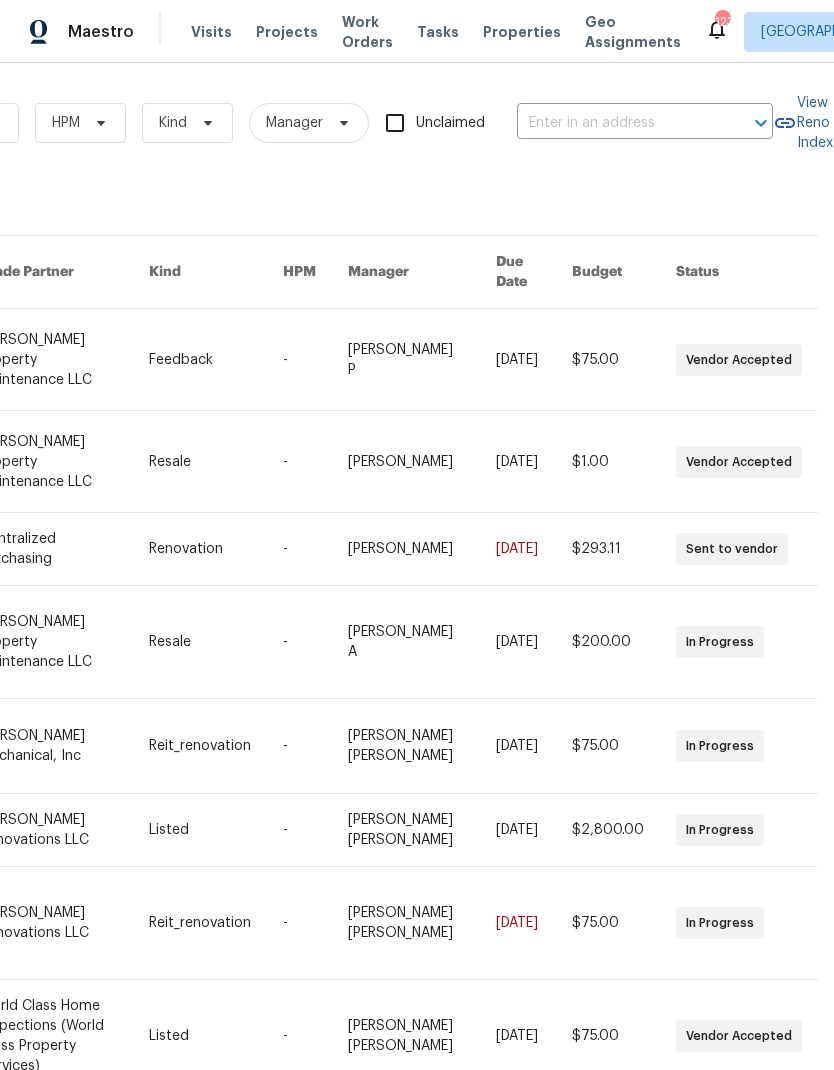 scroll, scrollTop: 0, scrollLeft: 329, axis: horizontal 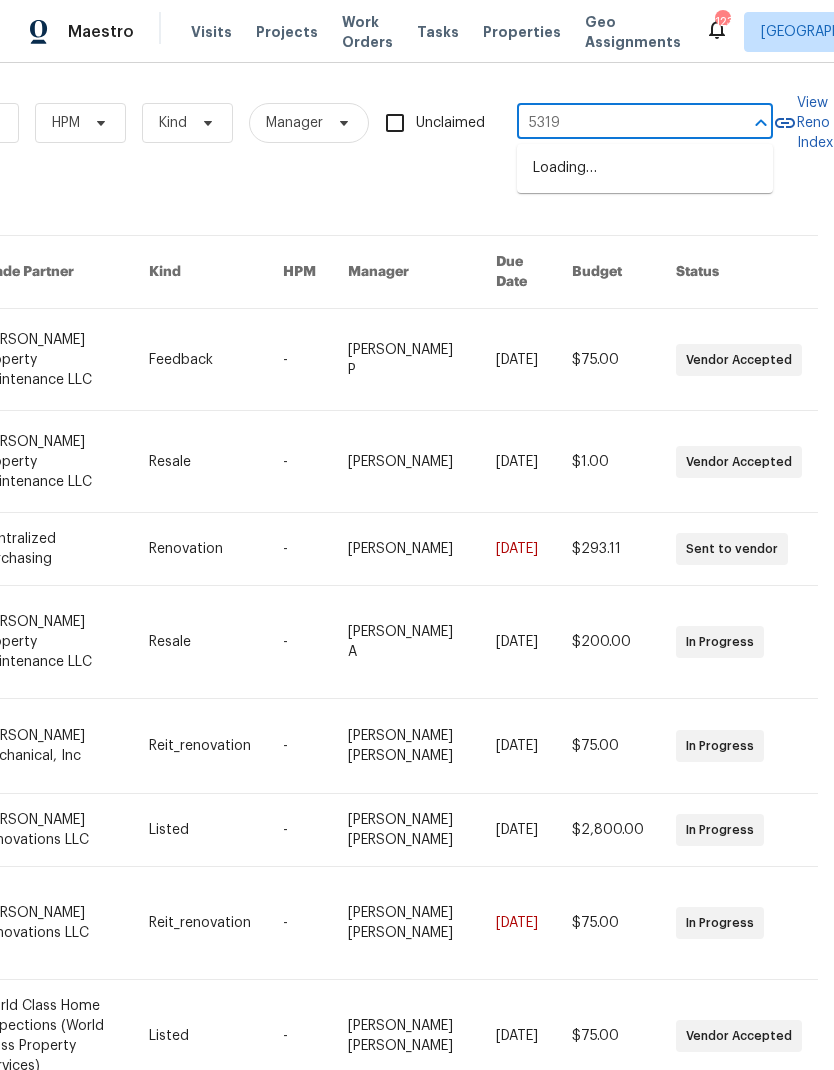 type on "5319" 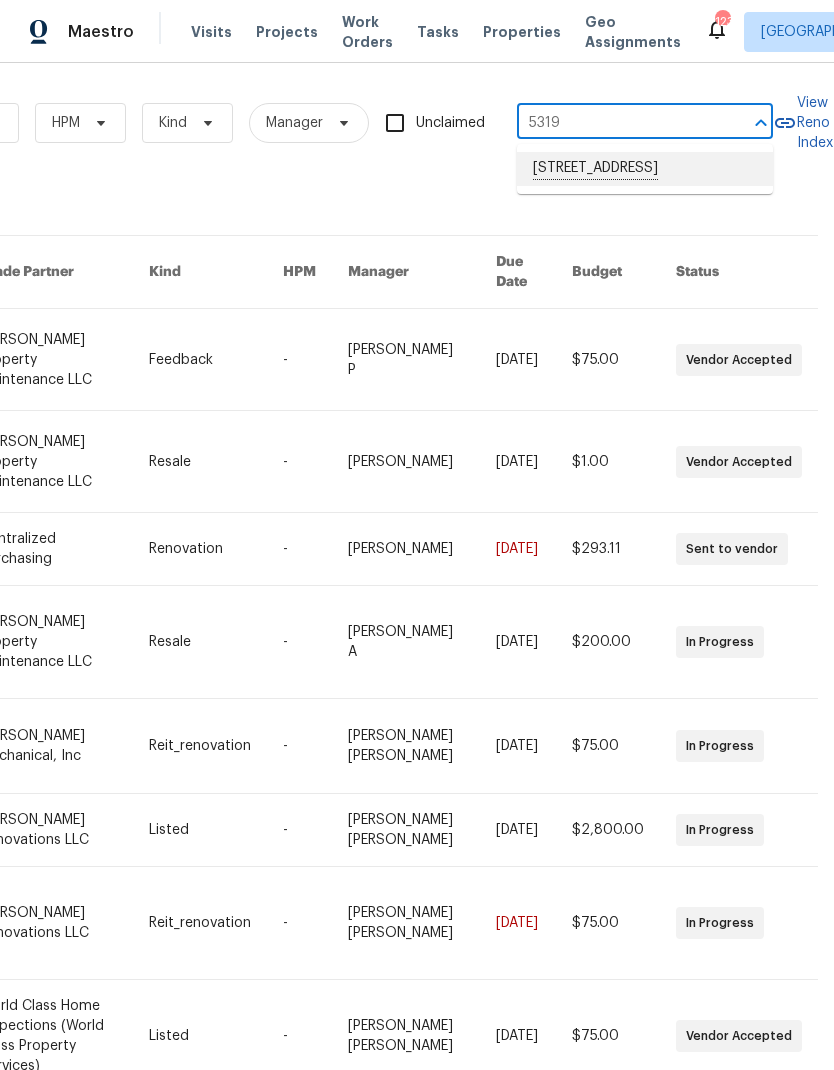 click on "5319 Pinnacle Peak Ln, Norcross, GA 30071" at bounding box center [645, 169] 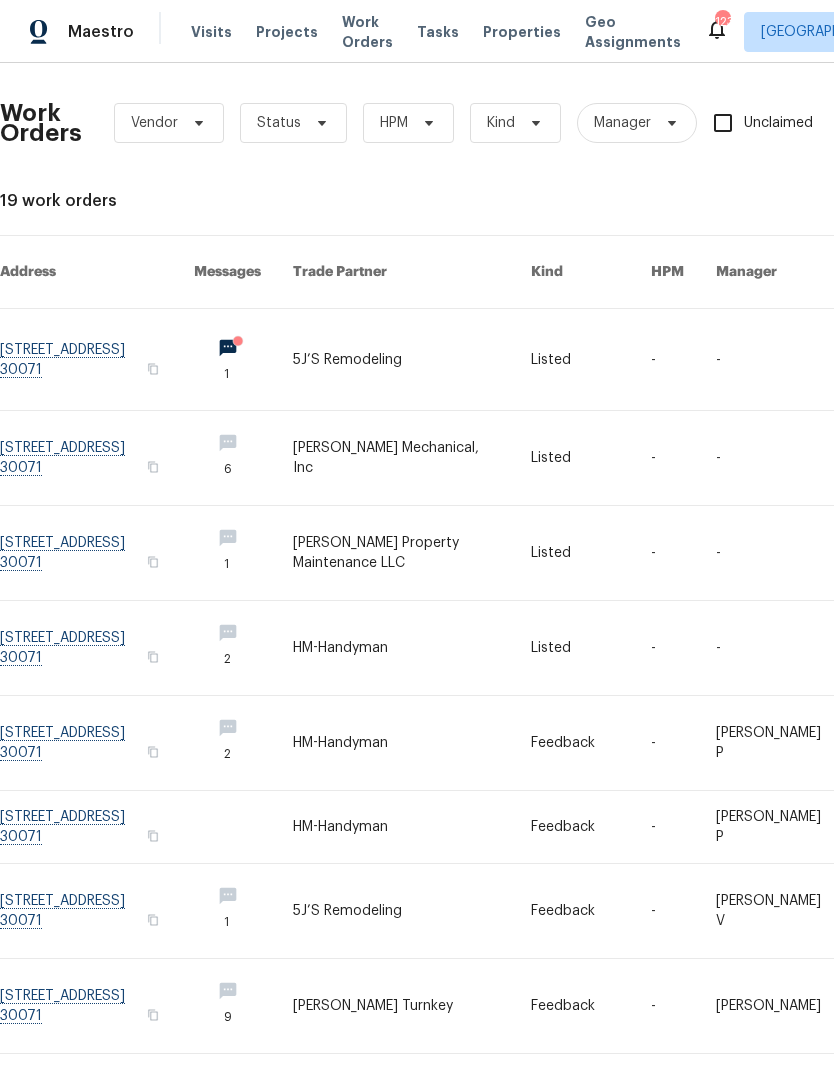 scroll, scrollTop: 0, scrollLeft: 0, axis: both 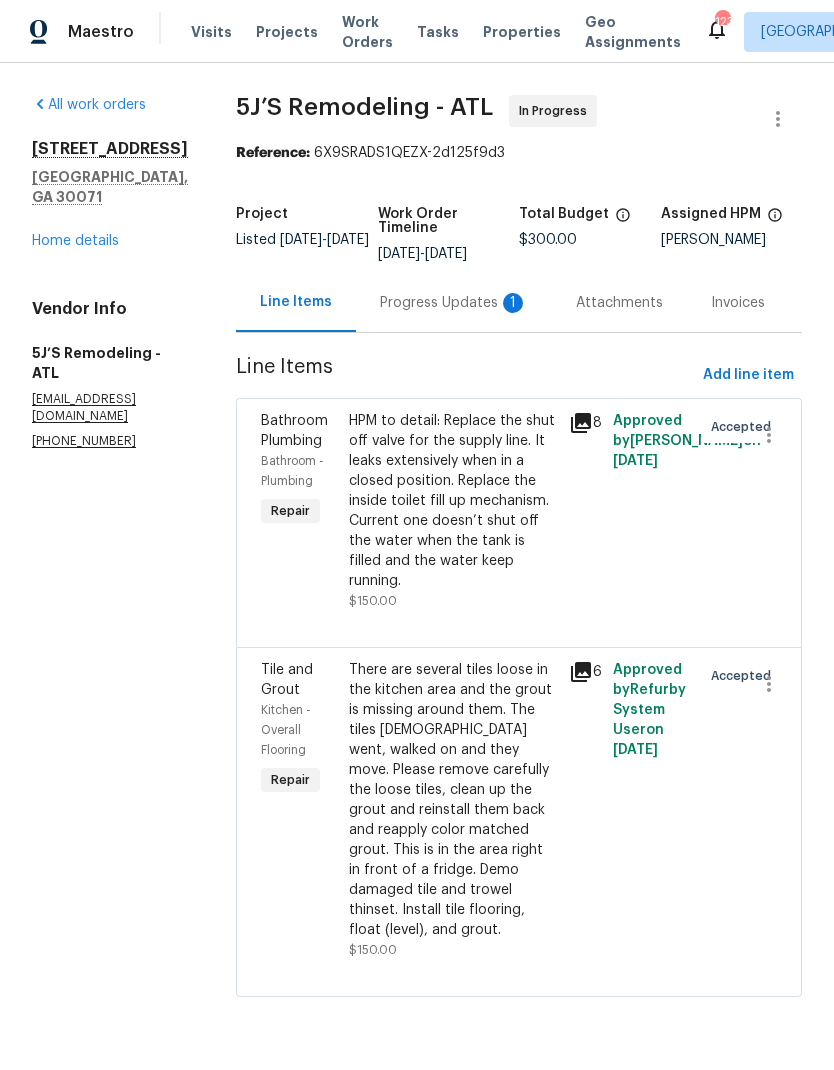 click on "There are several tiles loose in the kitchen area and the grout is missing around them. The tiles creek went, walked on and they move.
Please remove carefully the loose tiles, clean up the grout and reinstall them back and reapply color matched grout. This is in the area right in front of a fridge.
Demo damaged tile and trowel thinset. Install tile flooring, float (level), and grout." at bounding box center (453, 800) 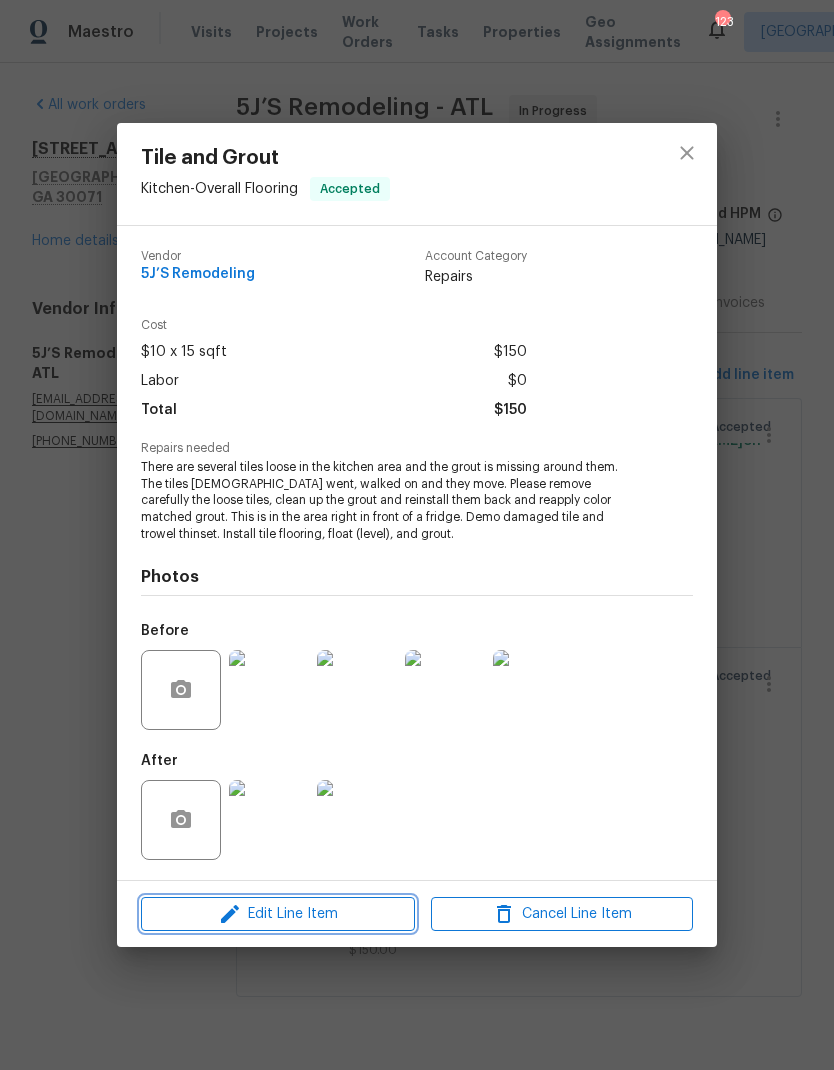 click on "Edit Line Item" at bounding box center (278, 914) 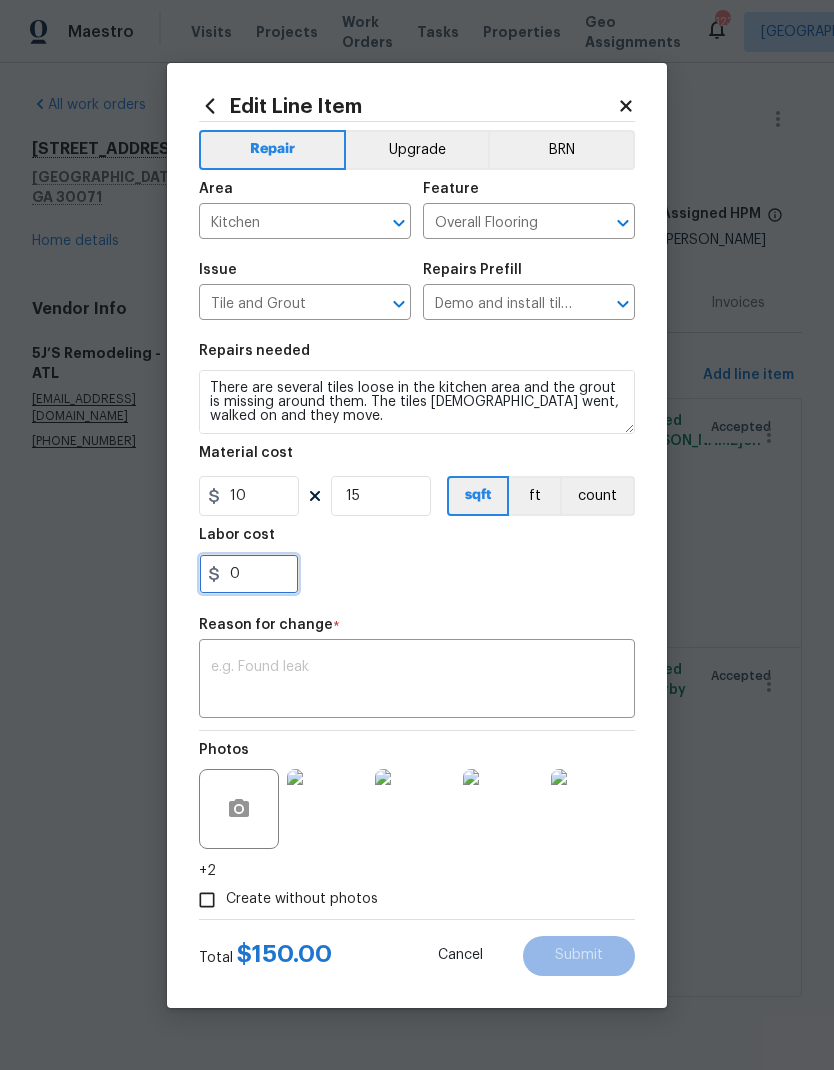 click on "0" at bounding box center [249, 574] 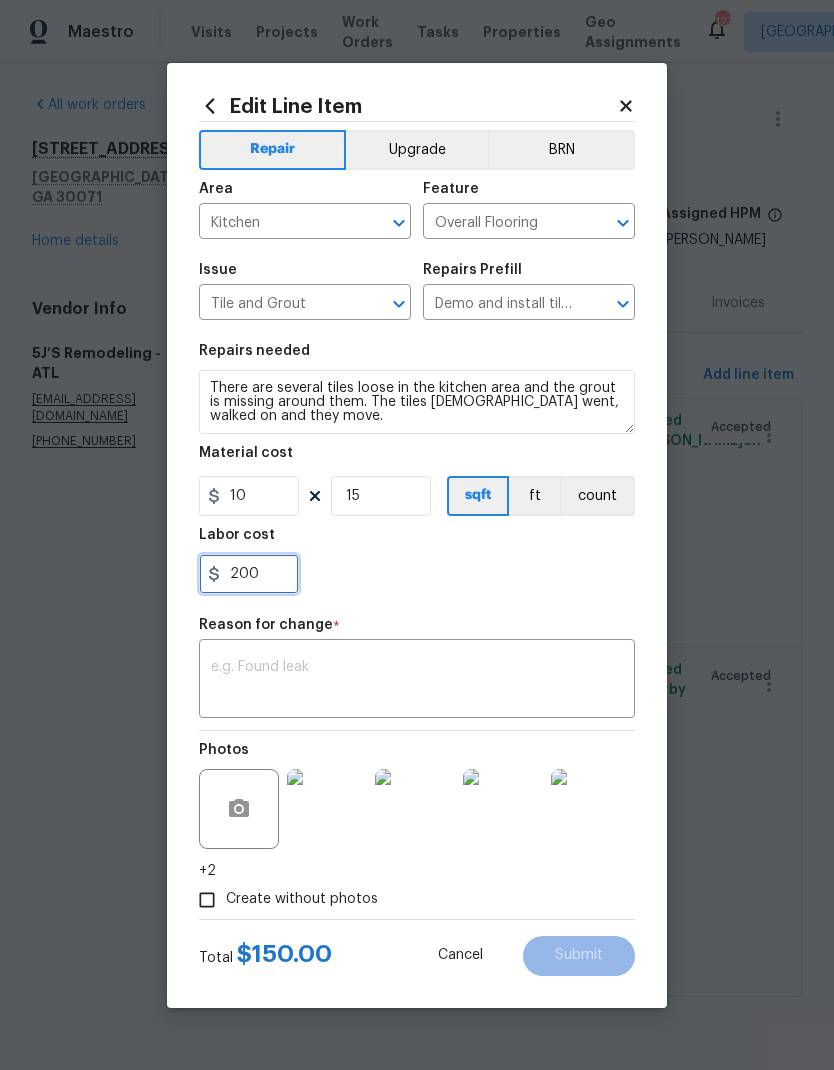 type on "200" 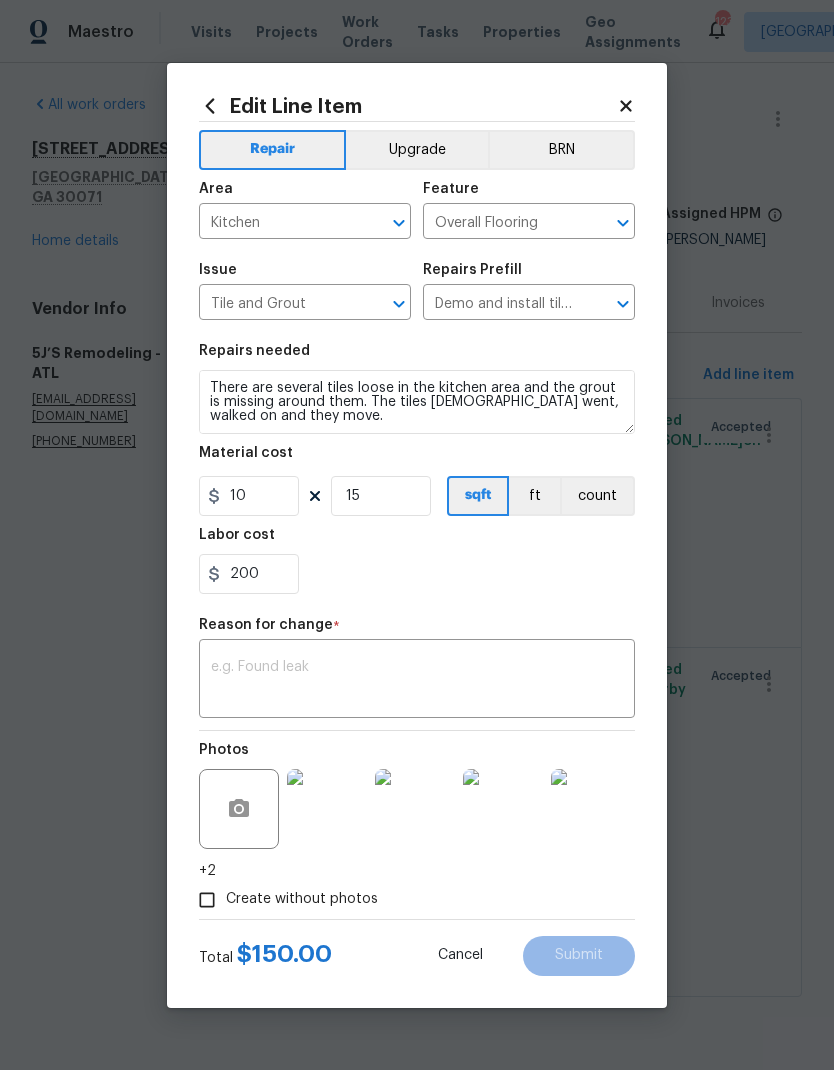 click at bounding box center (417, 681) 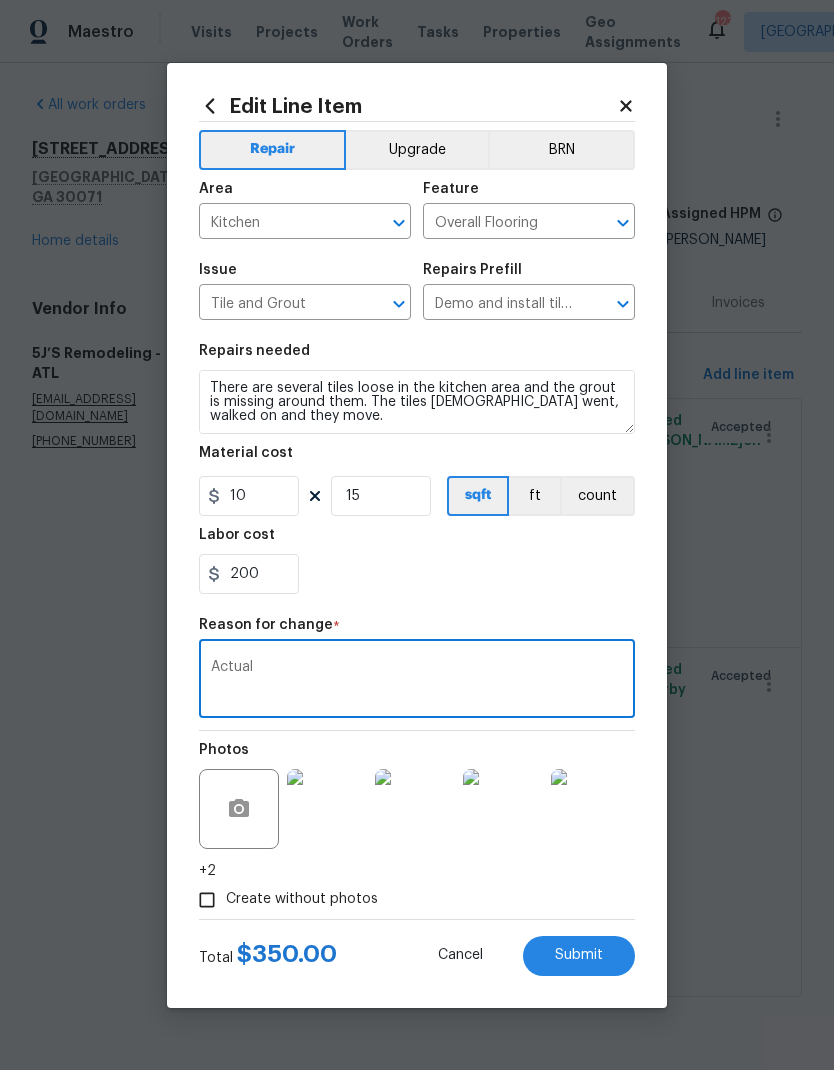 type on "Actual" 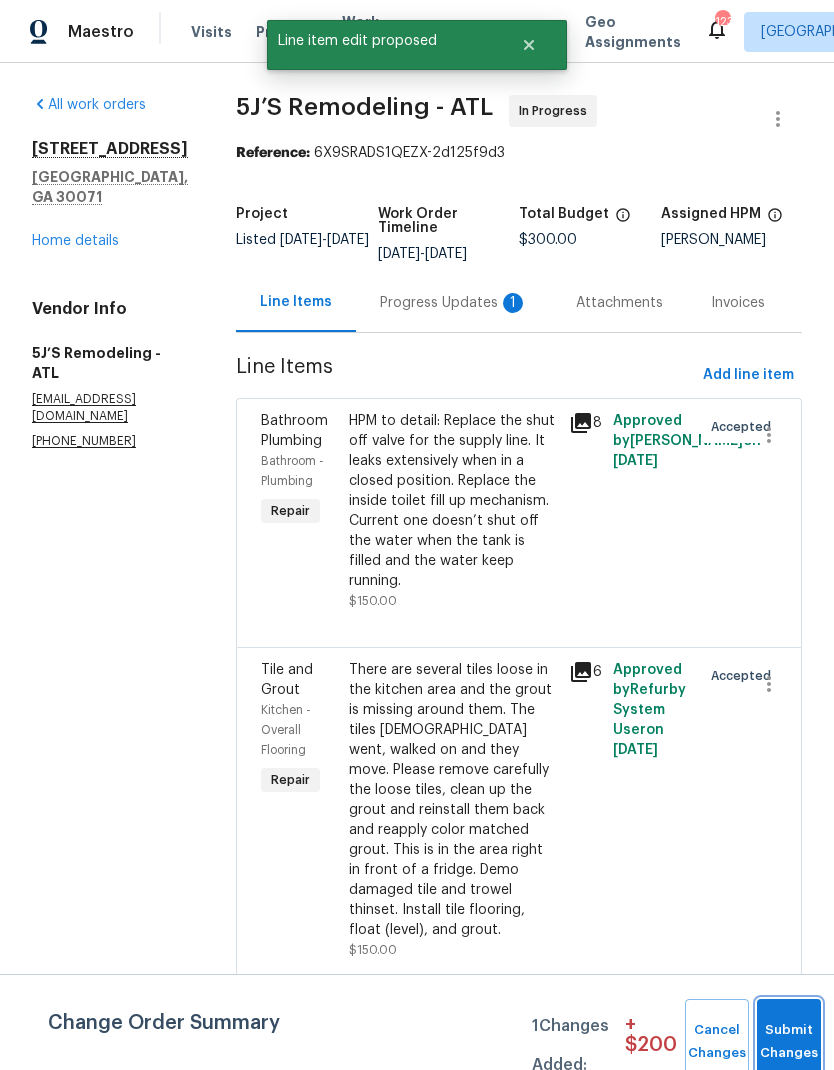 click on "Submit Changes" at bounding box center [789, 1042] 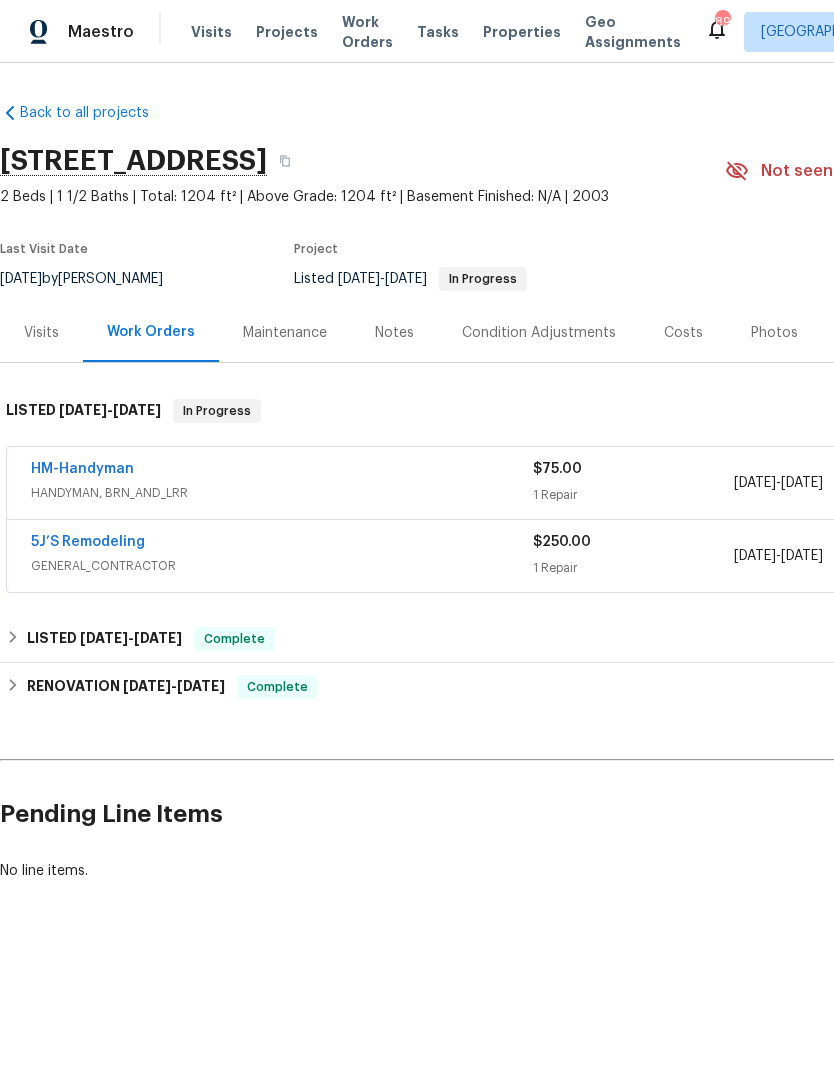 scroll, scrollTop: 0, scrollLeft: 0, axis: both 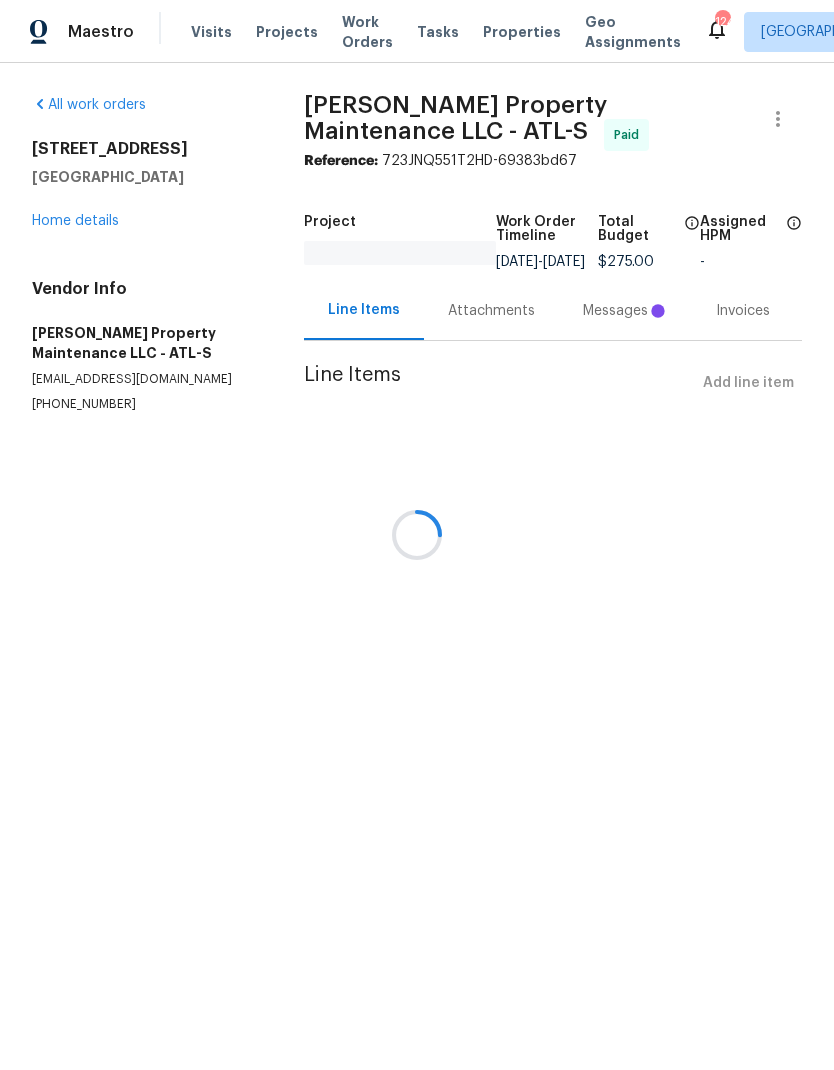 click at bounding box center [417, 535] 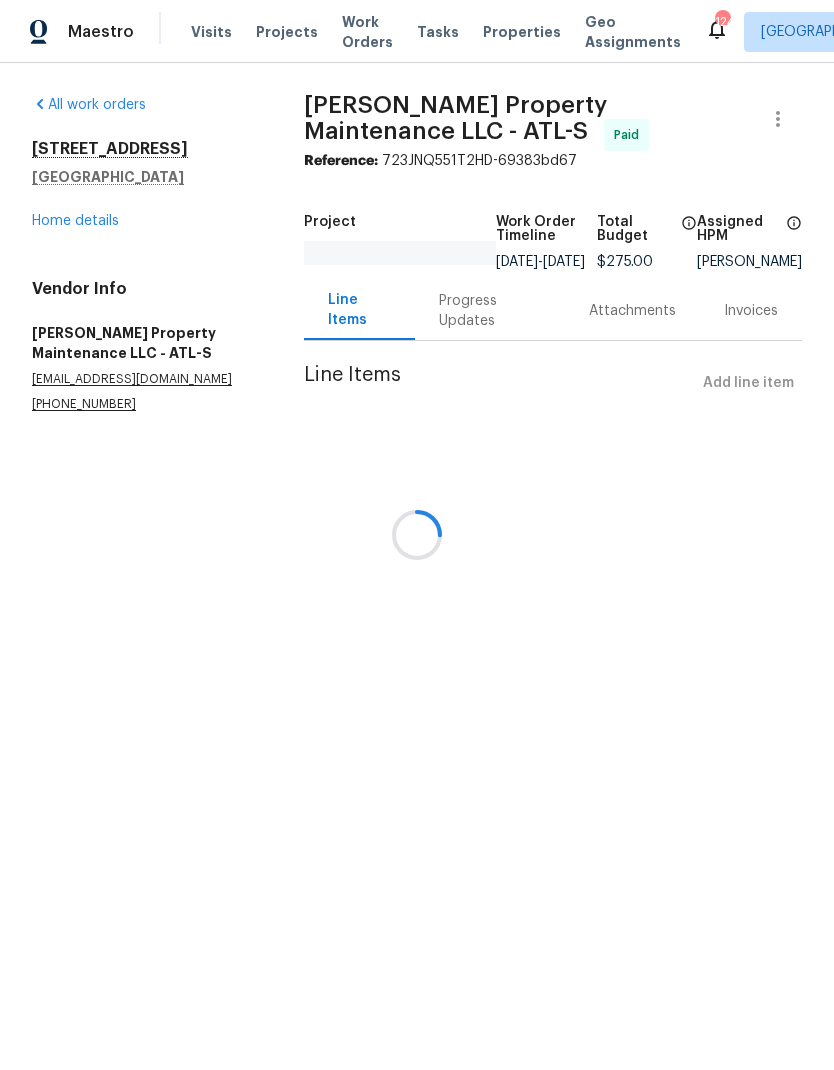 click at bounding box center [417, 535] 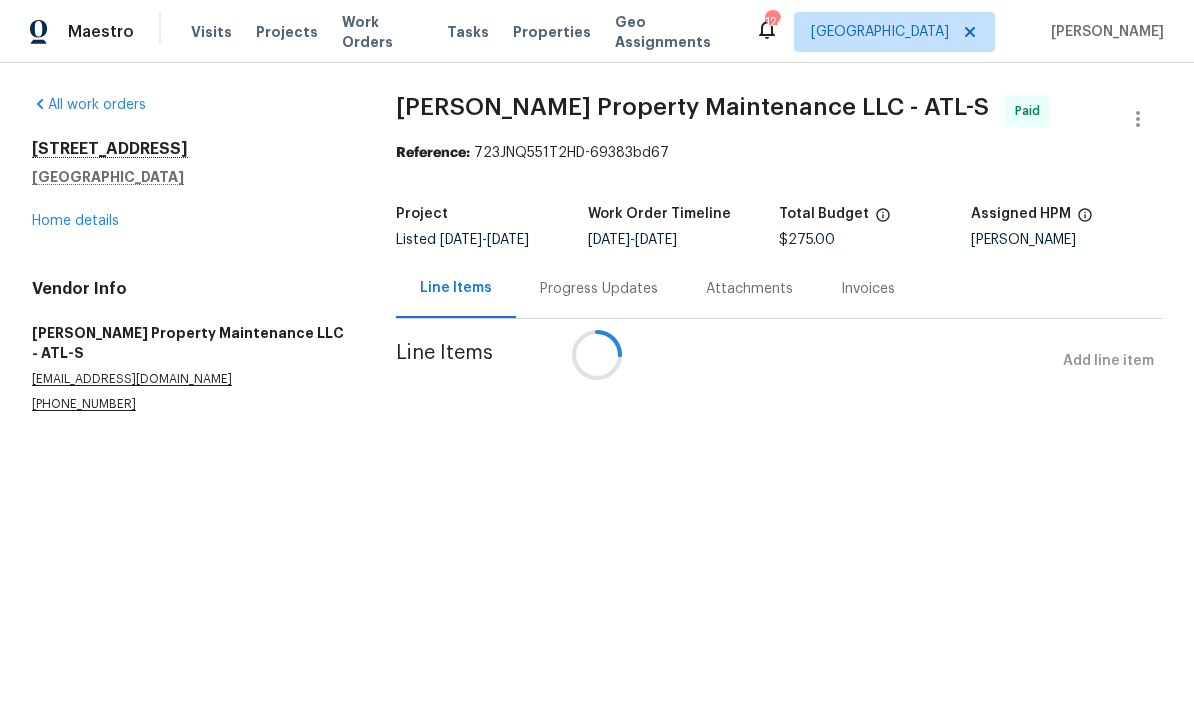 click at bounding box center (597, 355) 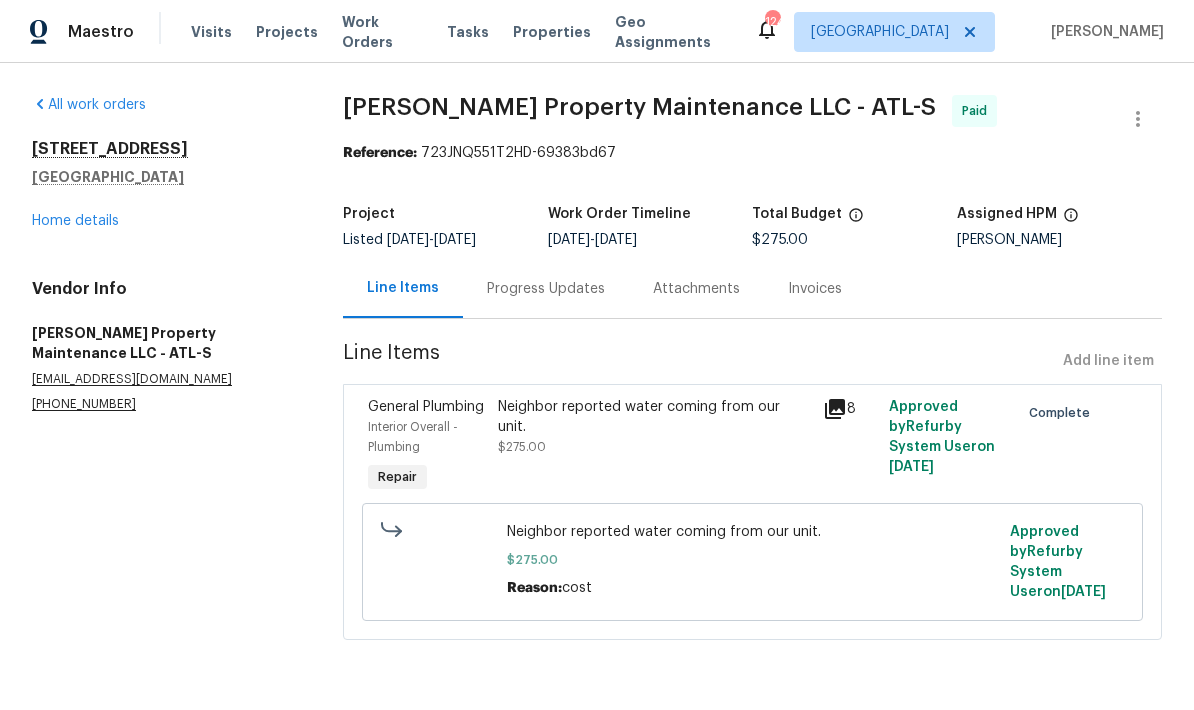 click on "Work Orders" at bounding box center [382, 32] 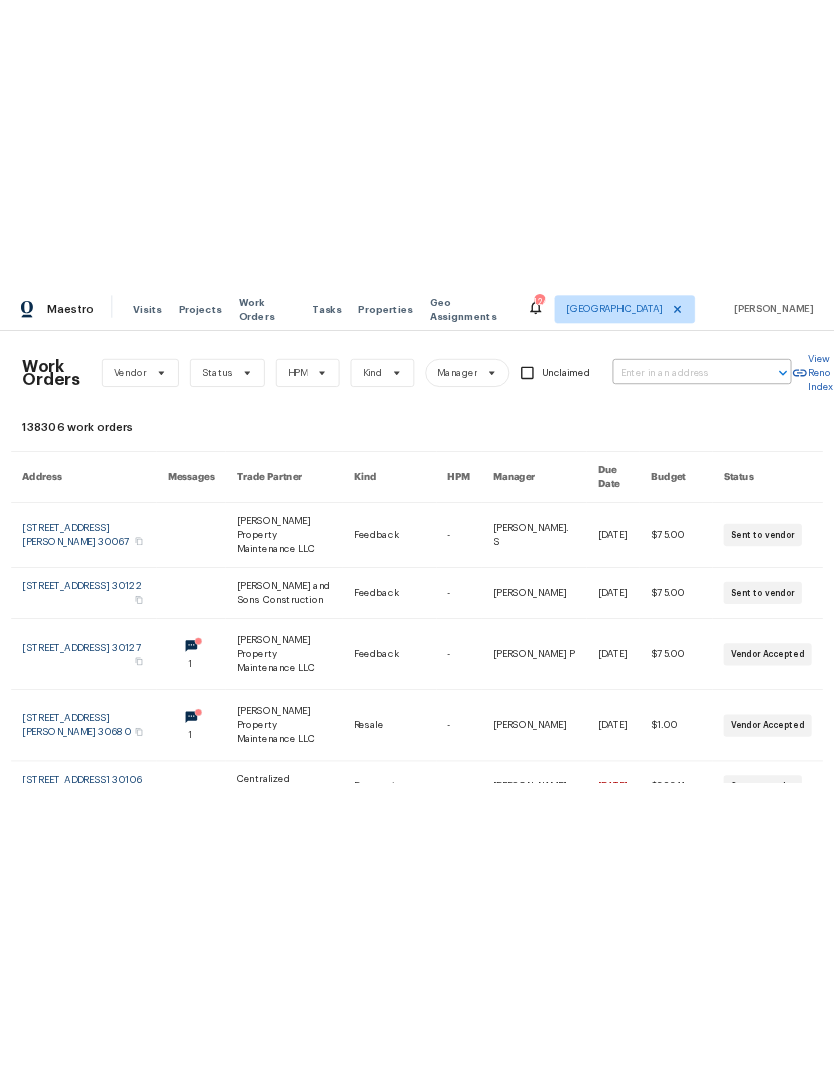 scroll, scrollTop: 0, scrollLeft: 1, axis: horizontal 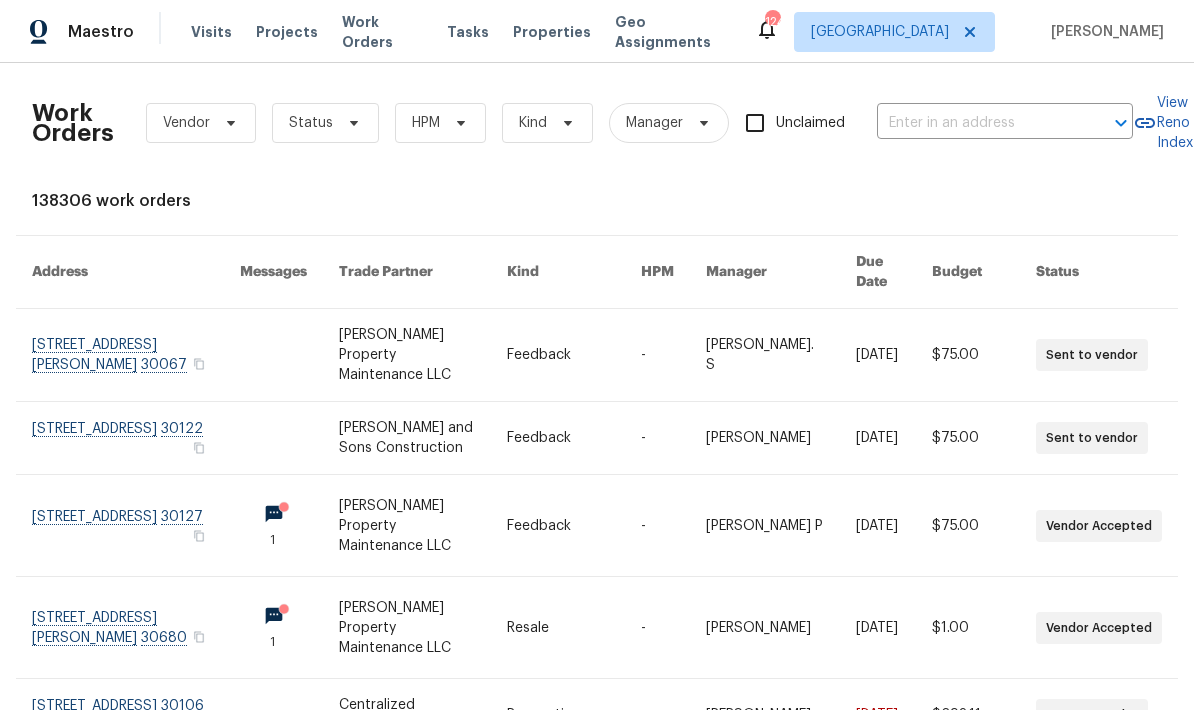 click at bounding box center [977, 123] 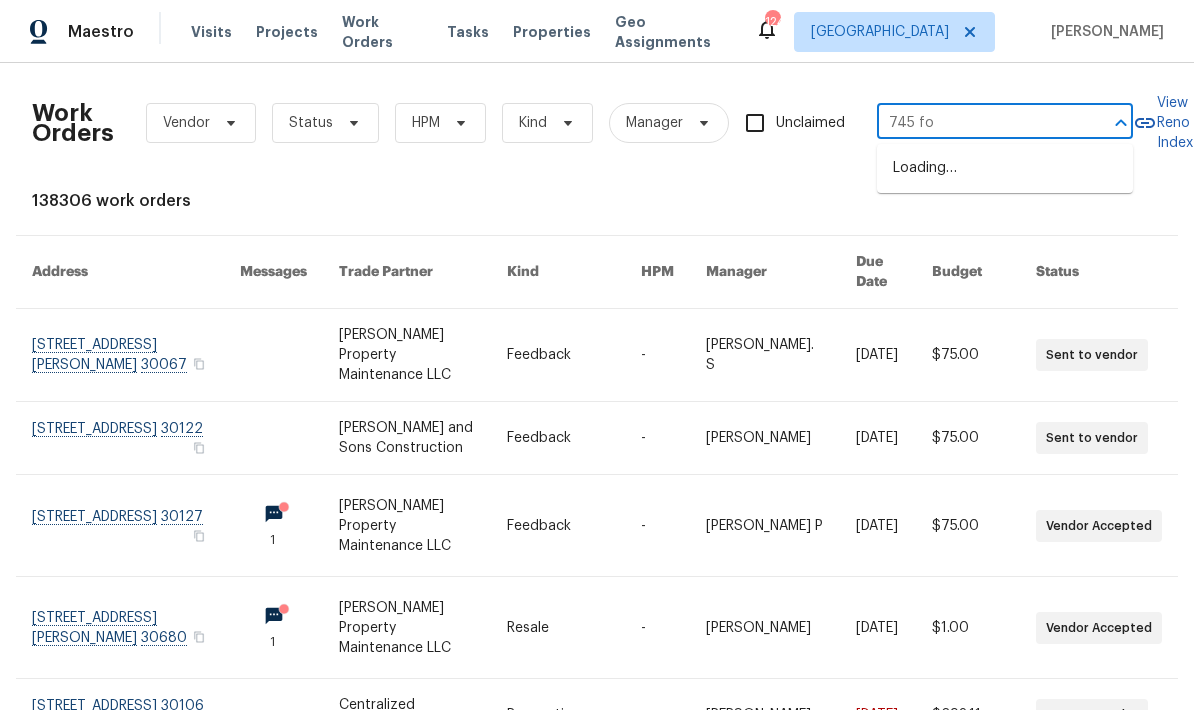 type on "745 fou" 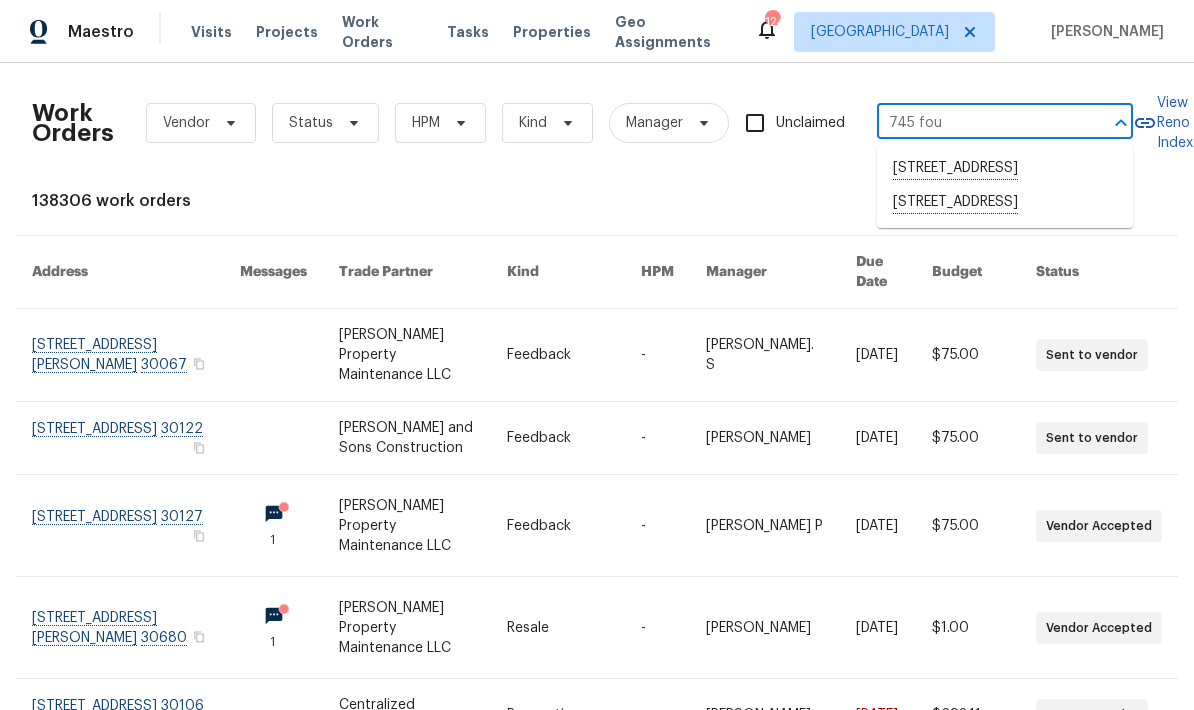 click on "[STREET_ADDRESS]" at bounding box center [1005, 169] 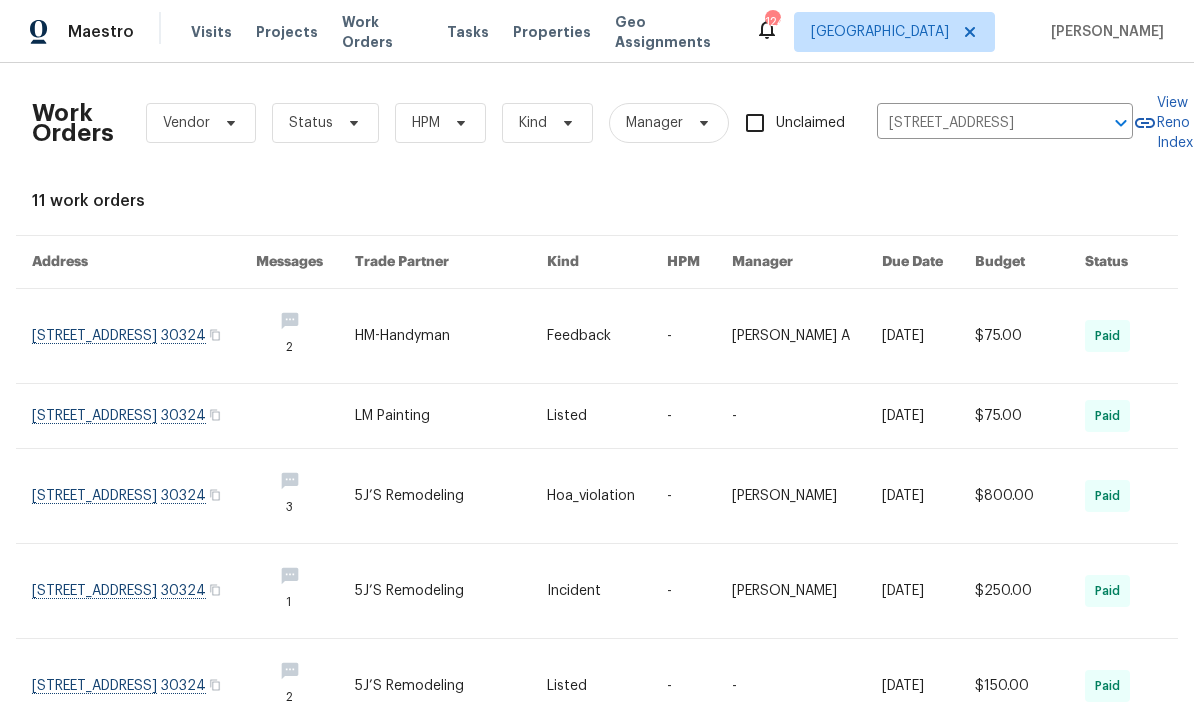 click at bounding box center [144, 336] 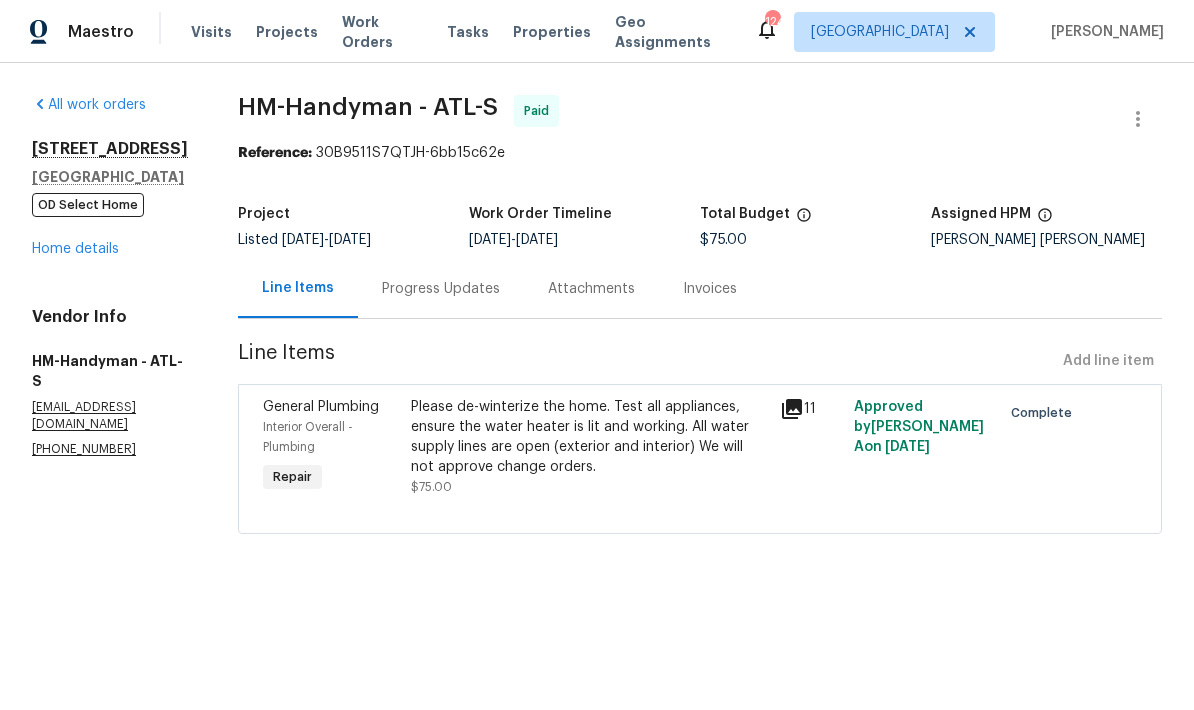 click on "Home details" at bounding box center (75, 249) 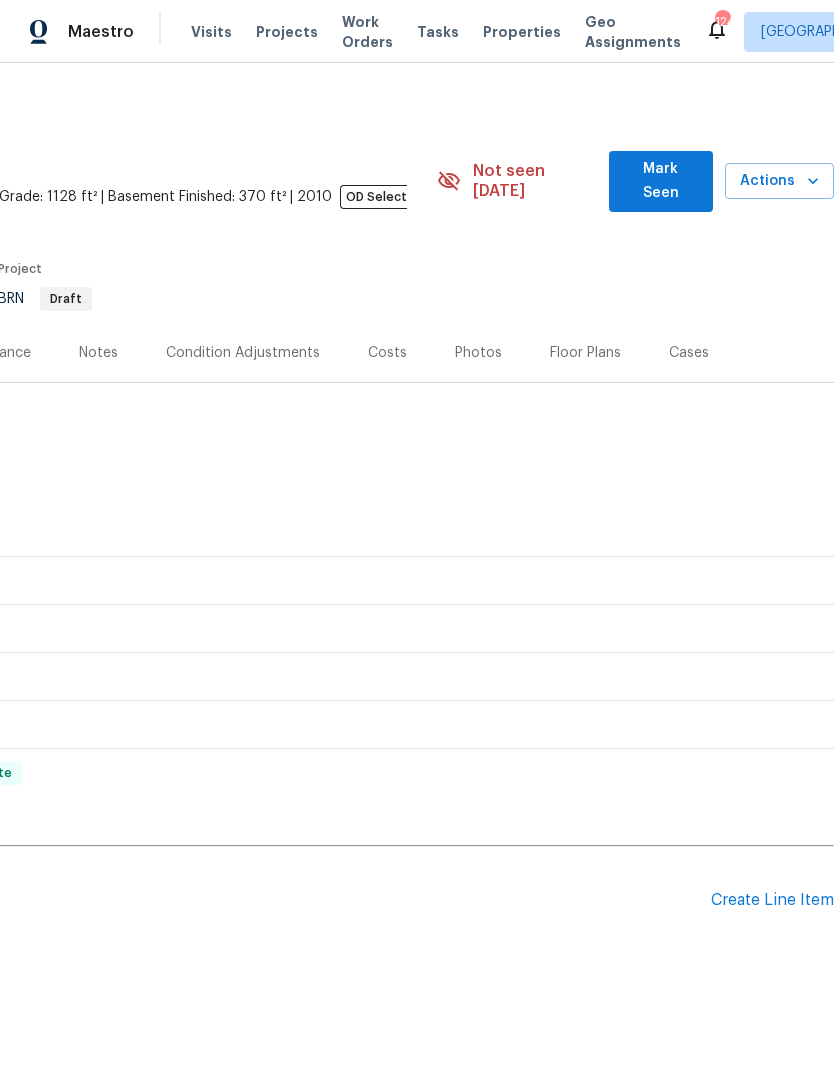 scroll, scrollTop: 0, scrollLeft: 296, axis: horizontal 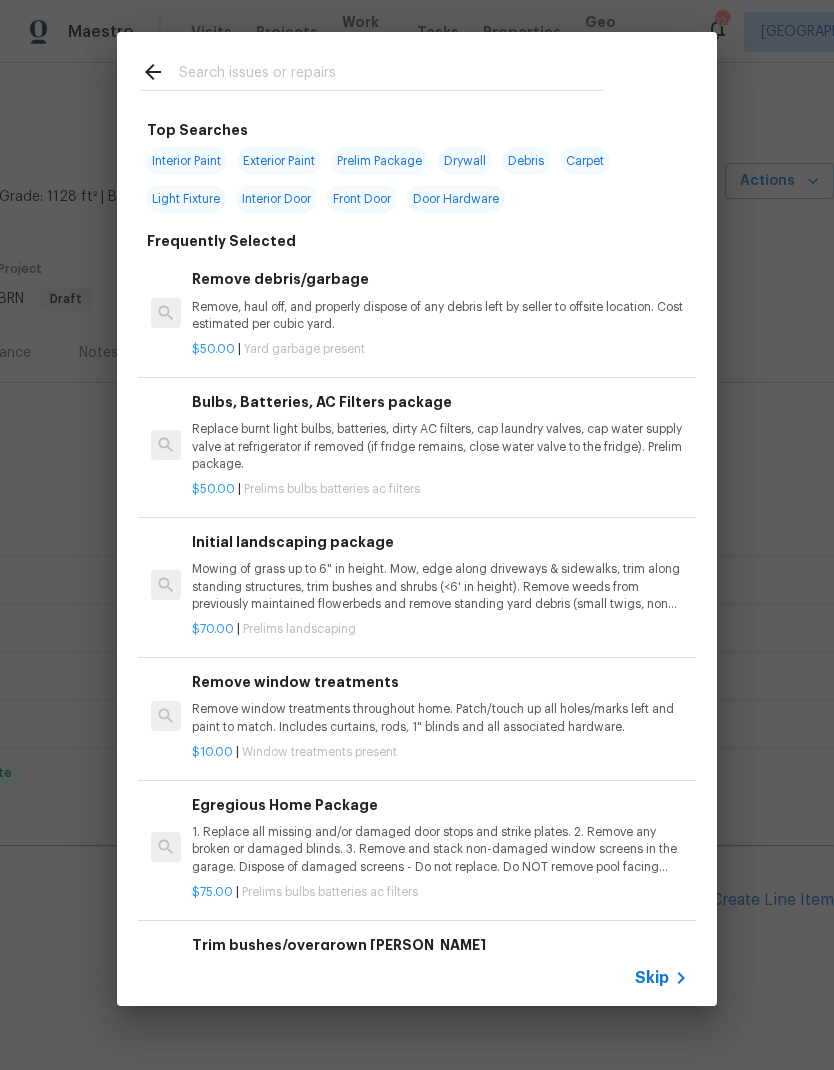 click on "Skip" at bounding box center (652, 978) 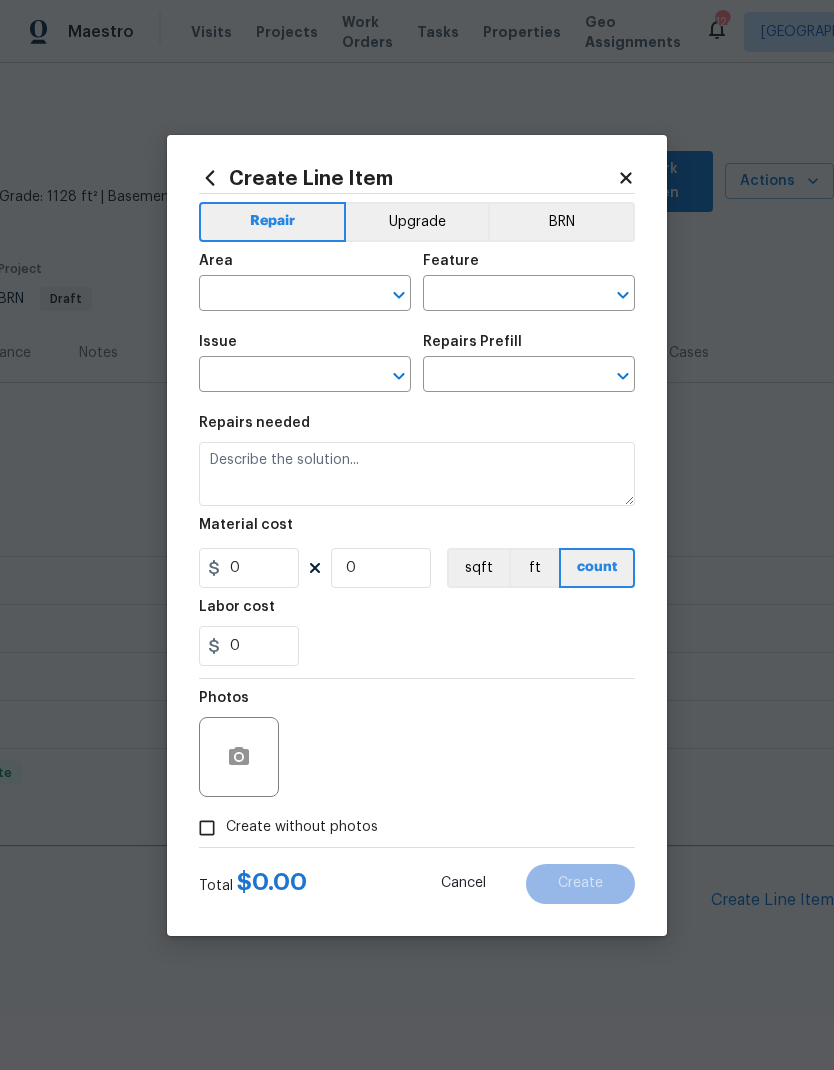 click at bounding box center [277, 295] 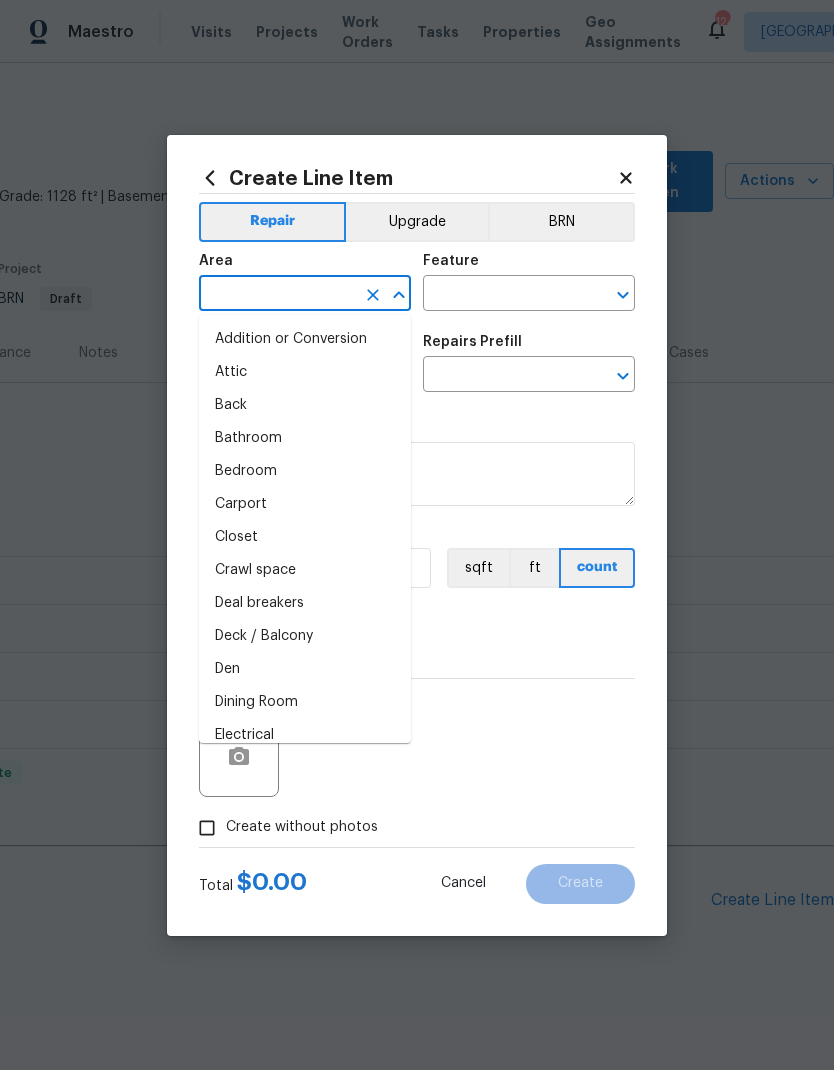 type on "grin" 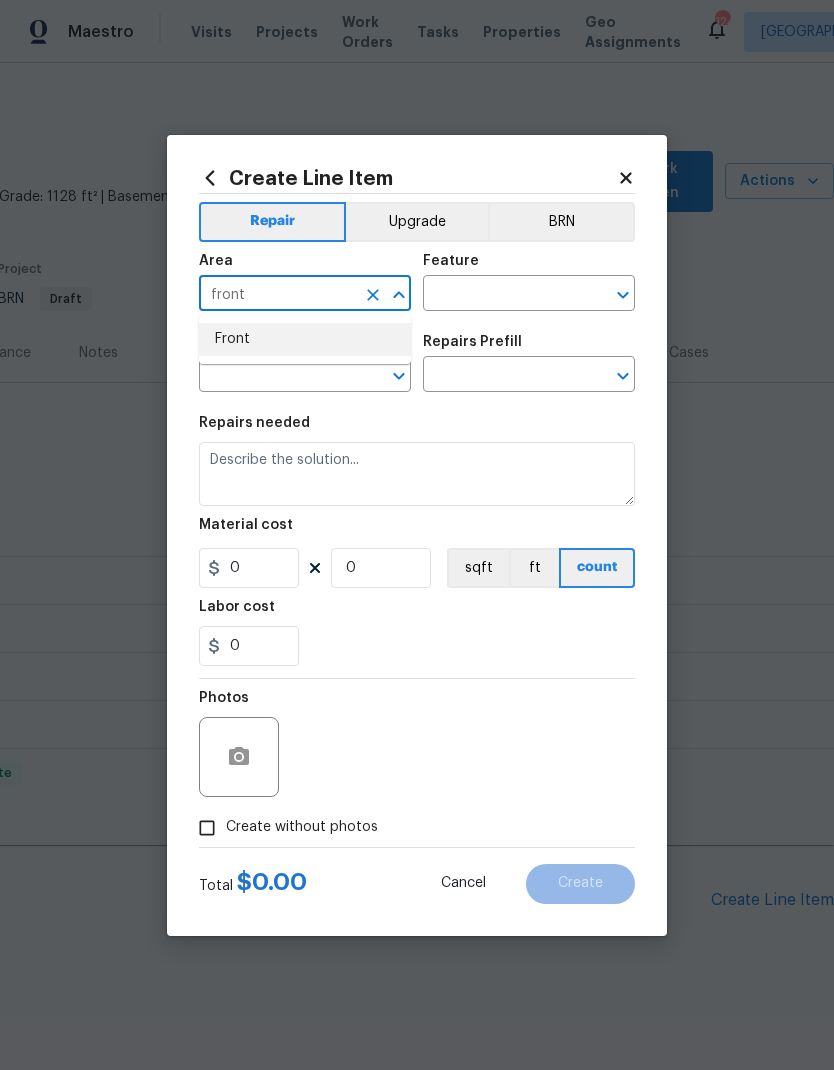 click on "Front" at bounding box center (305, 339) 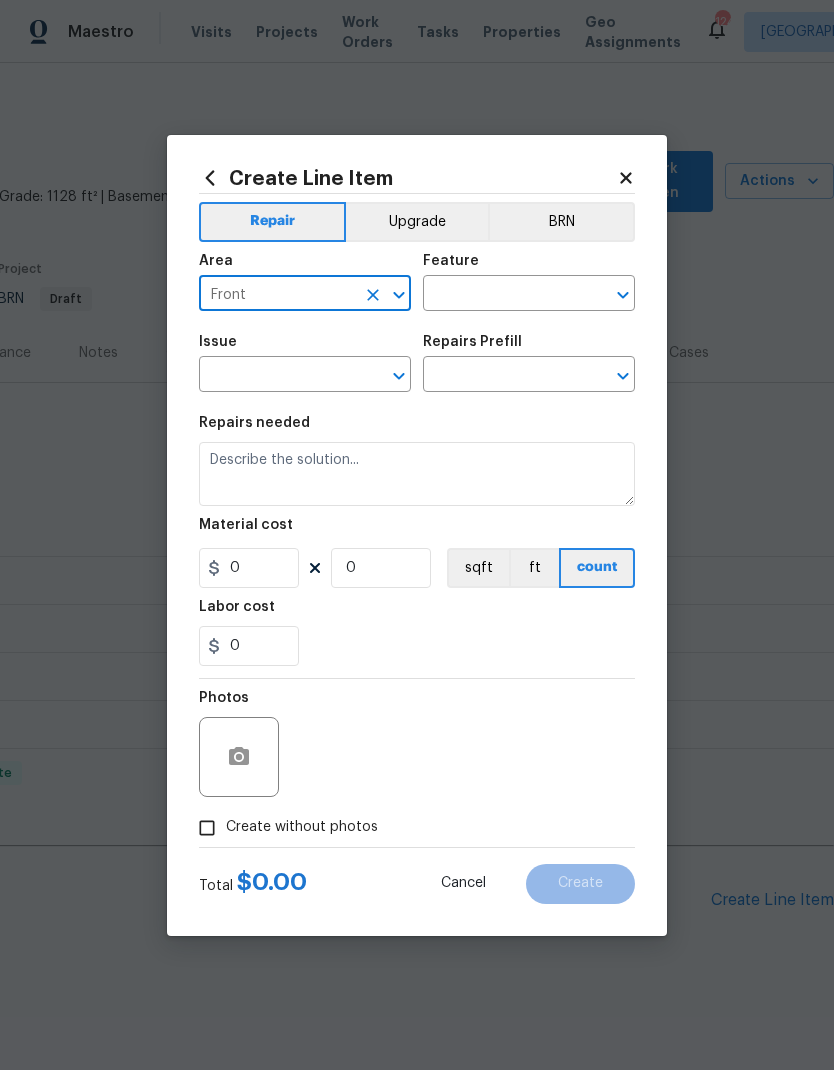 click at bounding box center (501, 295) 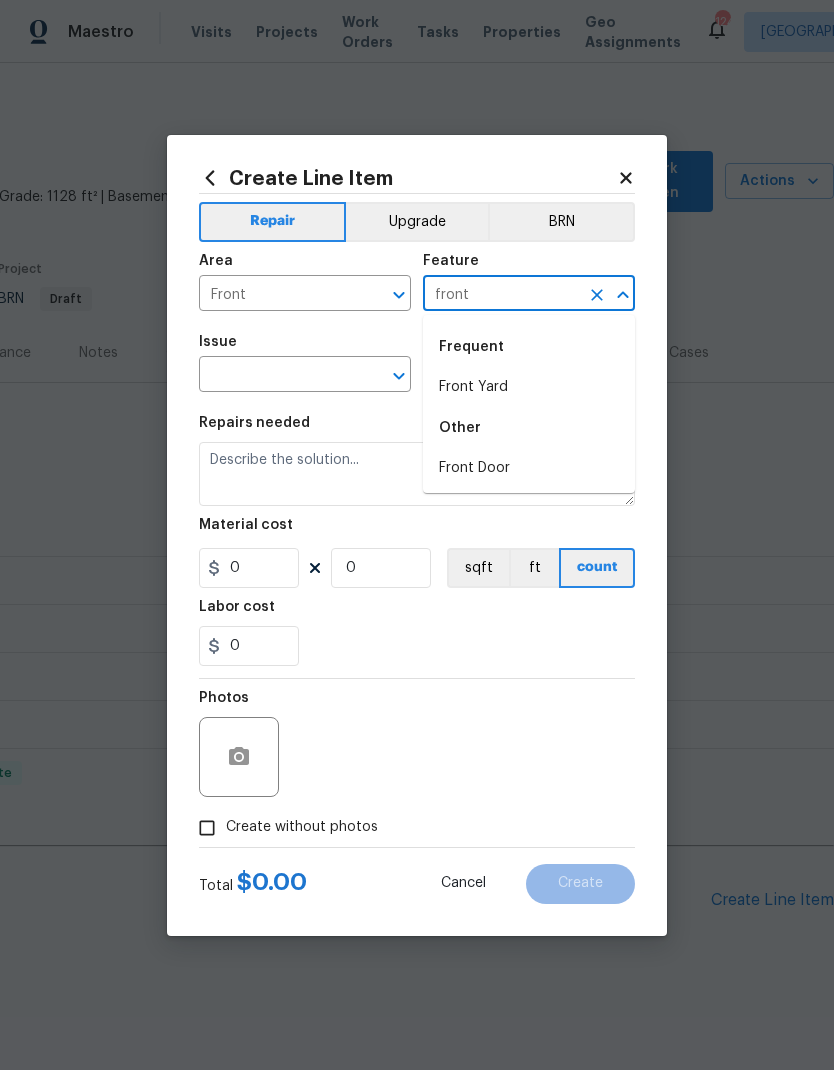 click on "Front Door" at bounding box center (529, 468) 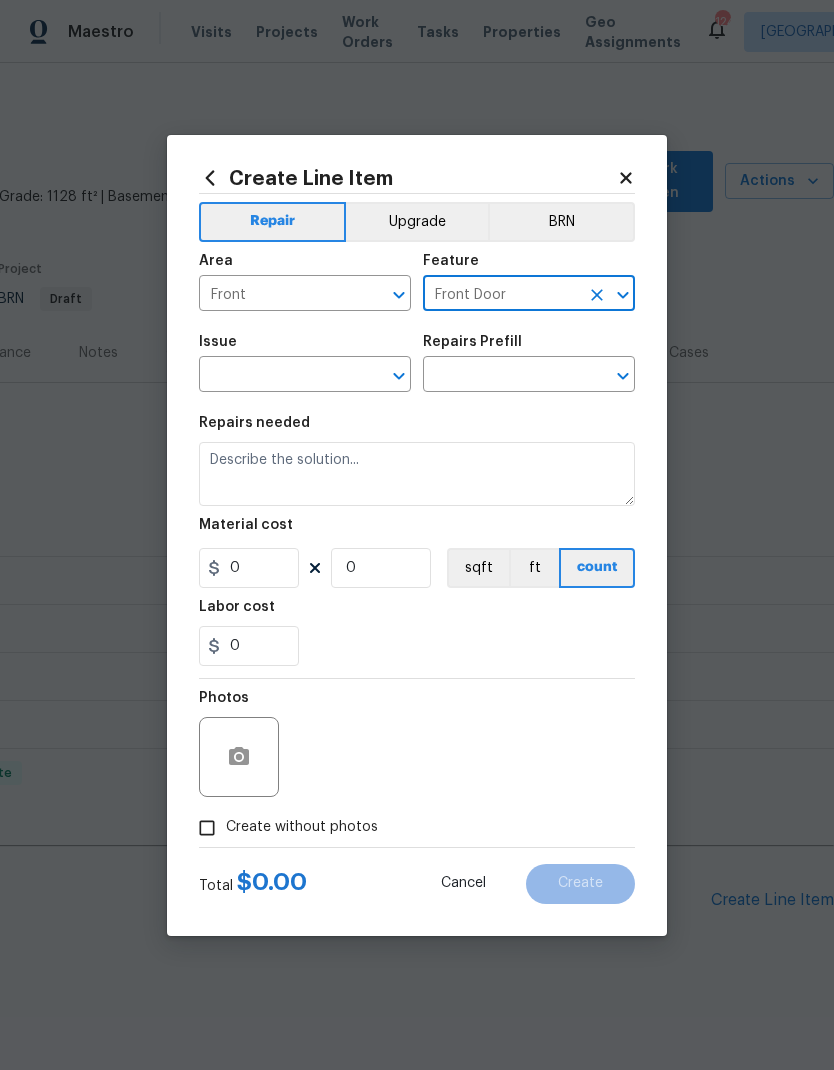 click at bounding box center [277, 376] 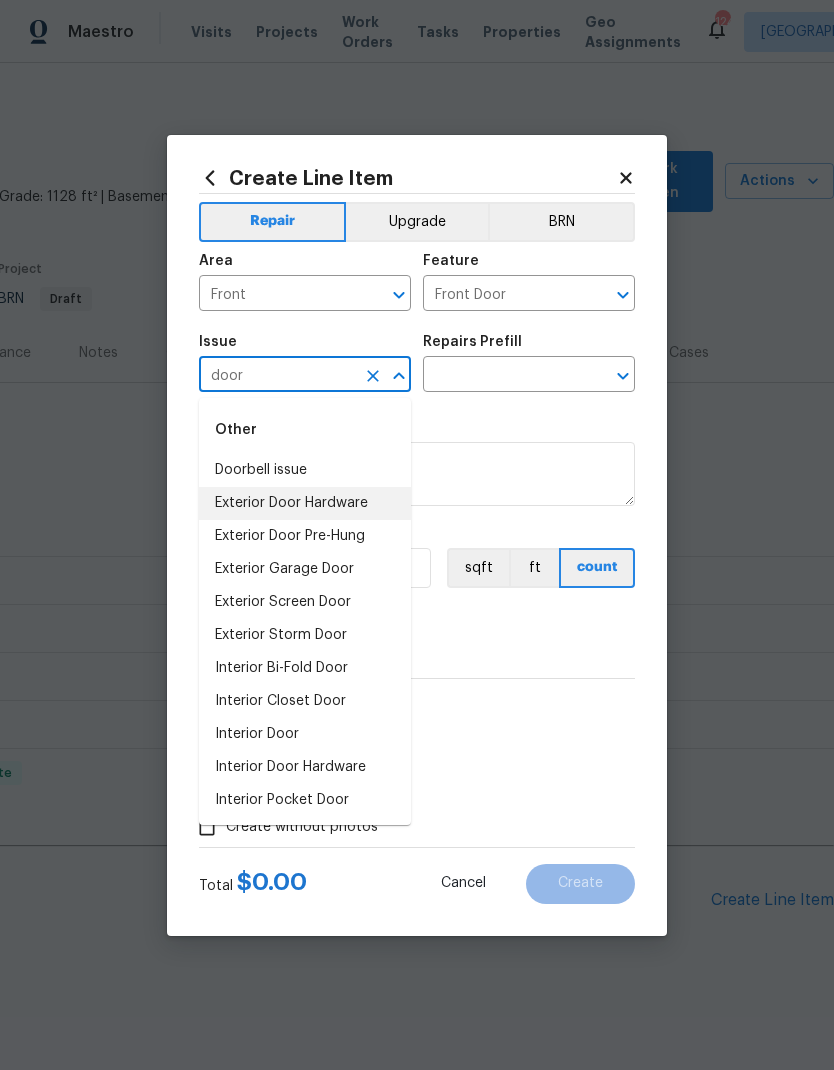 click on "Exterior Door Hardware" at bounding box center [305, 503] 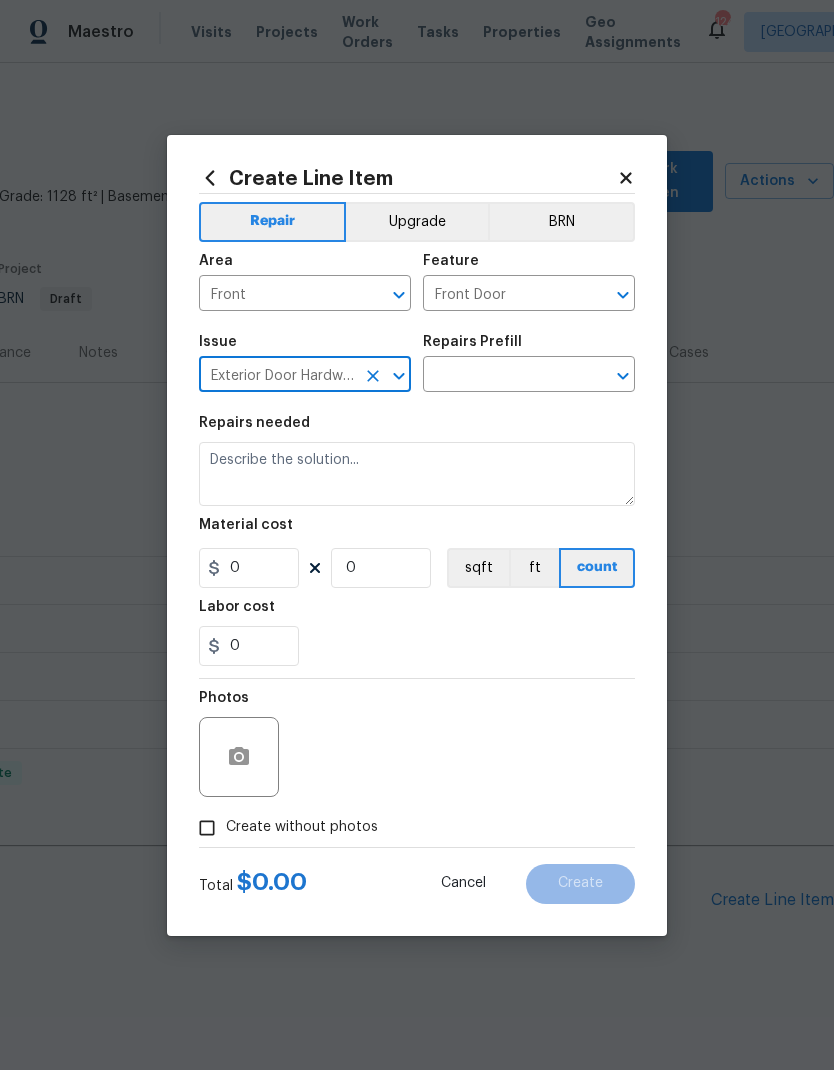 click at bounding box center (501, 376) 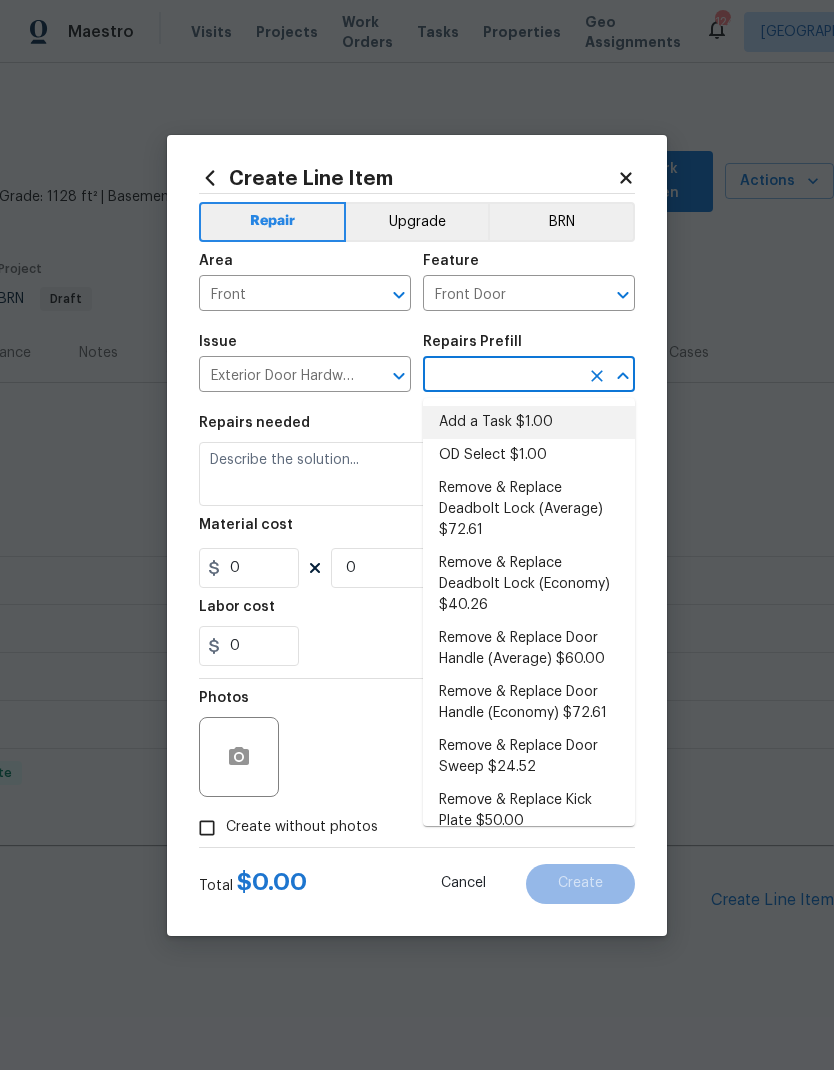 click on "Add a Task $1.00" at bounding box center [529, 422] 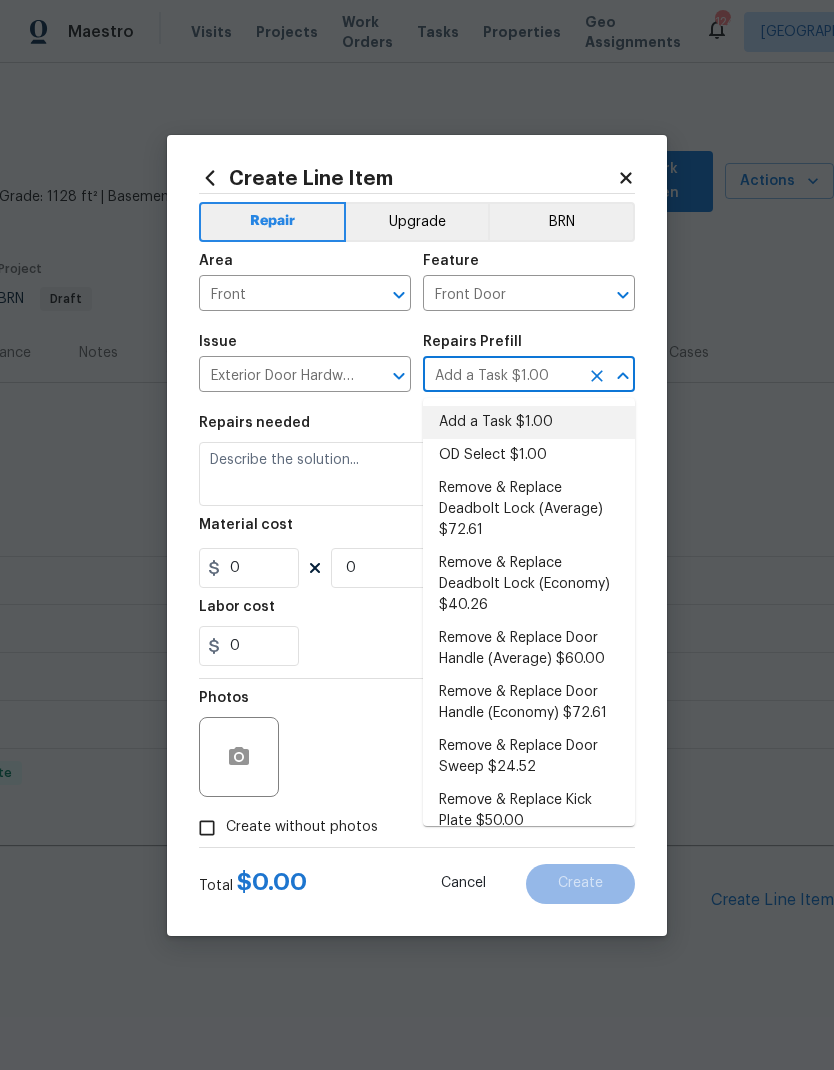 type on "Interior Door" 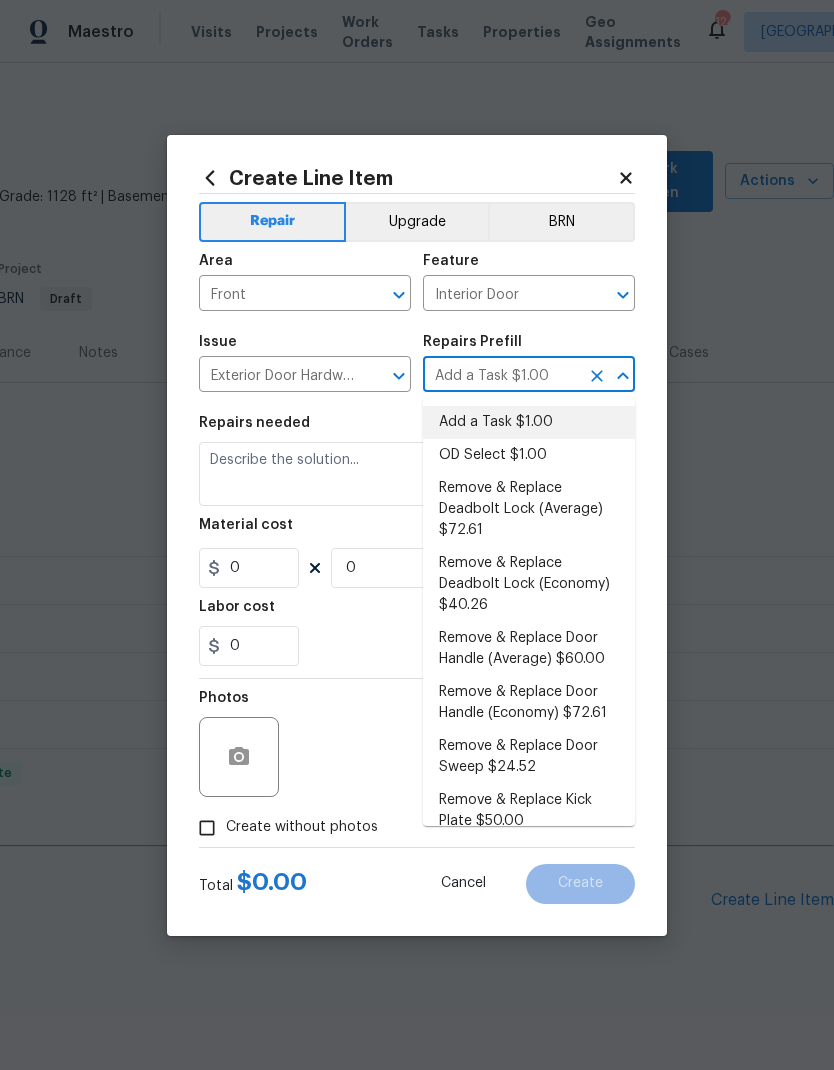 type 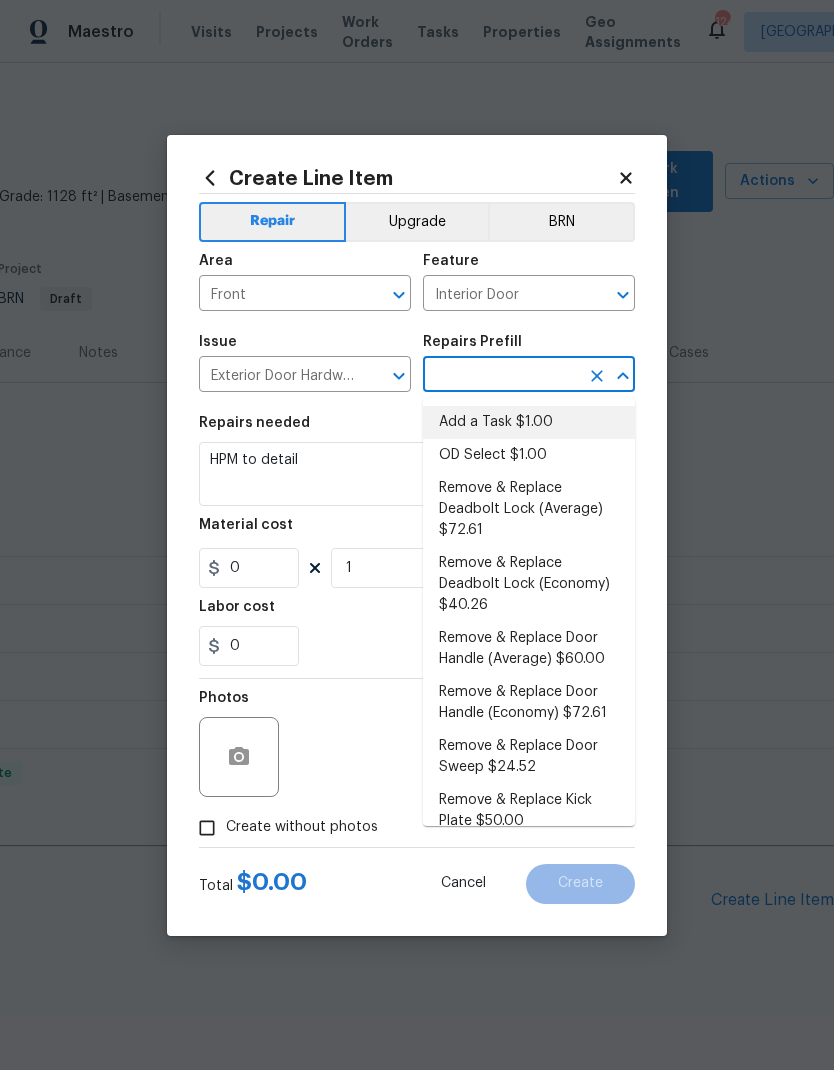 type on "Add a Task $1.00" 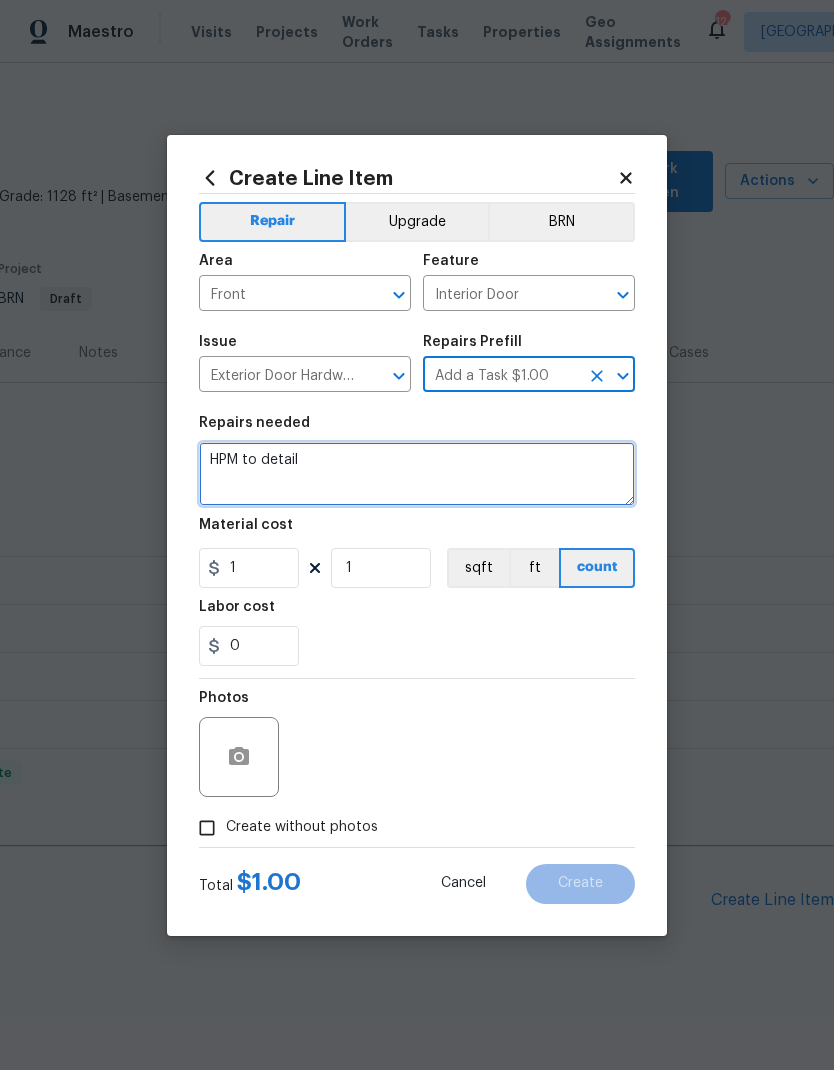 click on "HPM to detail" at bounding box center (417, 474) 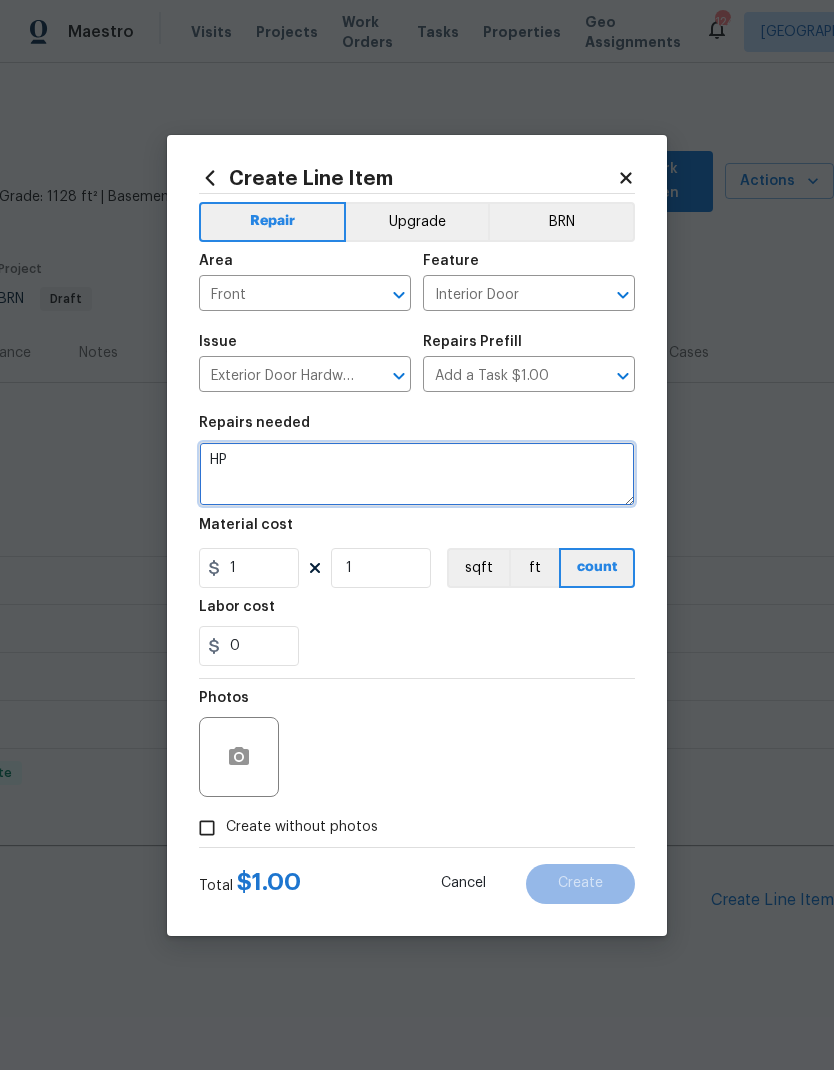 type on "H" 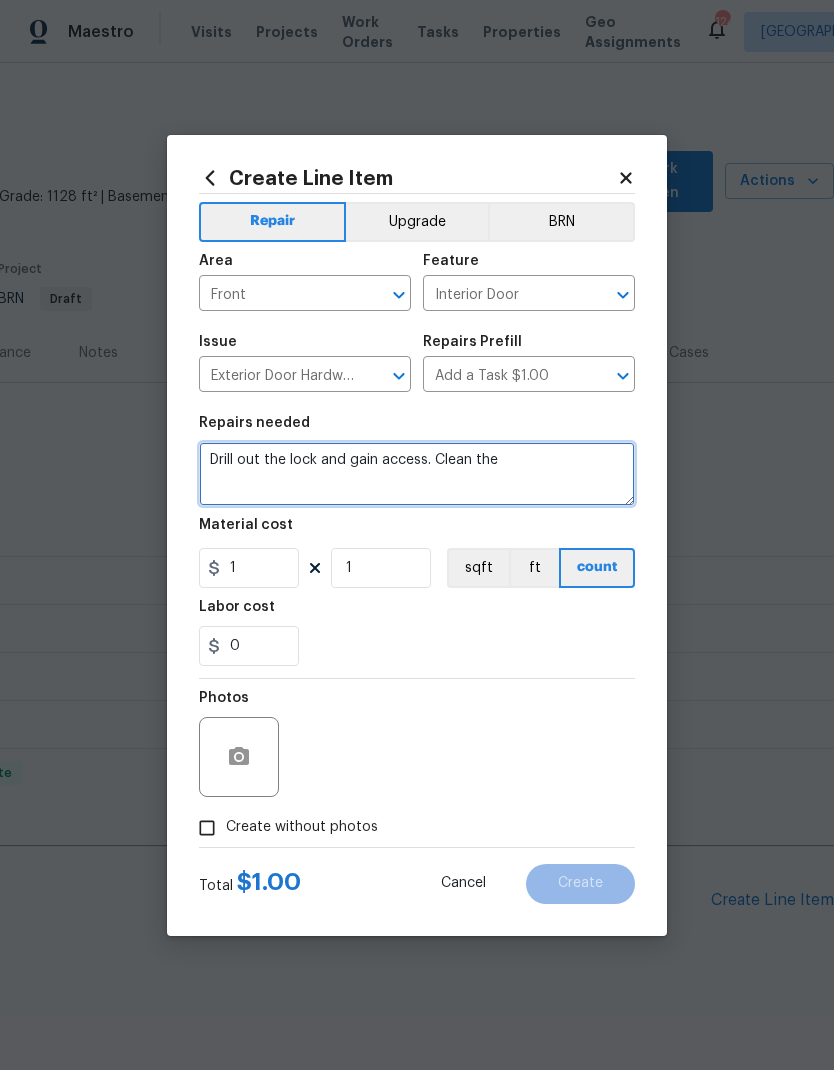 click on "Drill out the lock and gain access. Clean the" at bounding box center (417, 474) 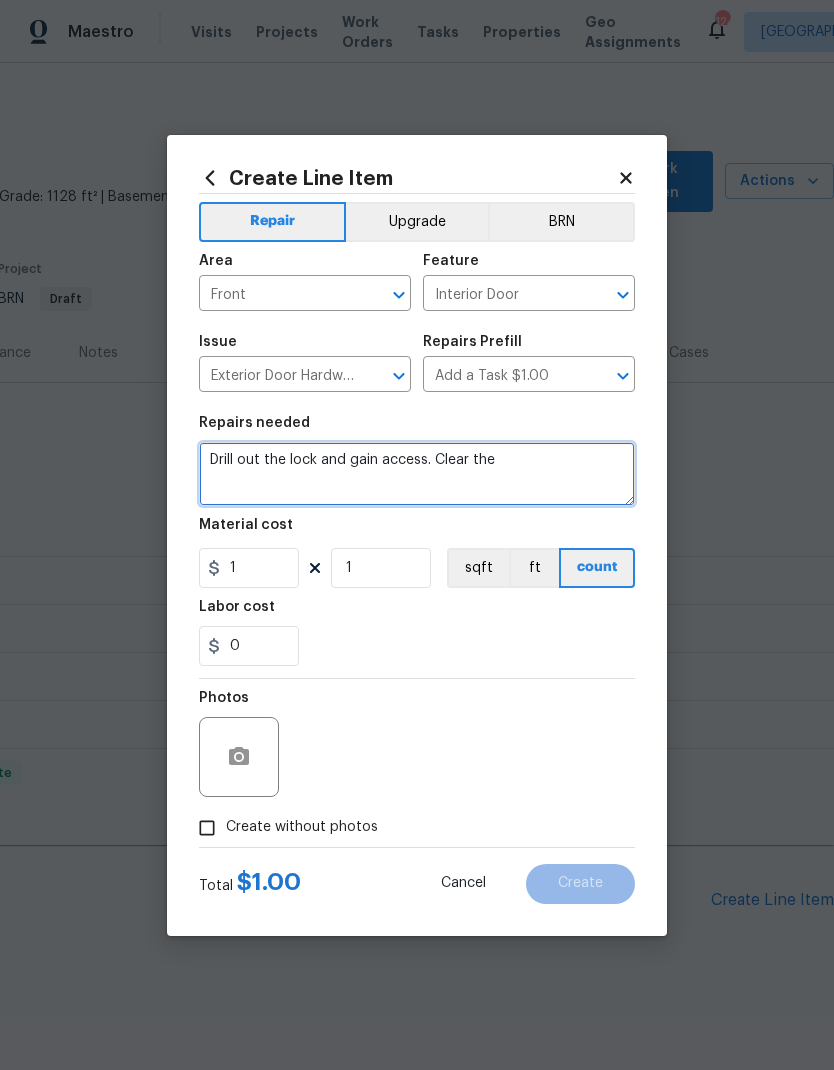 click on "Drill out the lock and gain access. Clear the" at bounding box center [417, 474] 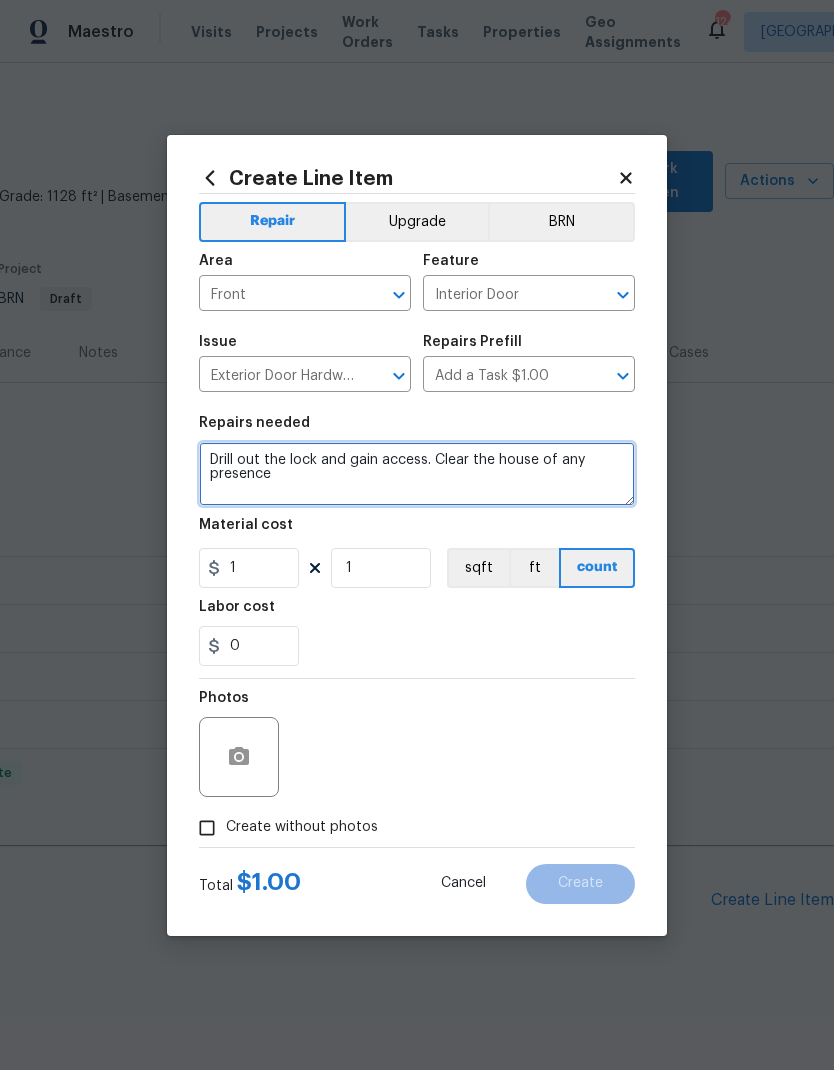 type on "Drill out the lock and gain access. Clear the house of any presence" 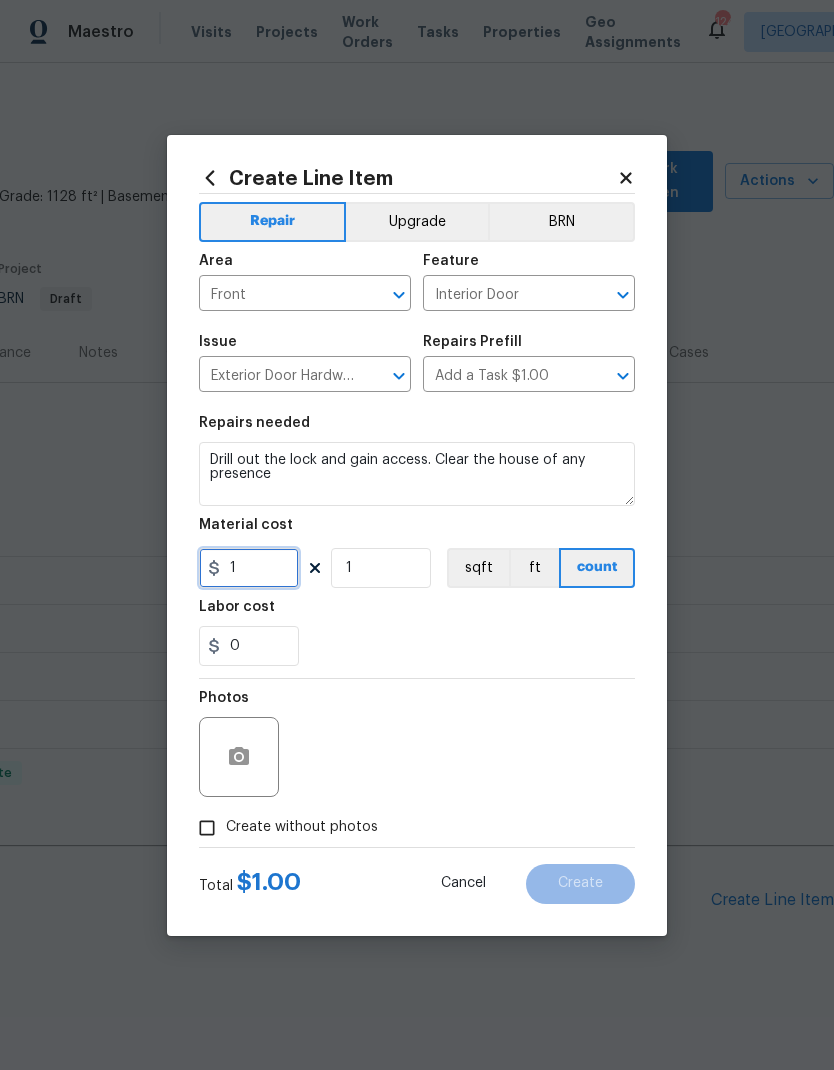 click on "1" at bounding box center [249, 568] 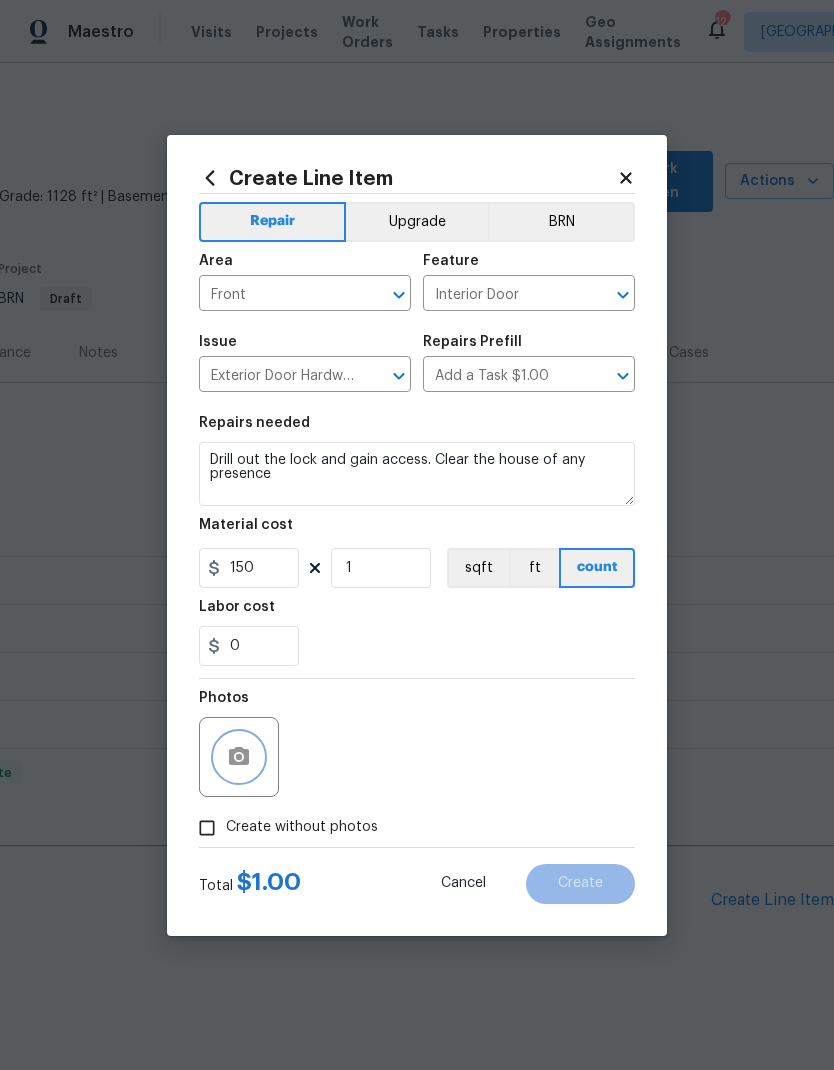 click 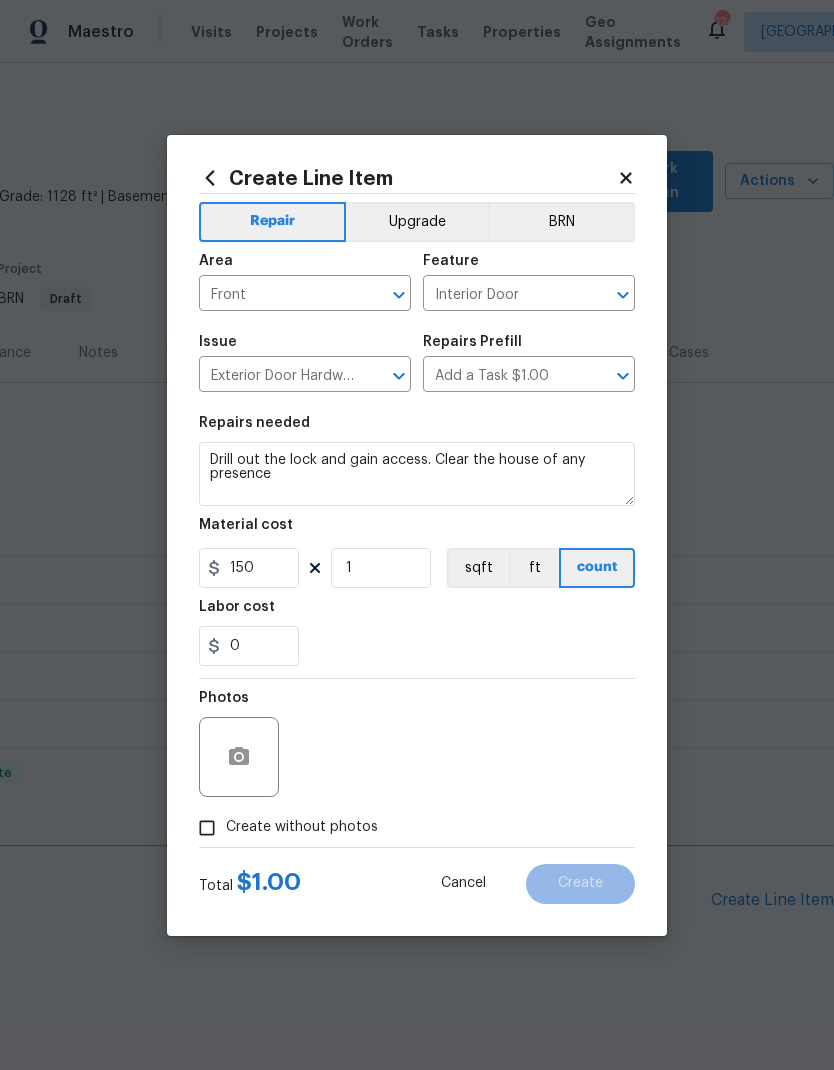 type on "150" 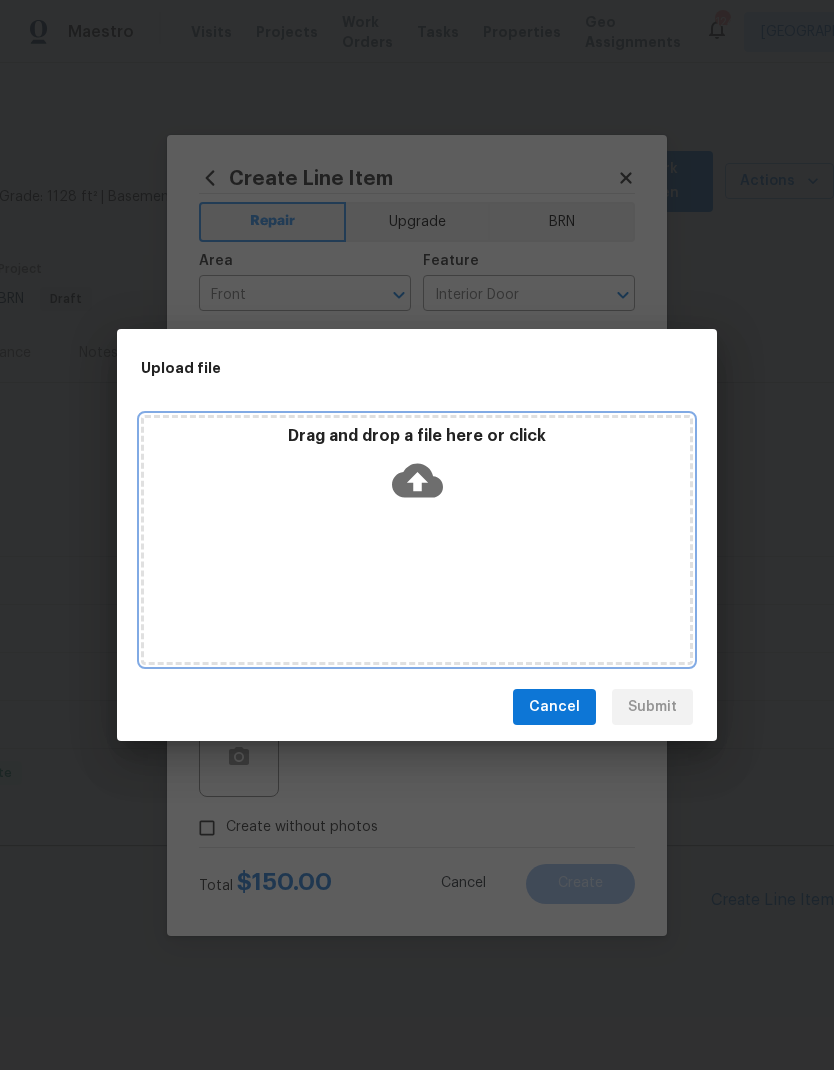 click on "Drag and drop a file here or click" at bounding box center [417, 540] 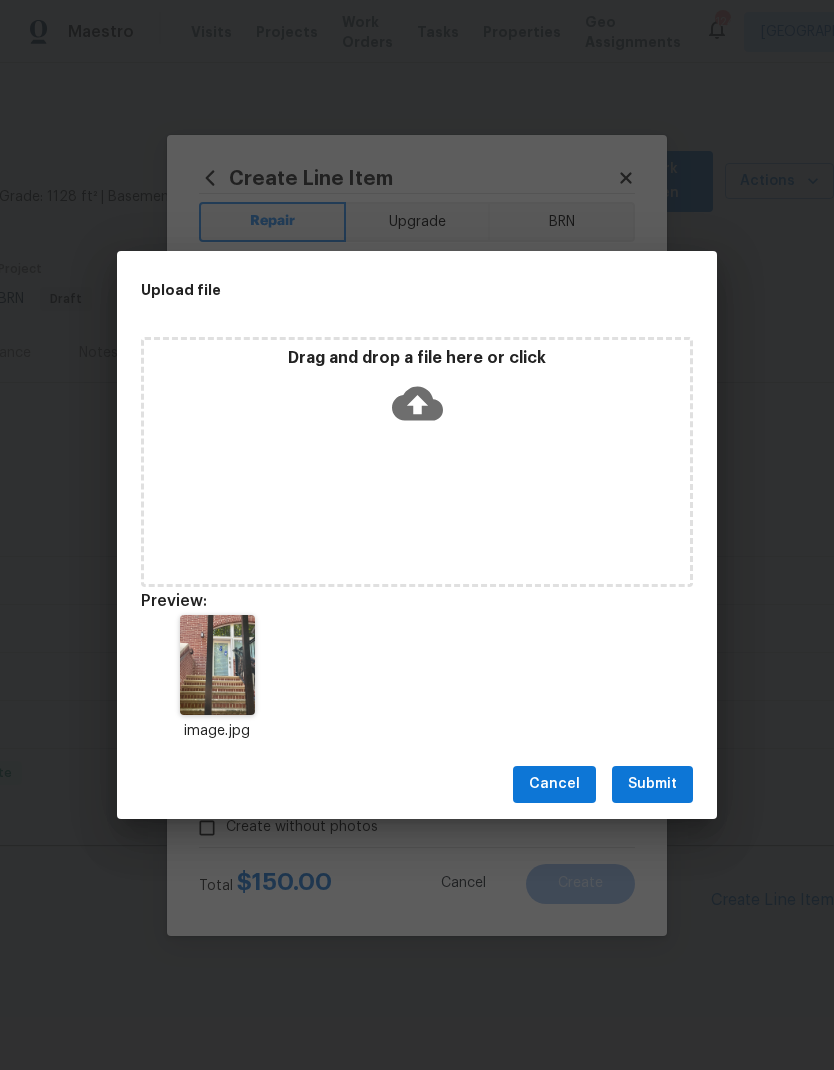 click on "Submit" at bounding box center (652, 784) 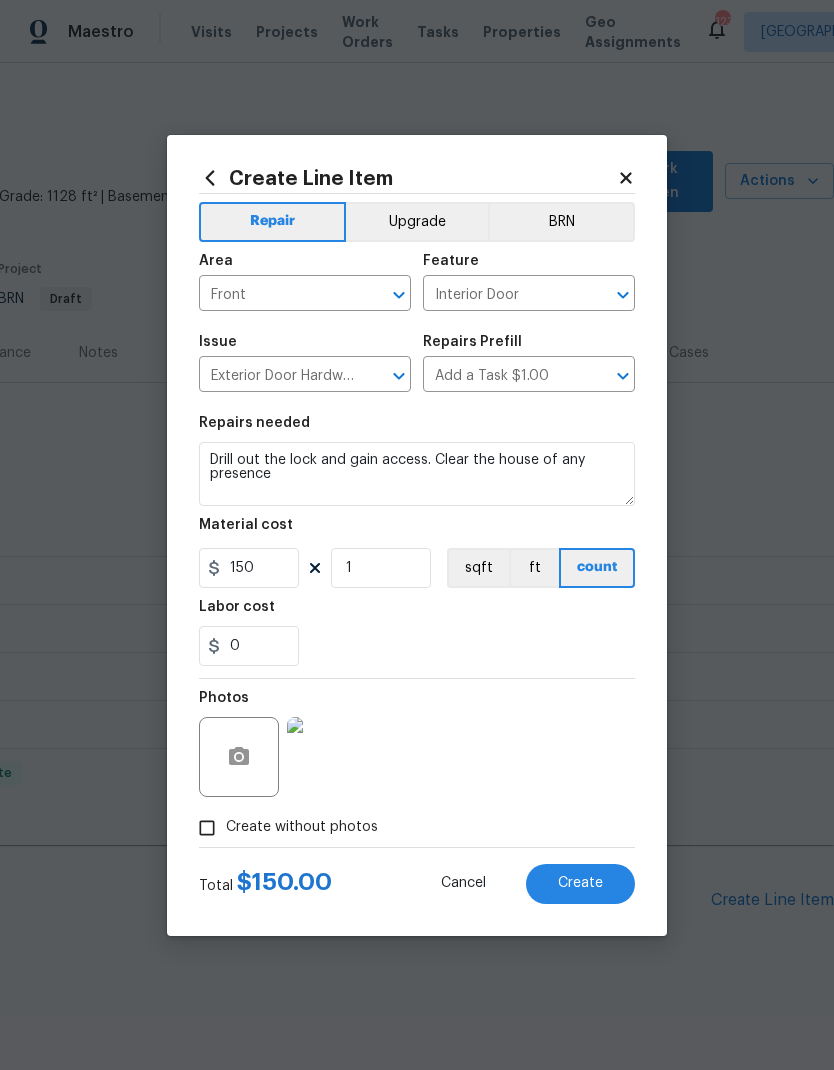 click on "Create" at bounding box center [580, 884] 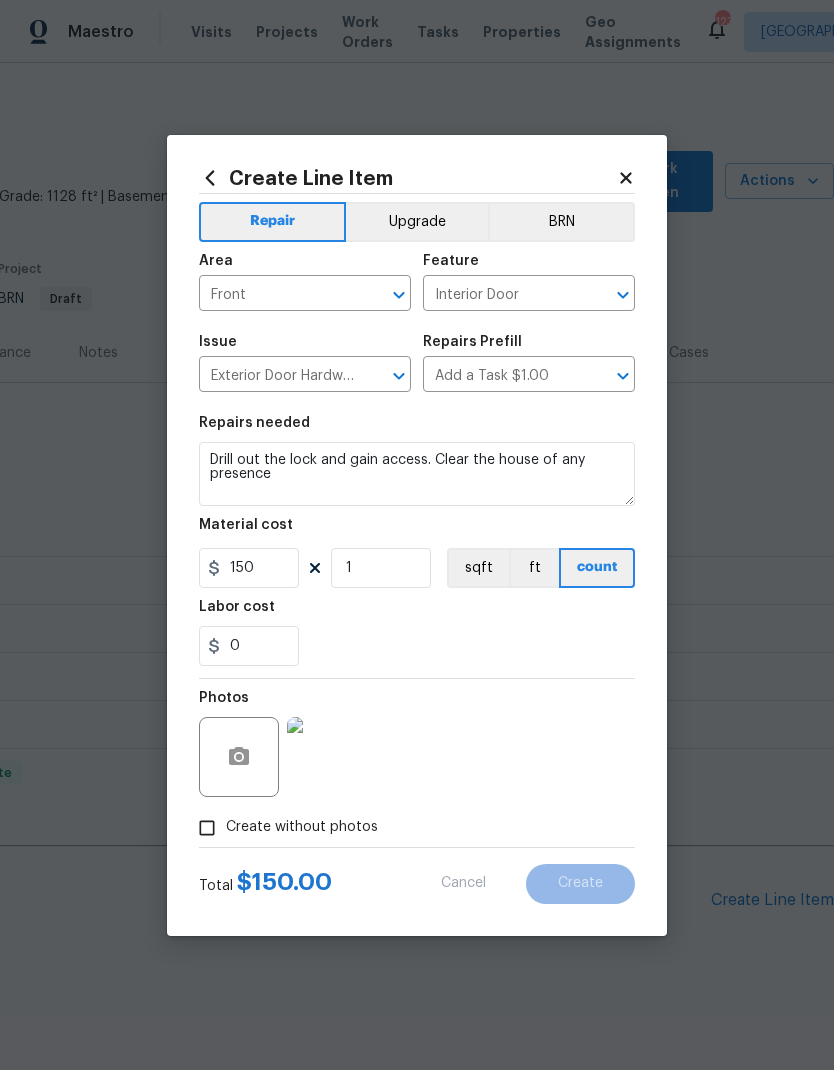 type 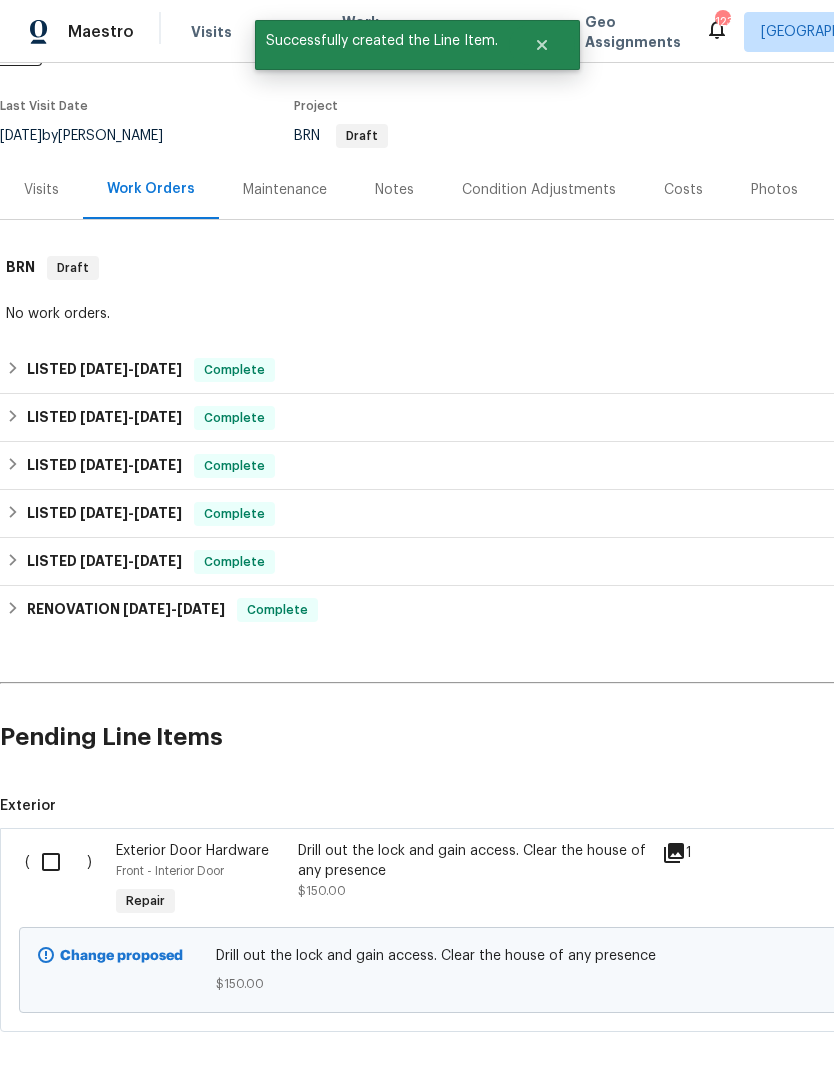 scroll, scrollTop: 162, scrollLeft: 0, axis: vertical 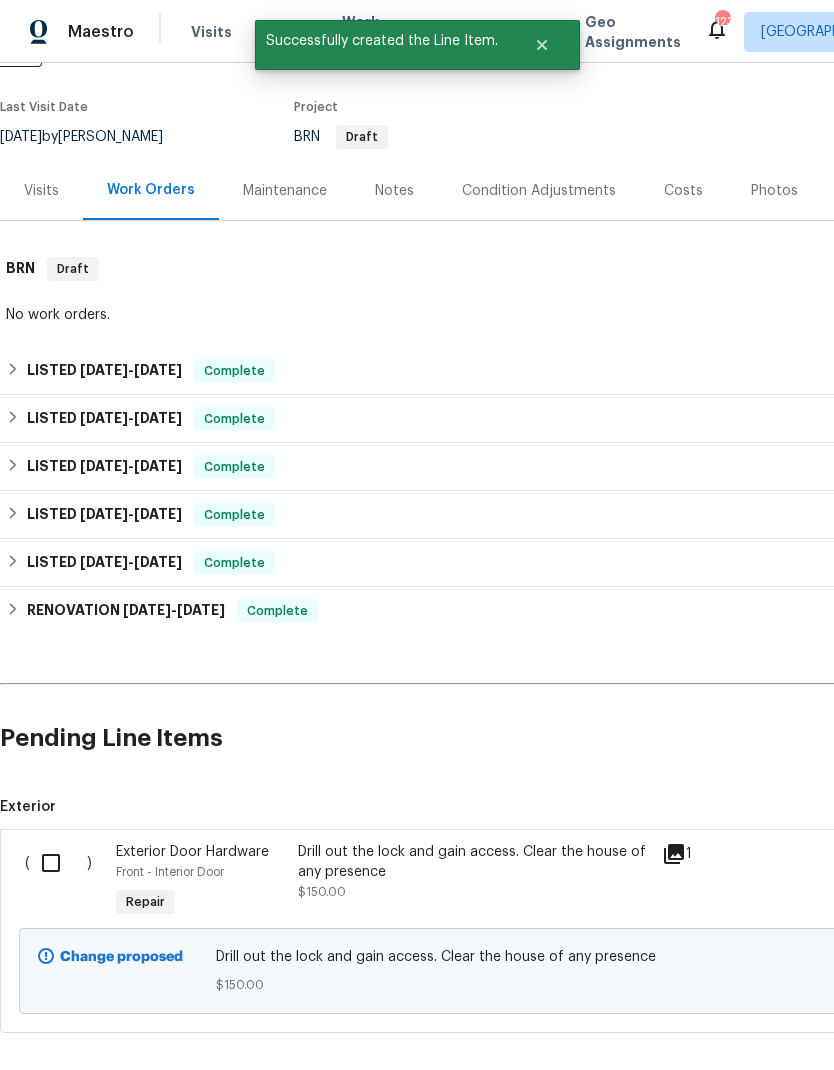 click at bounding box center [58, 863] 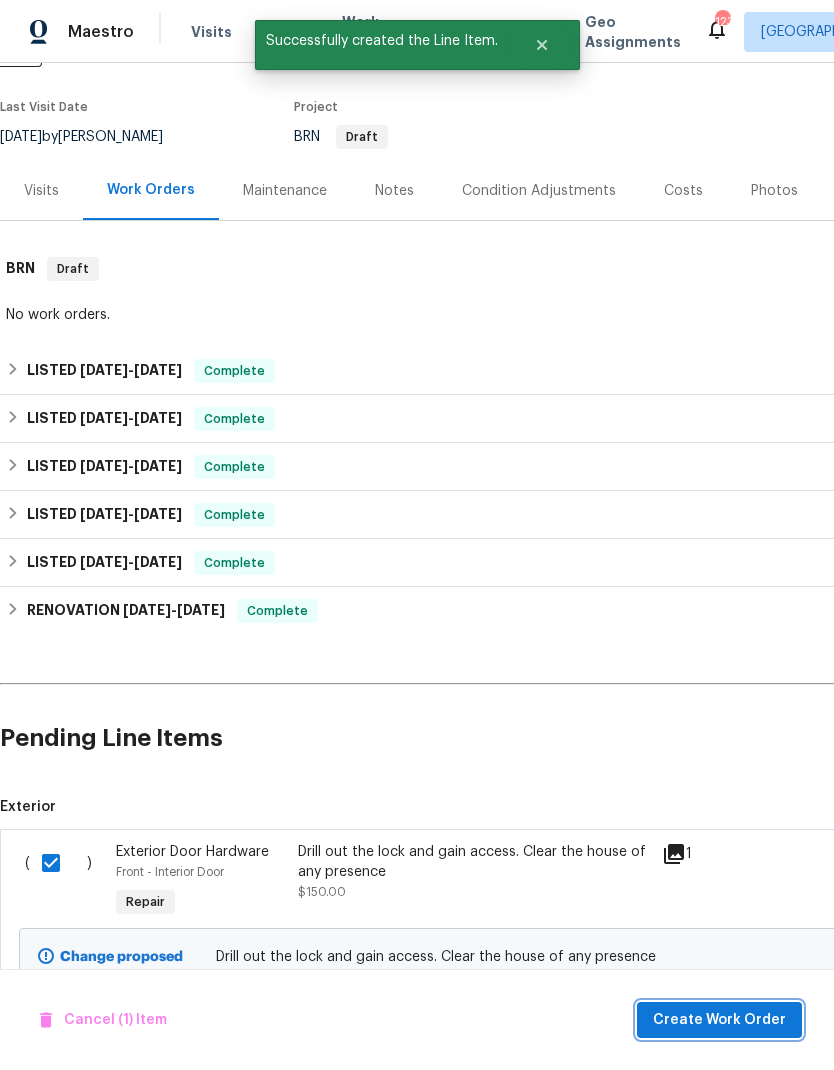 click on "Create Work Order" at bounding box center [719, 1020] 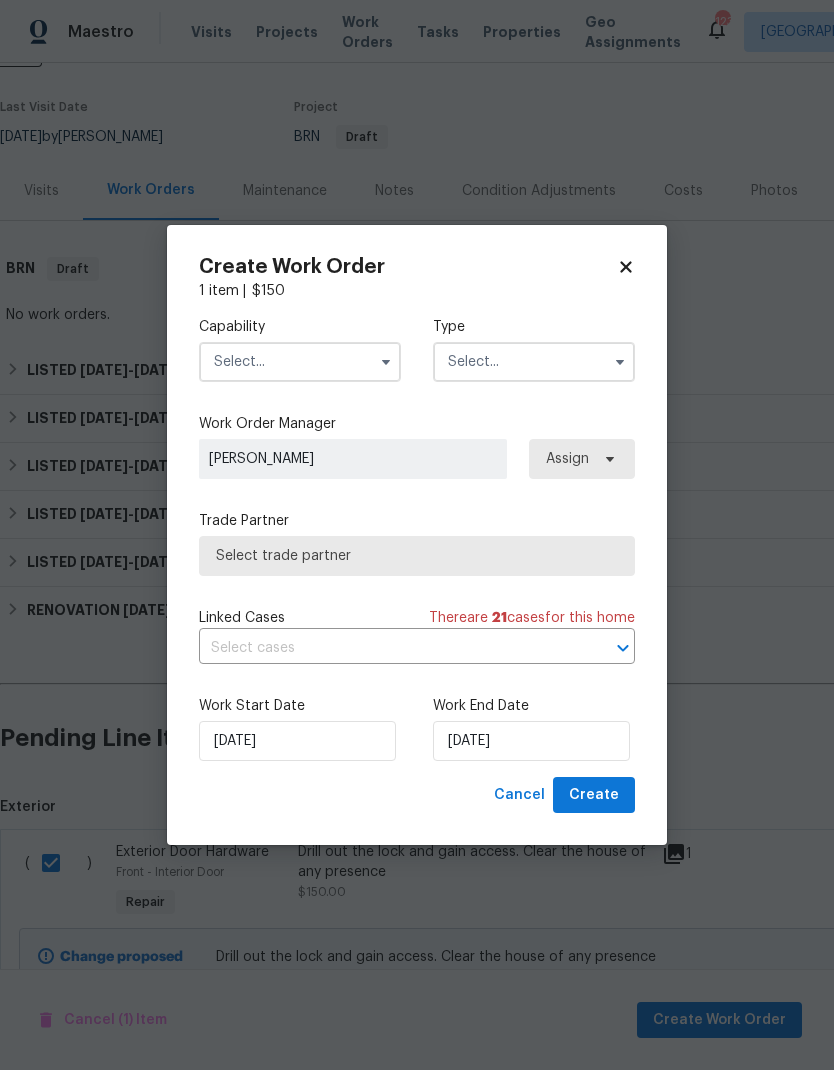 click at bounding box center (300, 362) 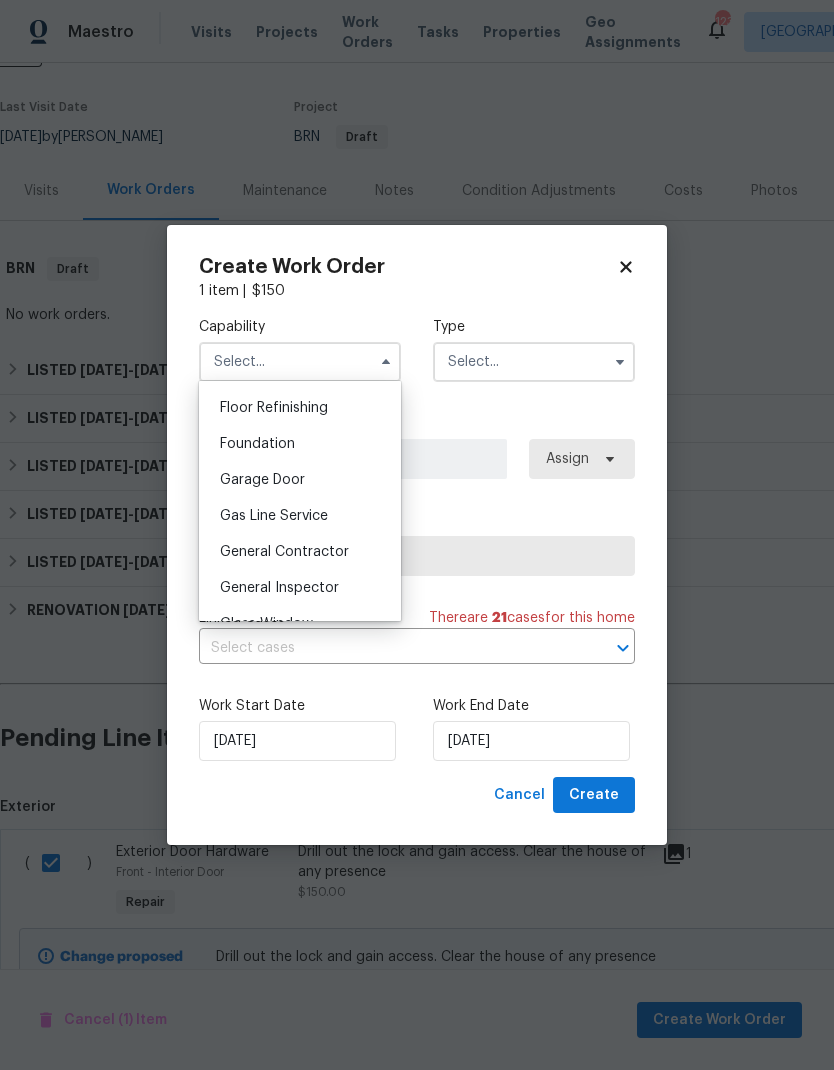 scroll, scrollTop: 822, scrollLeft: 0, axis: vertical 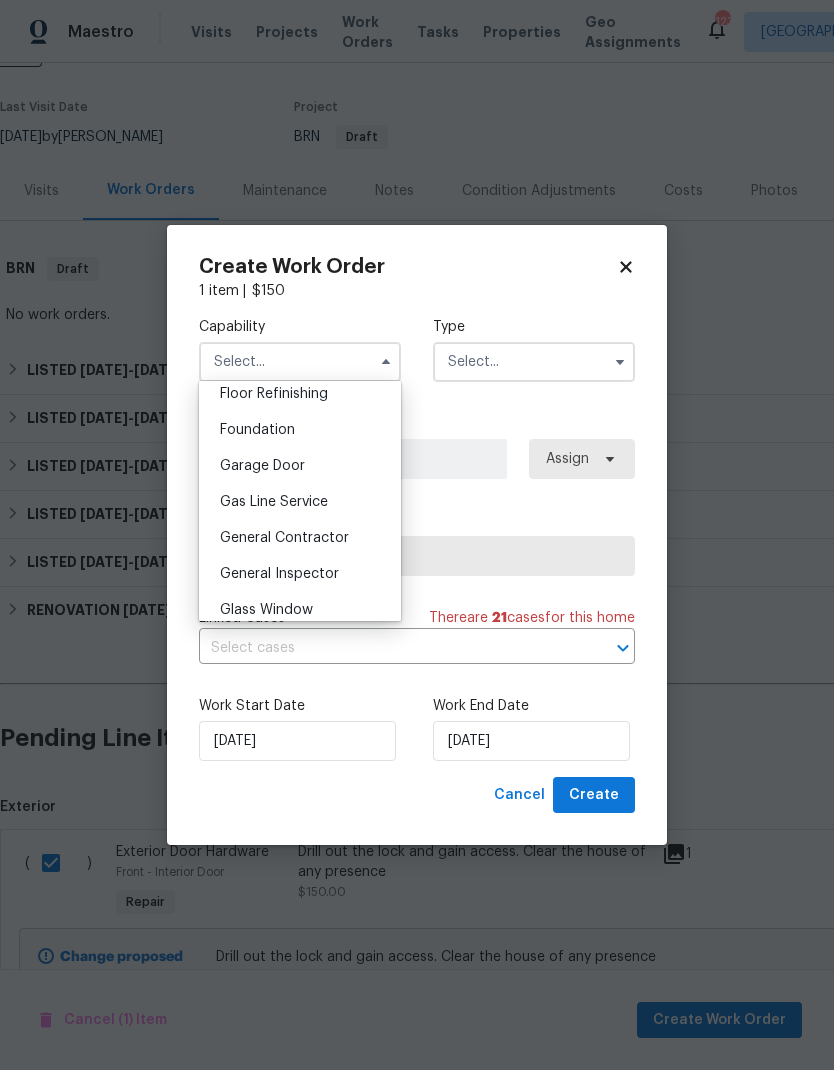 click on "General Contractor" at bounding box center (284, 538) 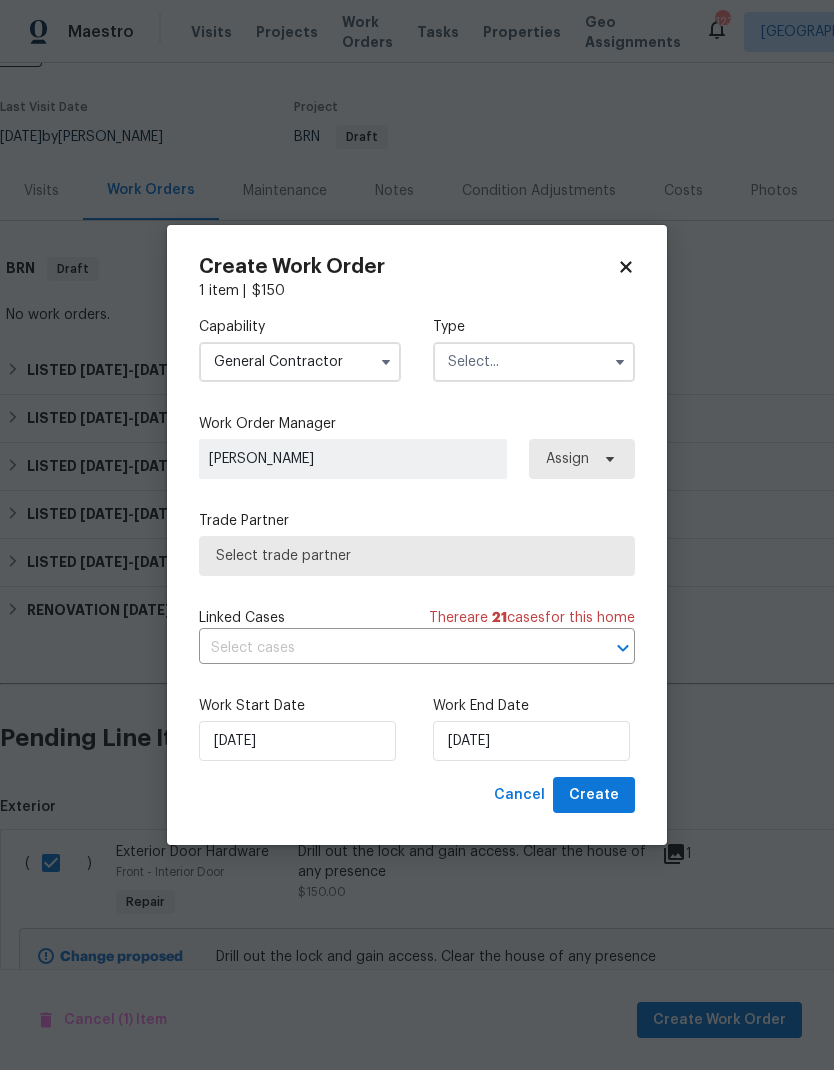 click at bounding box center (534, 362) 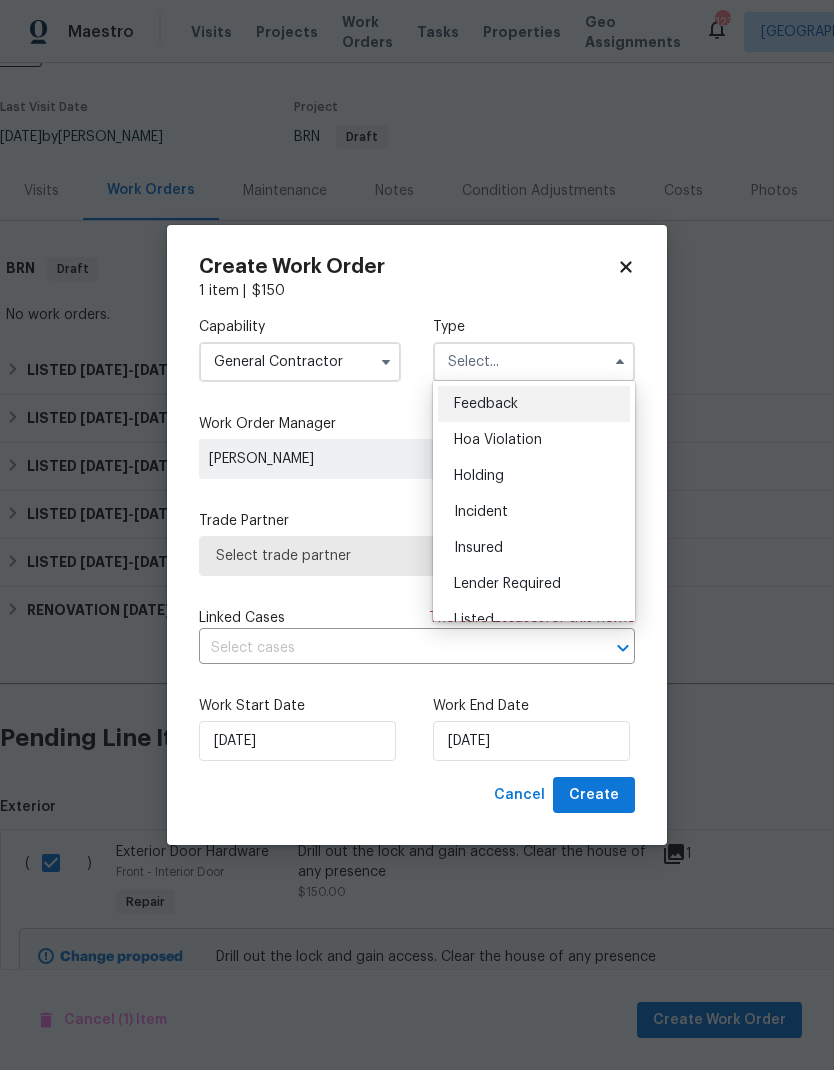 click on "Incident" at bounding box center [481, 512] 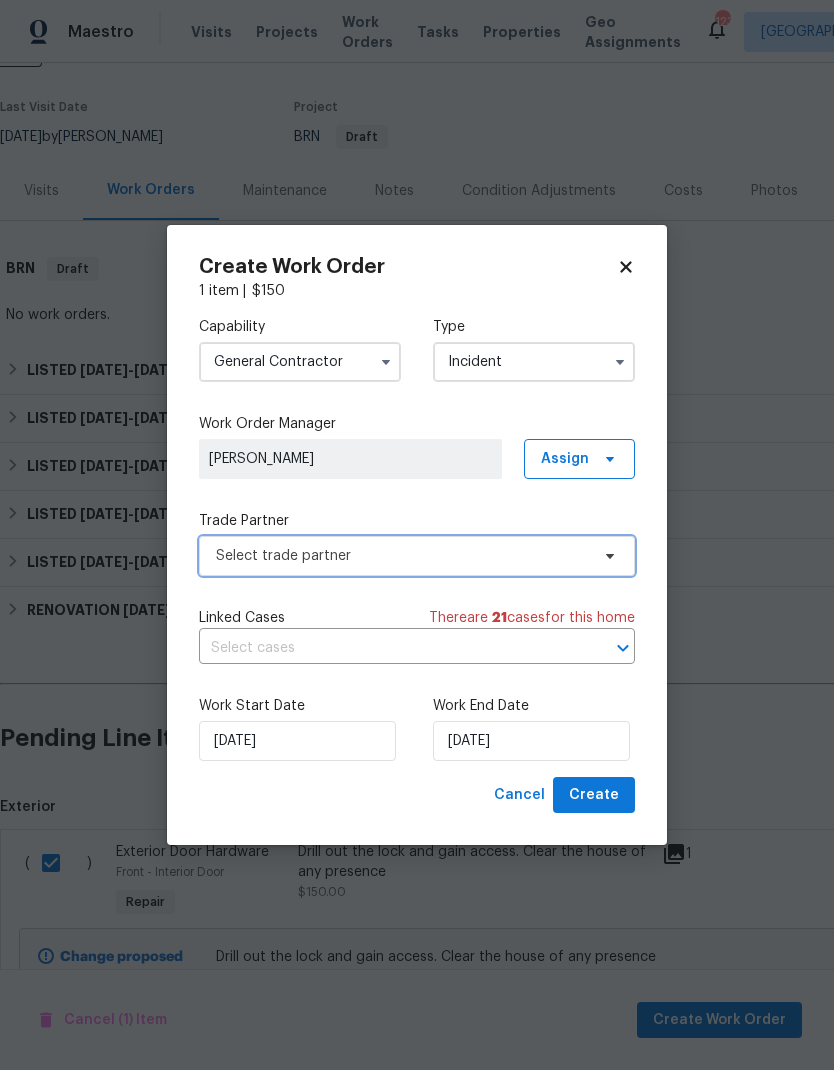 click on "Select trade partner" at bounding box center [402, 556] 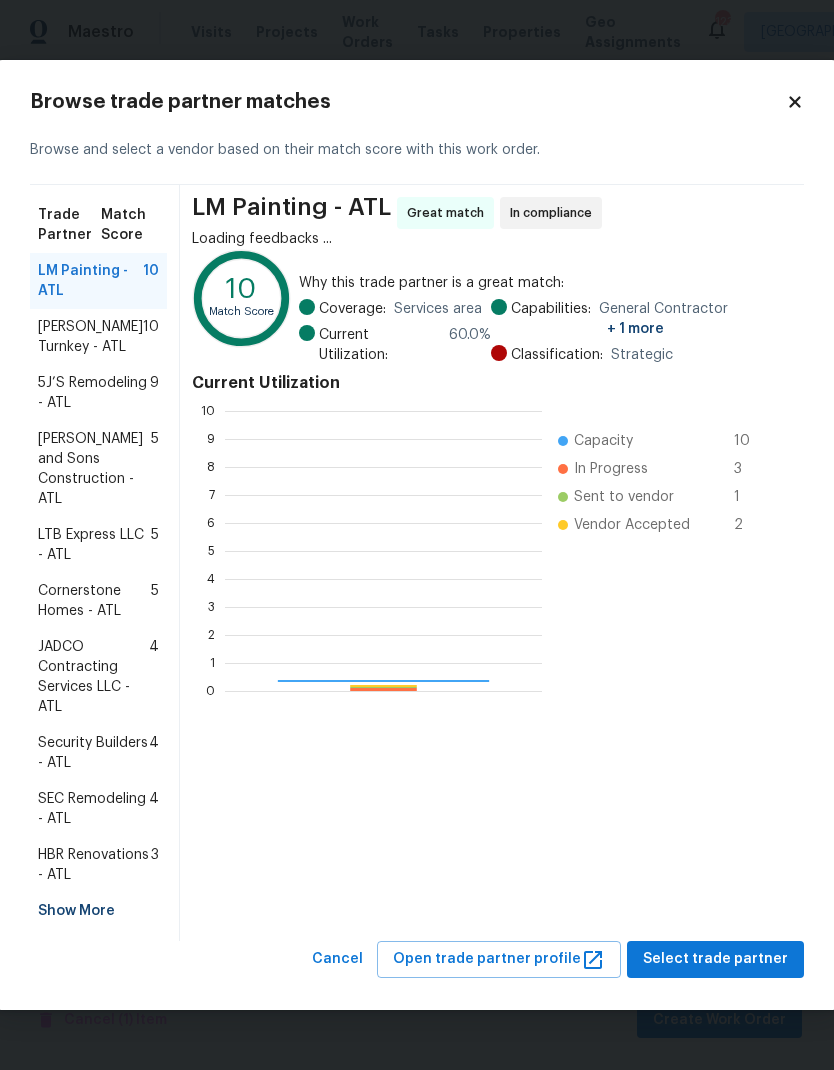 scroll, scrollTop: 2, scrollLeft: 2, axis: both 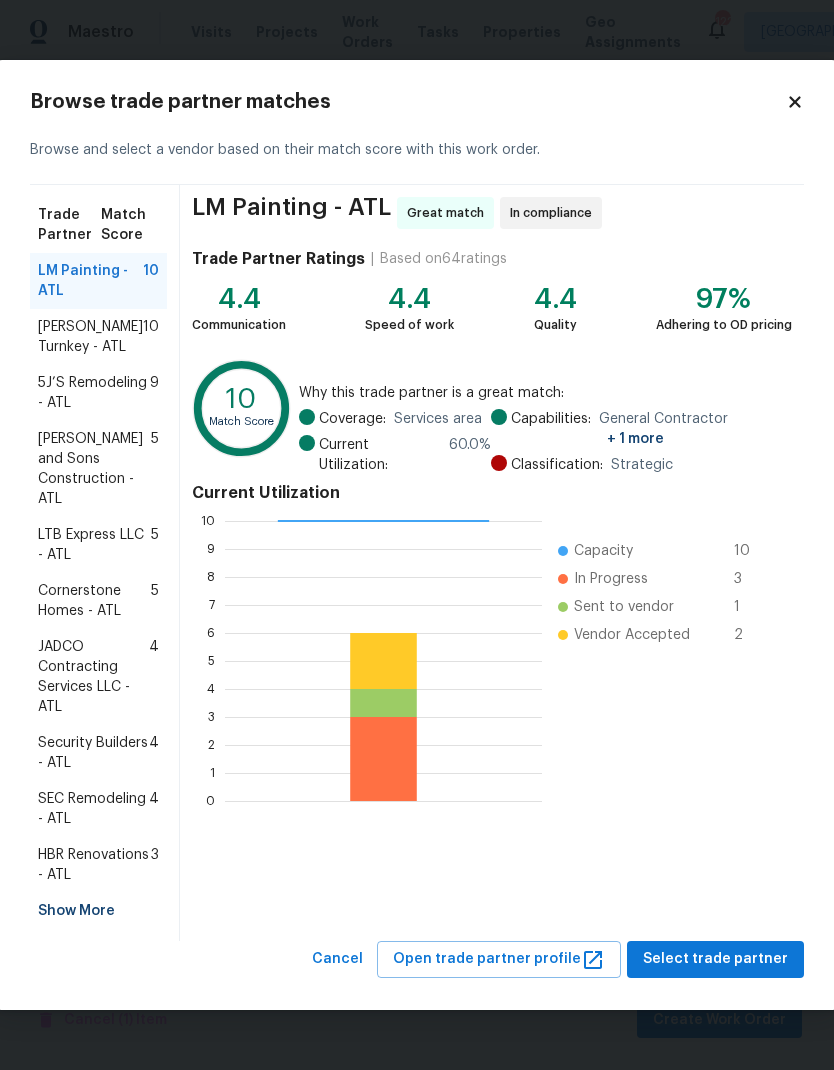 click on "Show More" at bounding box center [98, 911] 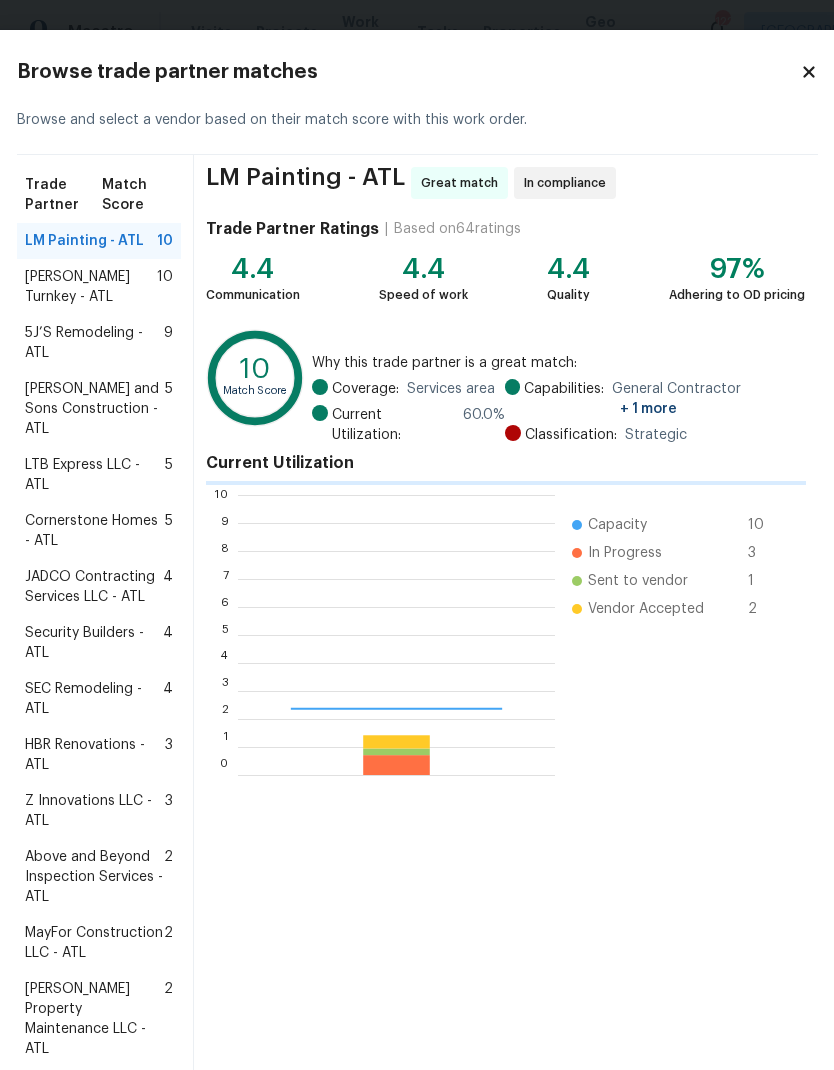 scroll, scrollTop: 2, scrollLeft: 2, axis: both 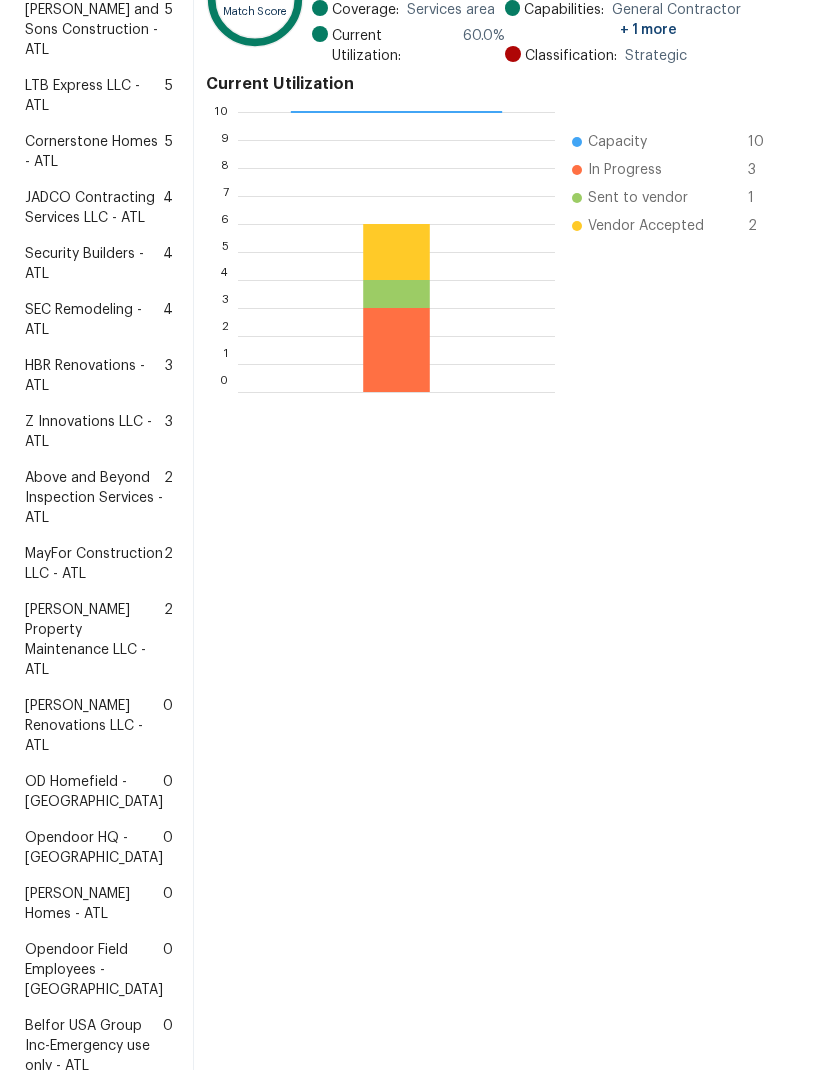 click on "[PERSON_NAME] Property Maintenance LLC - ATL" at bounding box center [94, 640] 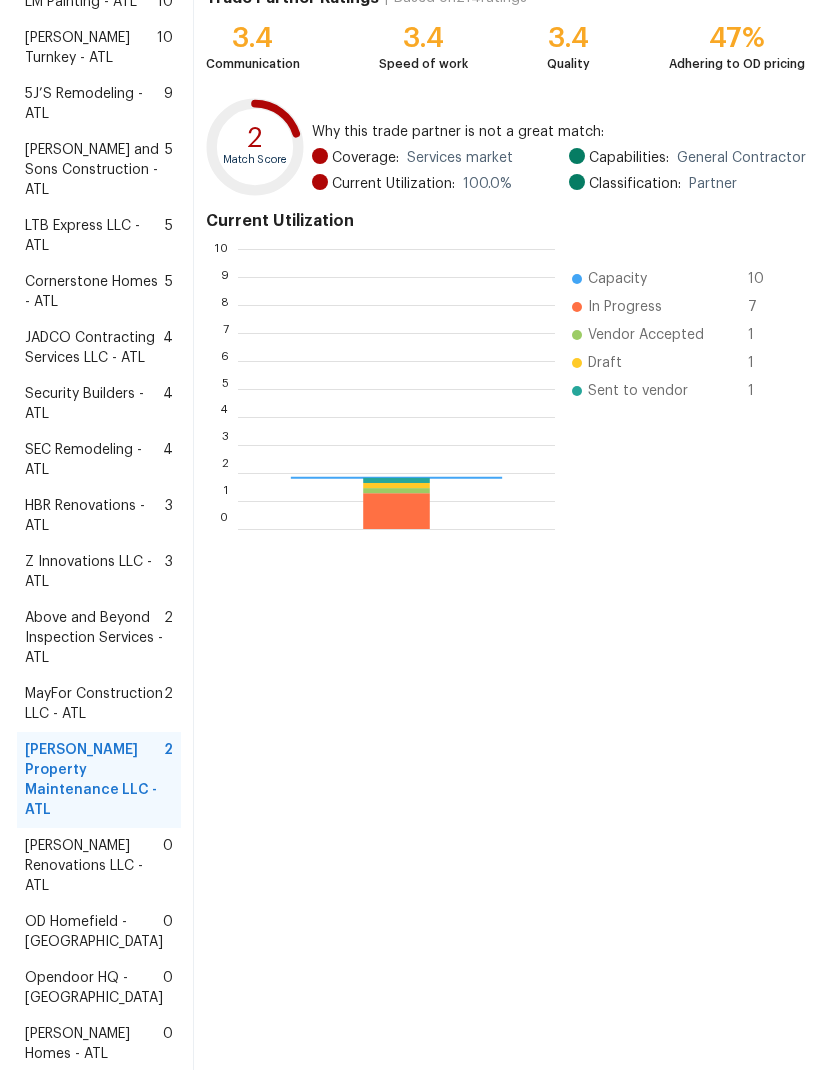 scroll, scrollTop: 2, scrollLeft: 2, axis: both 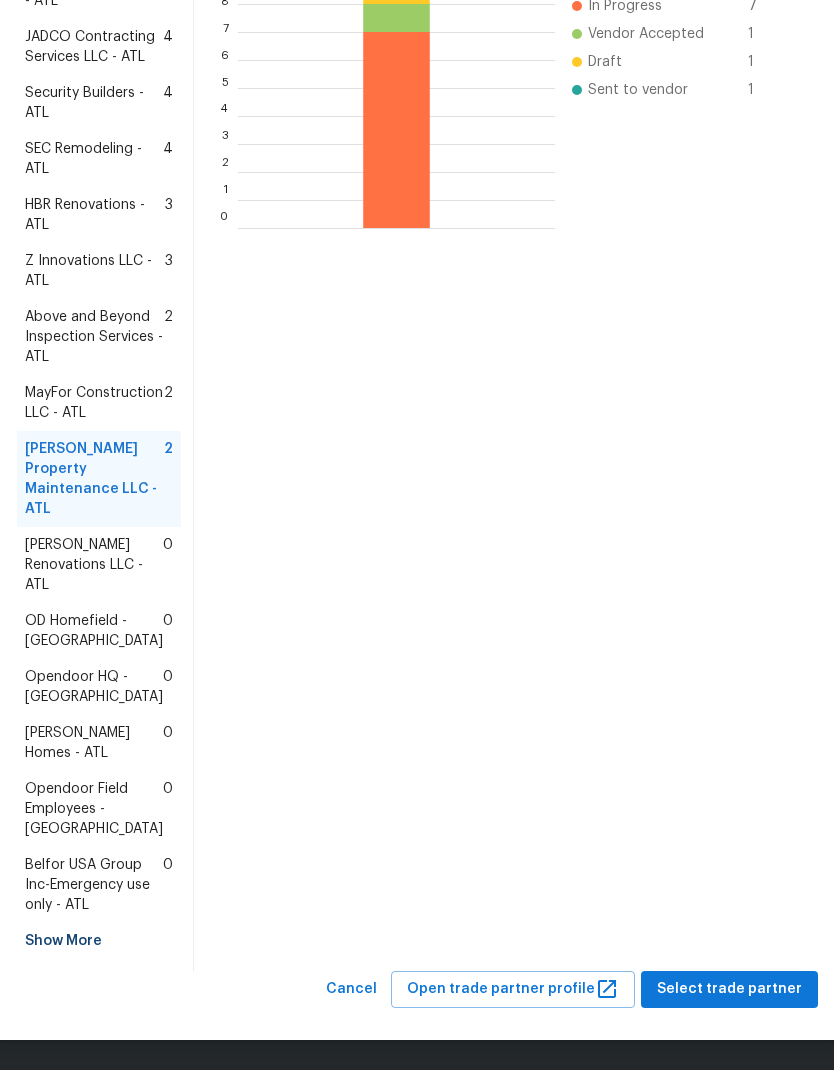 click on "Select trade partner" at bounding box center (729, 989) 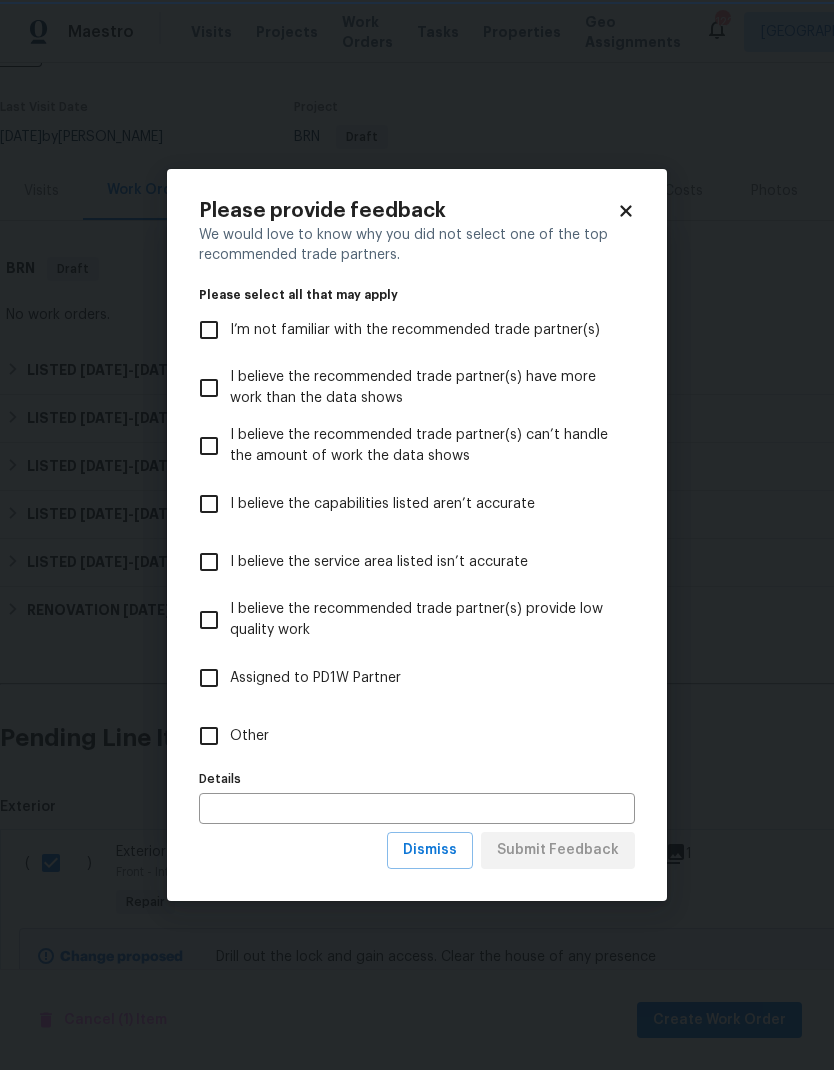 scroll, scrollTop: 0, scrollLeft: 0, axis: both 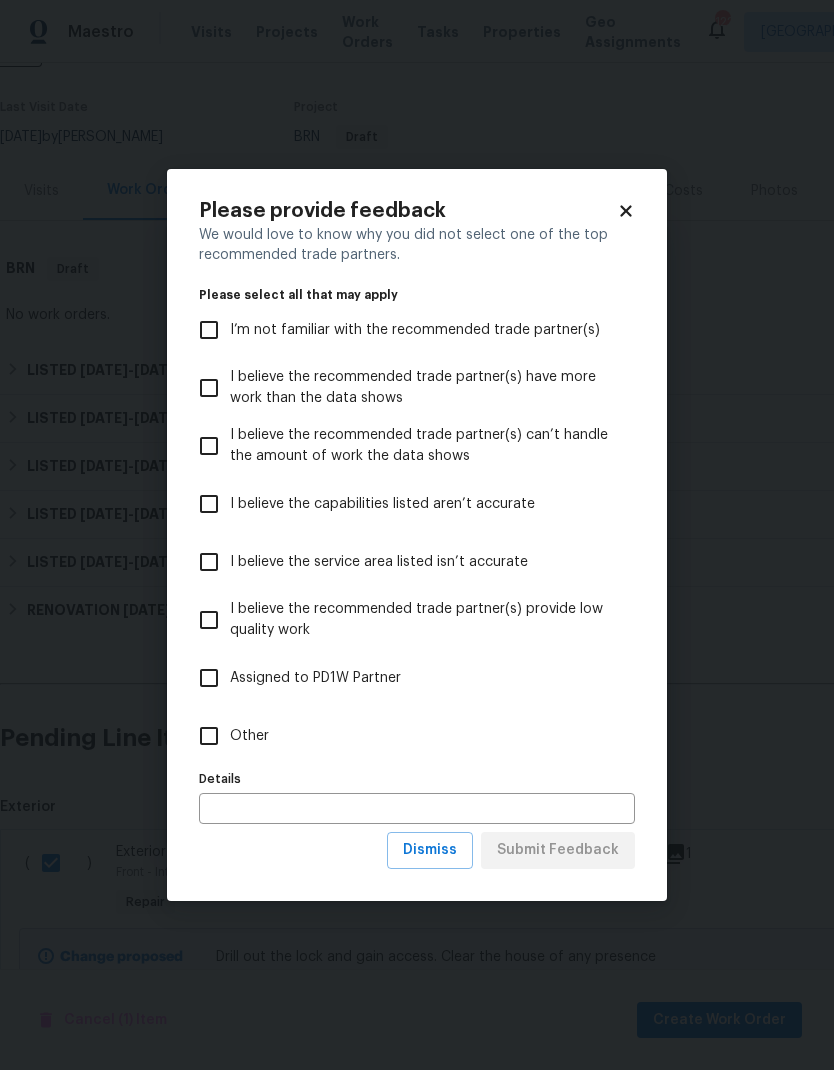 click on "Other" at bounding box center (403, 736) 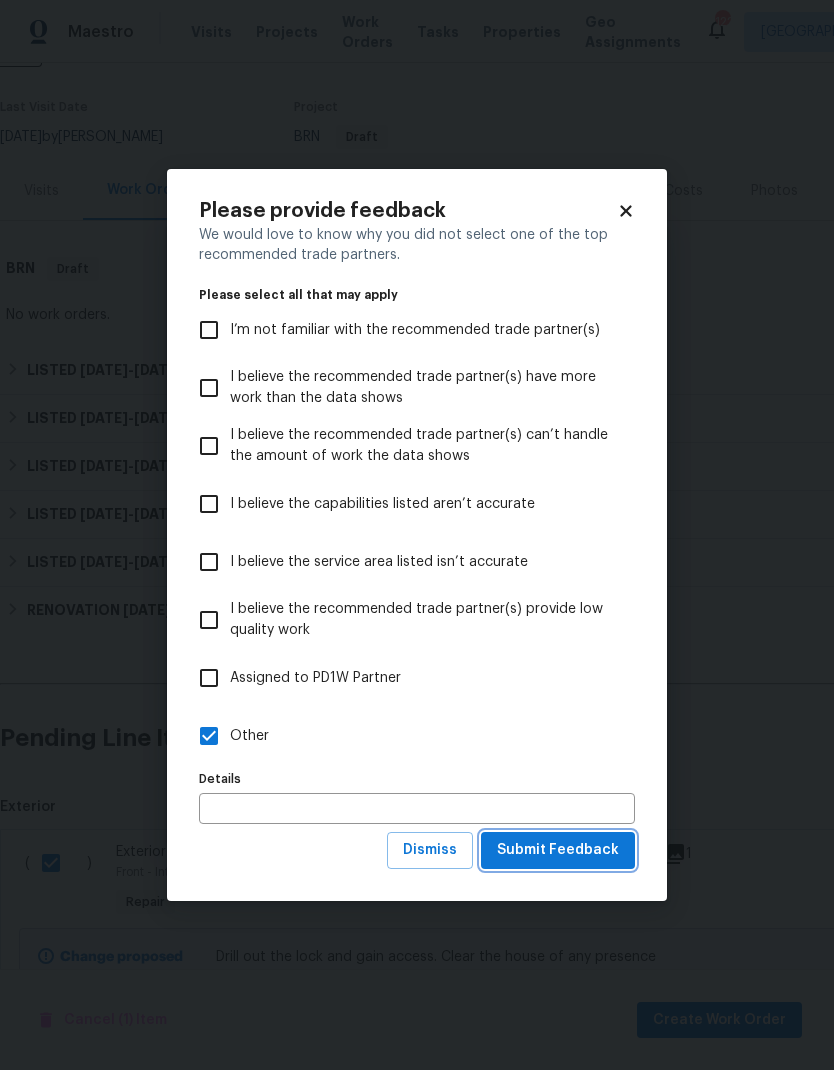 click on "Submit Feedback" at bounding box center [558, 850] 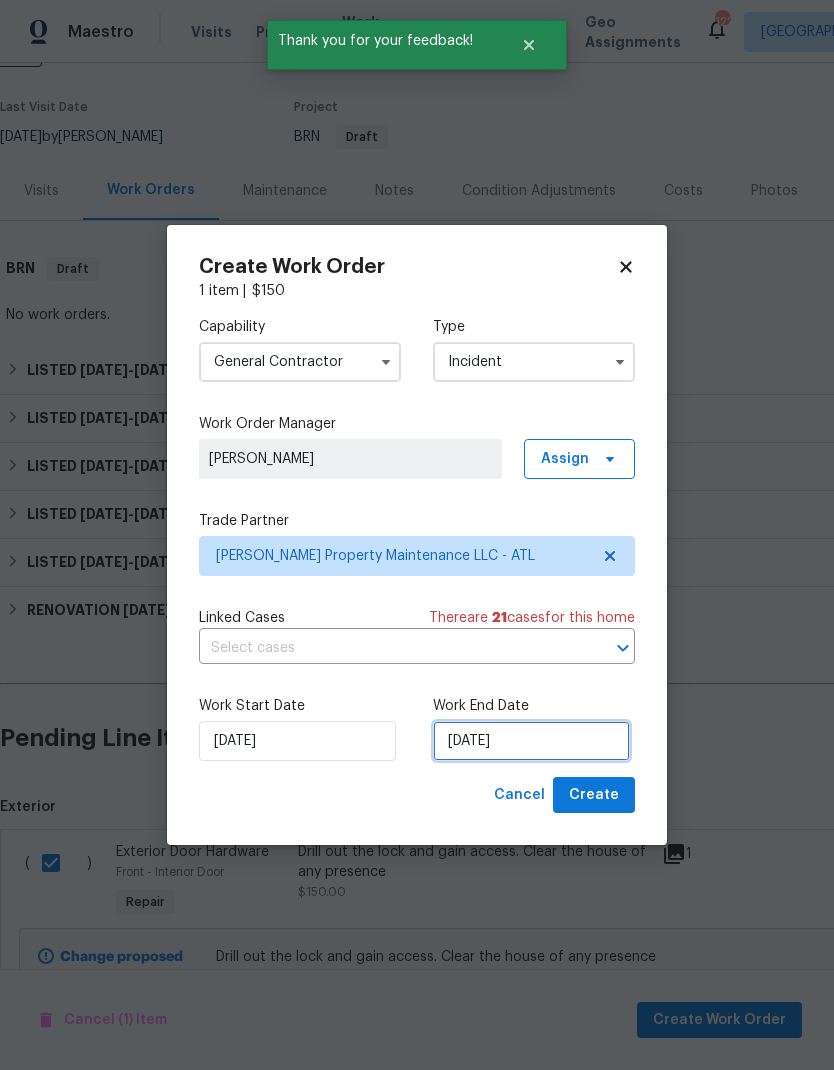 click on "[DATE]" at bounding box center (531, 741) 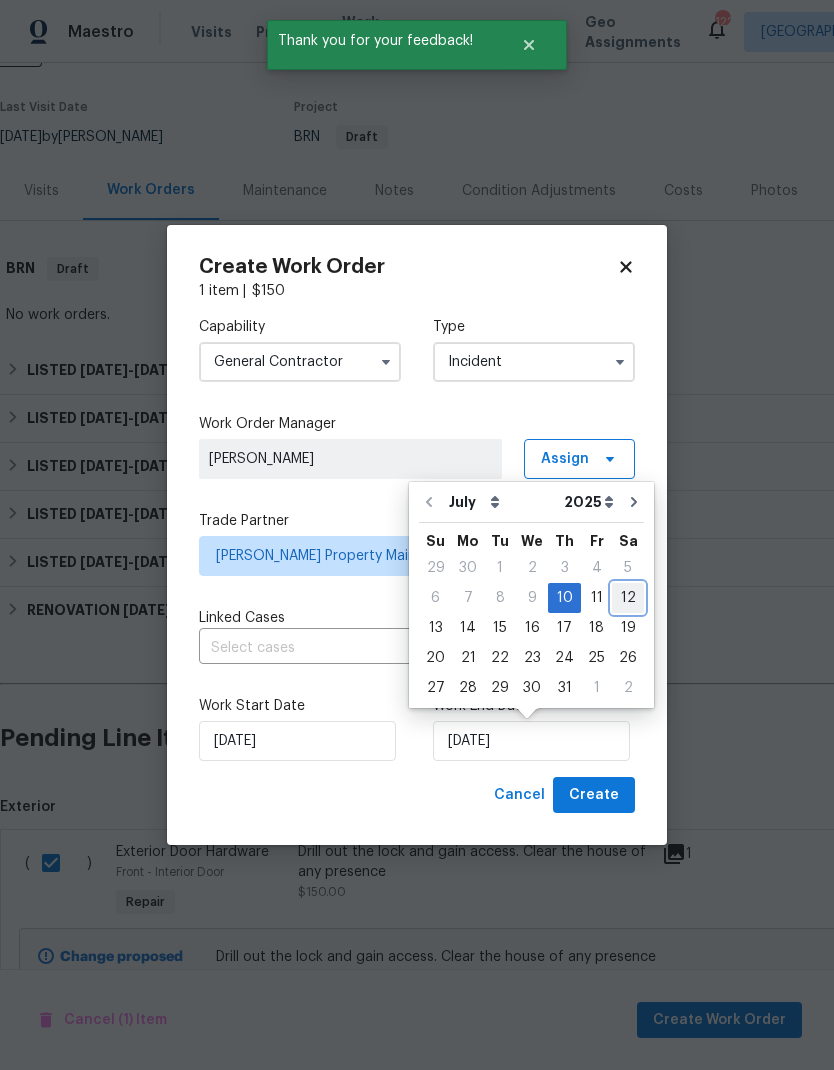 click on "12" at bounding box center [628, 598] 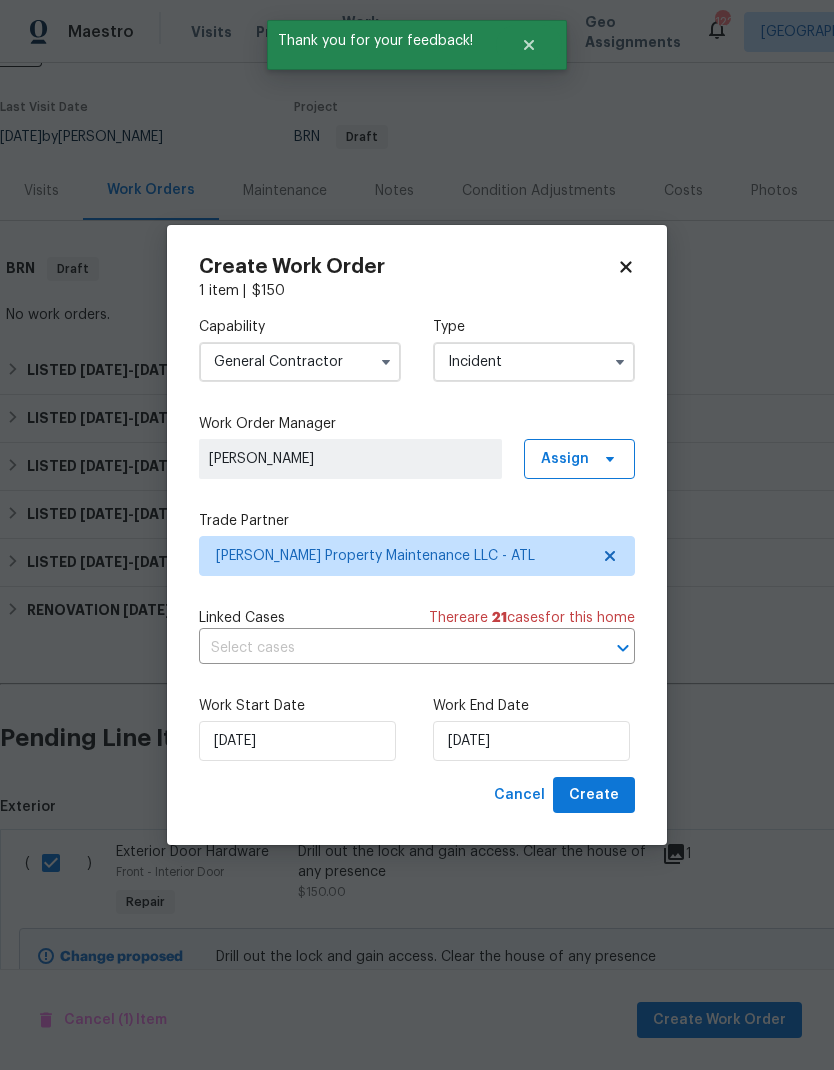 type on "[DATE]" 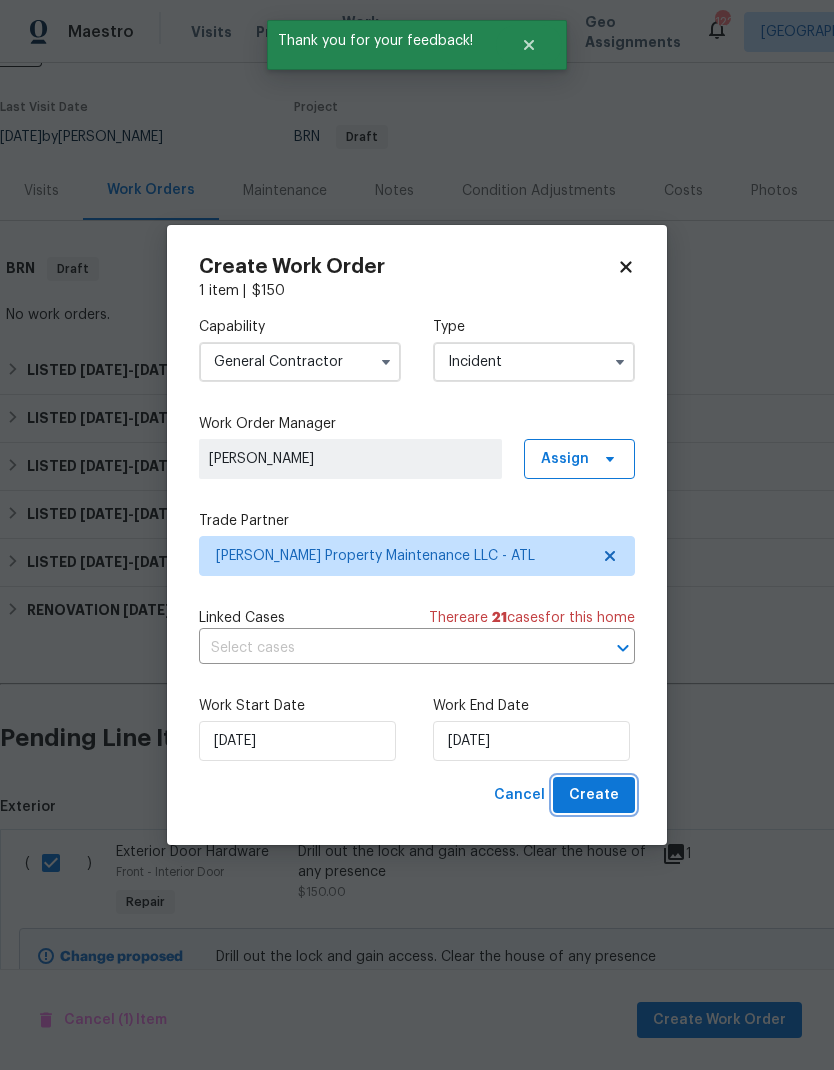 click on "Create" at bounding box center [594, 795] 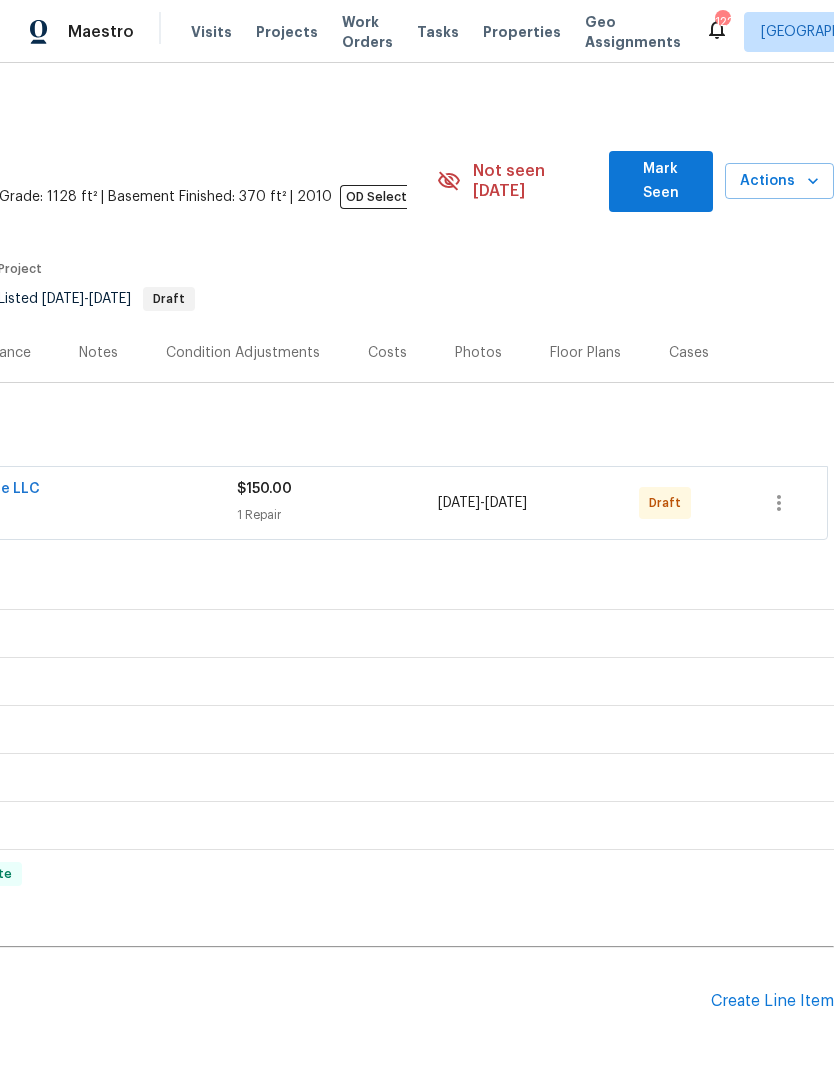 scroll, scrollTop: 0, scrollLeft: 296, axis: horizontal 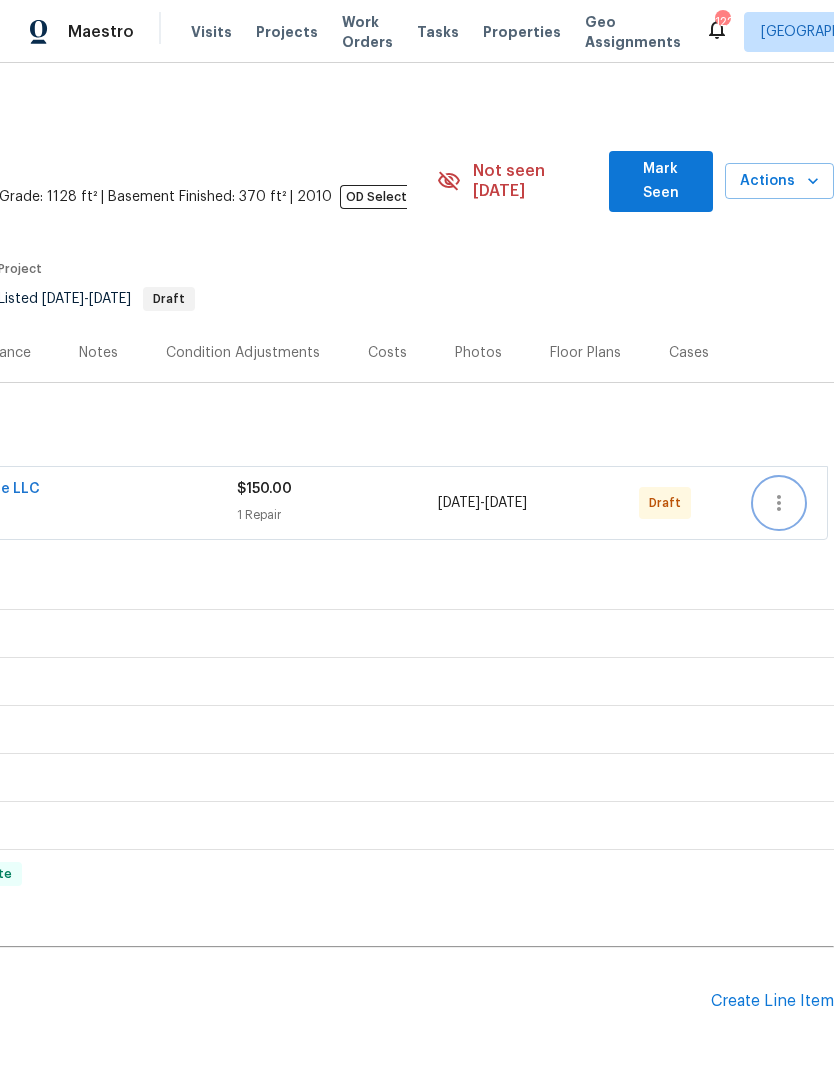 click 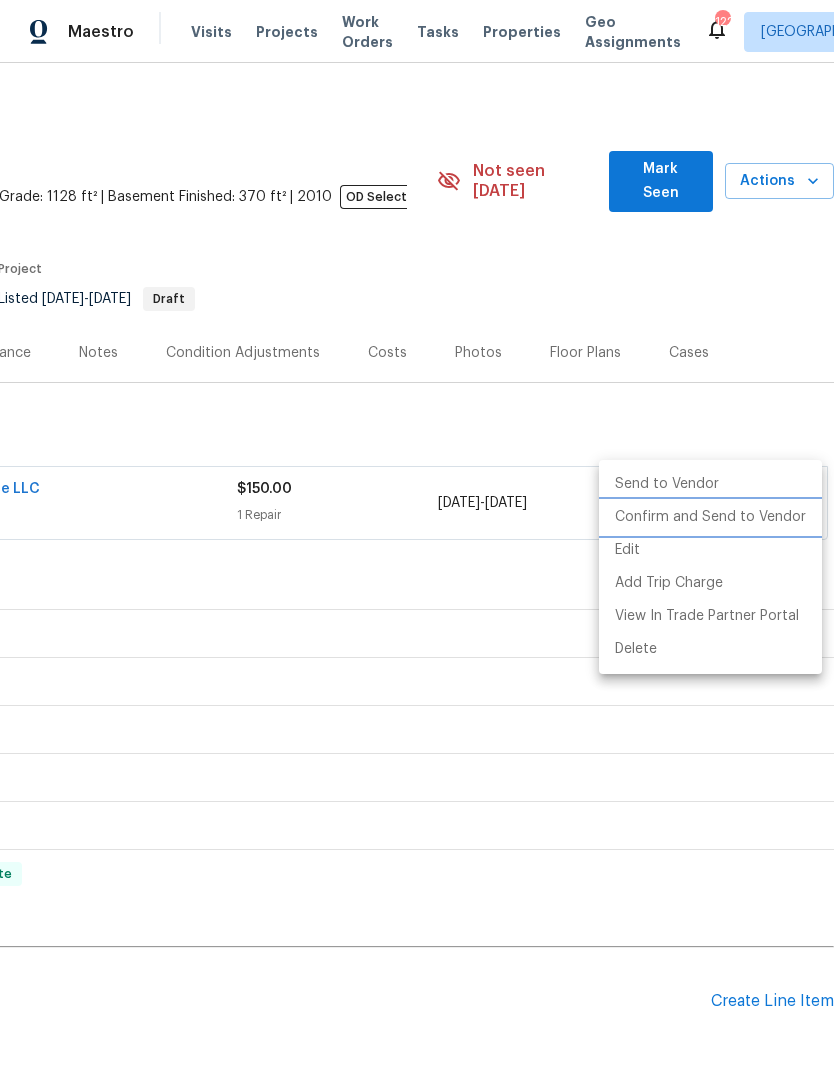 click on "Confirm and Send to Vendor" at bounding box center (710, 517) 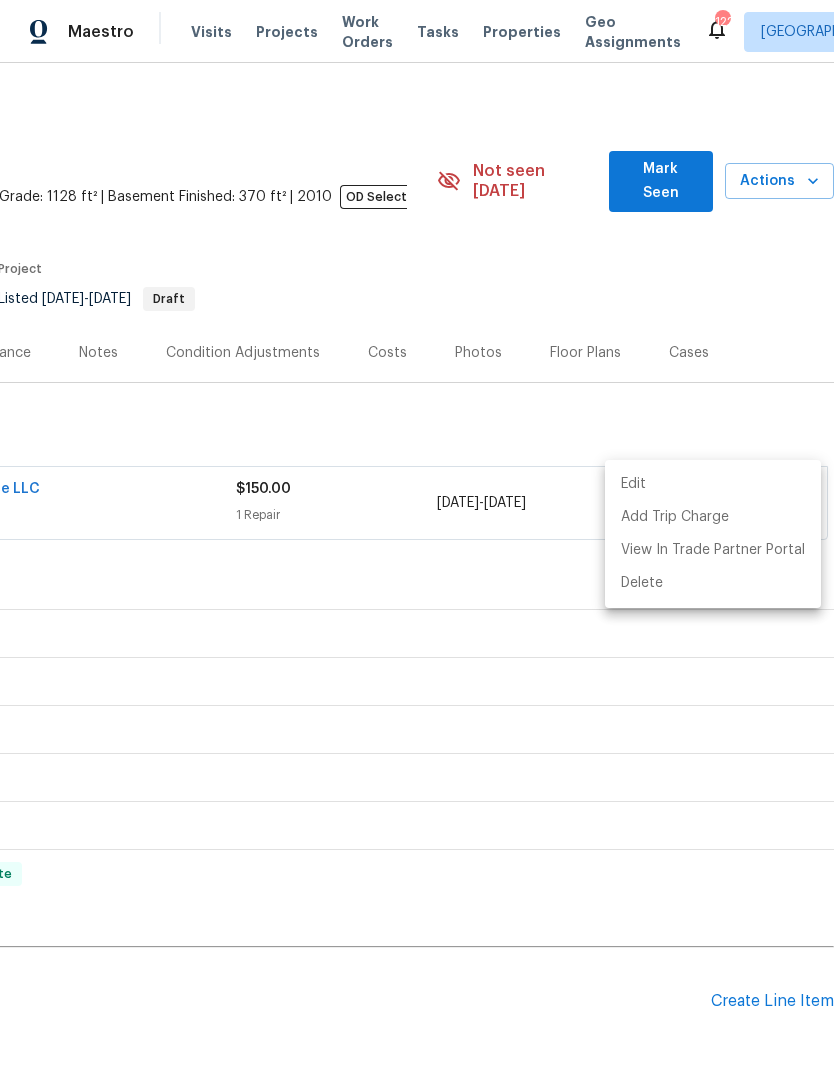 click at bounding box center (417, 535) 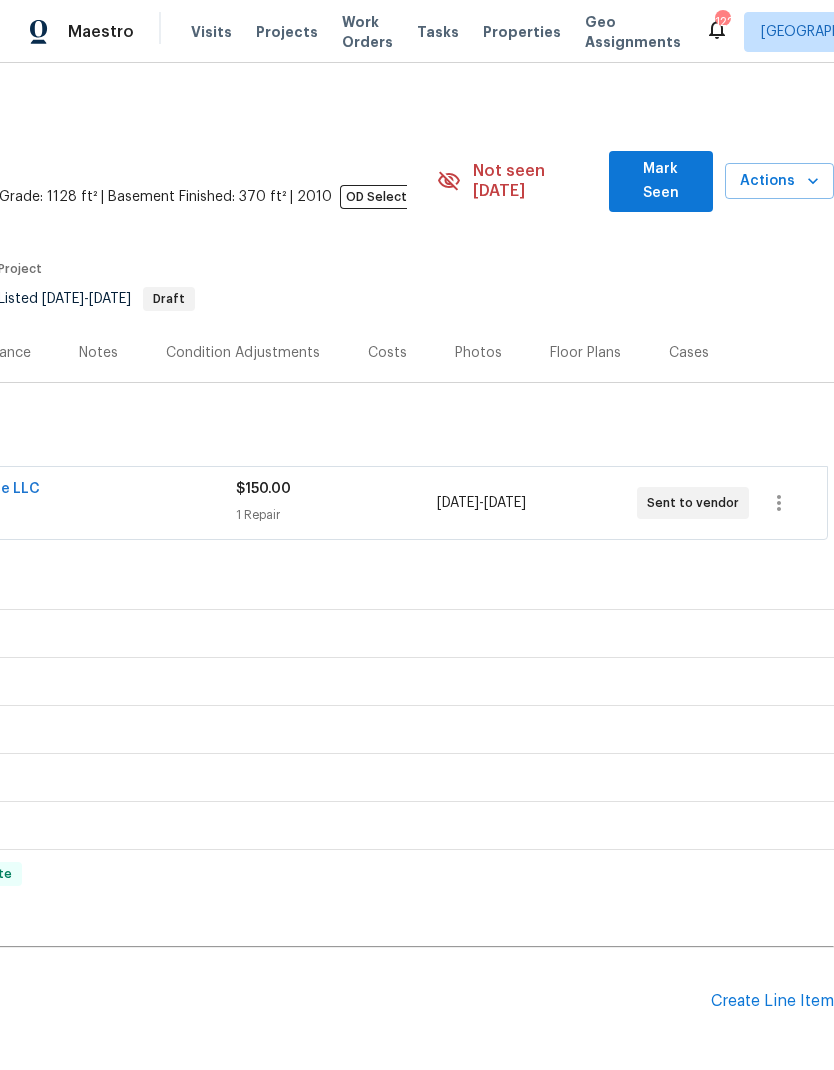 click on "Mark Seen" at bounding box center [661, 181] 